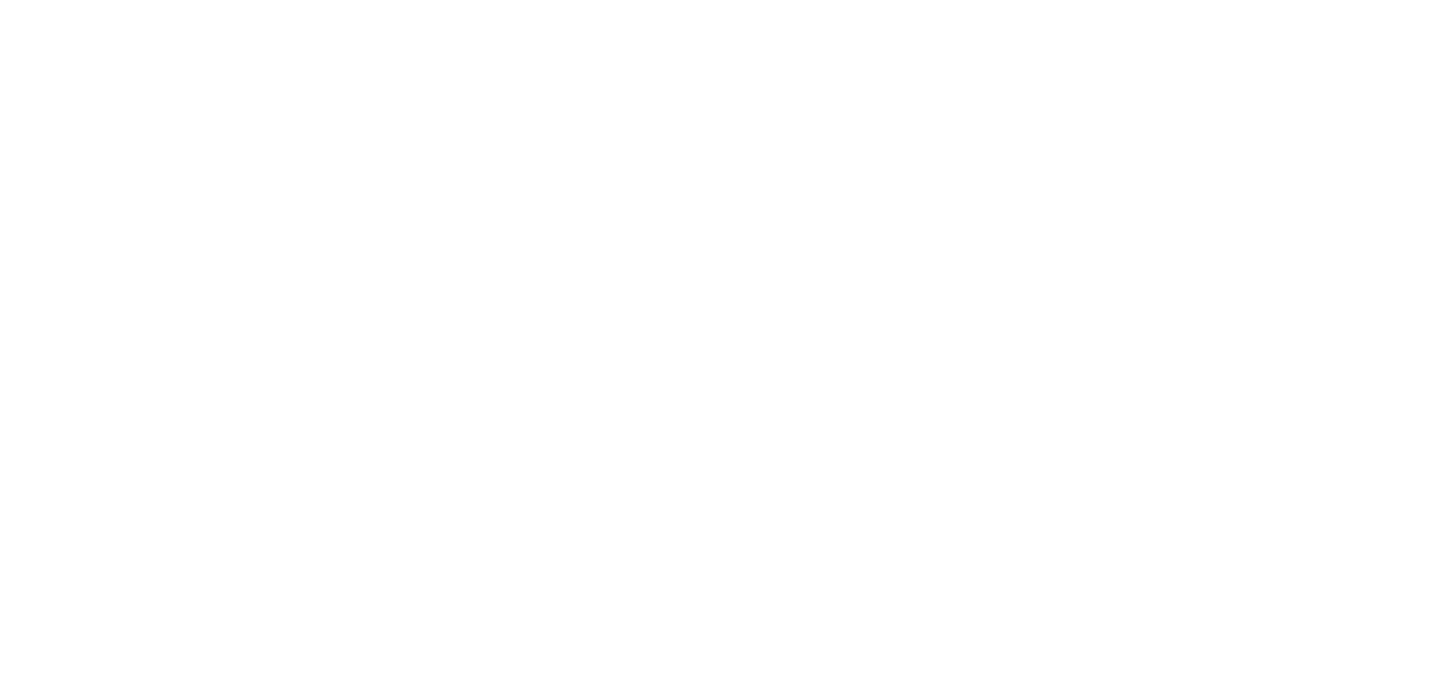 scroll, scrollTop: 0, scrollLeft: 0, axis: both 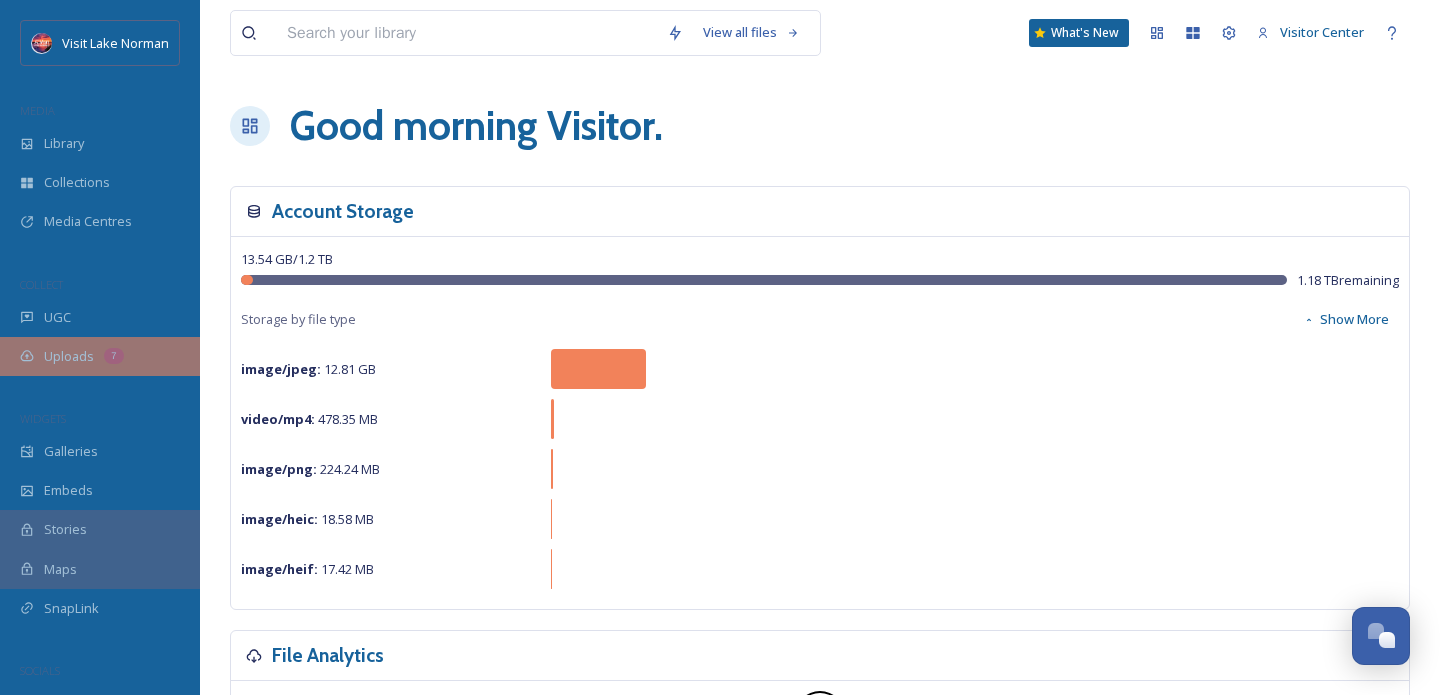 click on "Uploads 7" at bounding box center (100, 356) 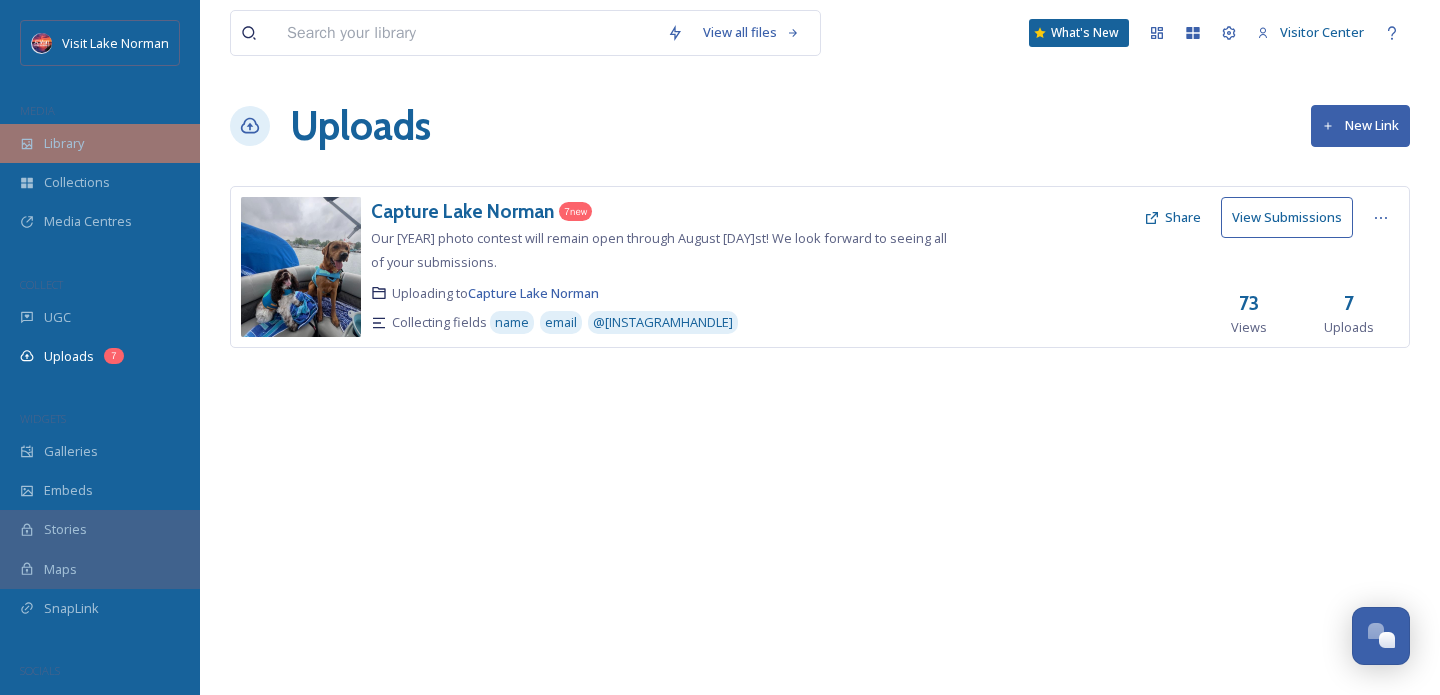 click on "Library" at bounding box center (100, 143) 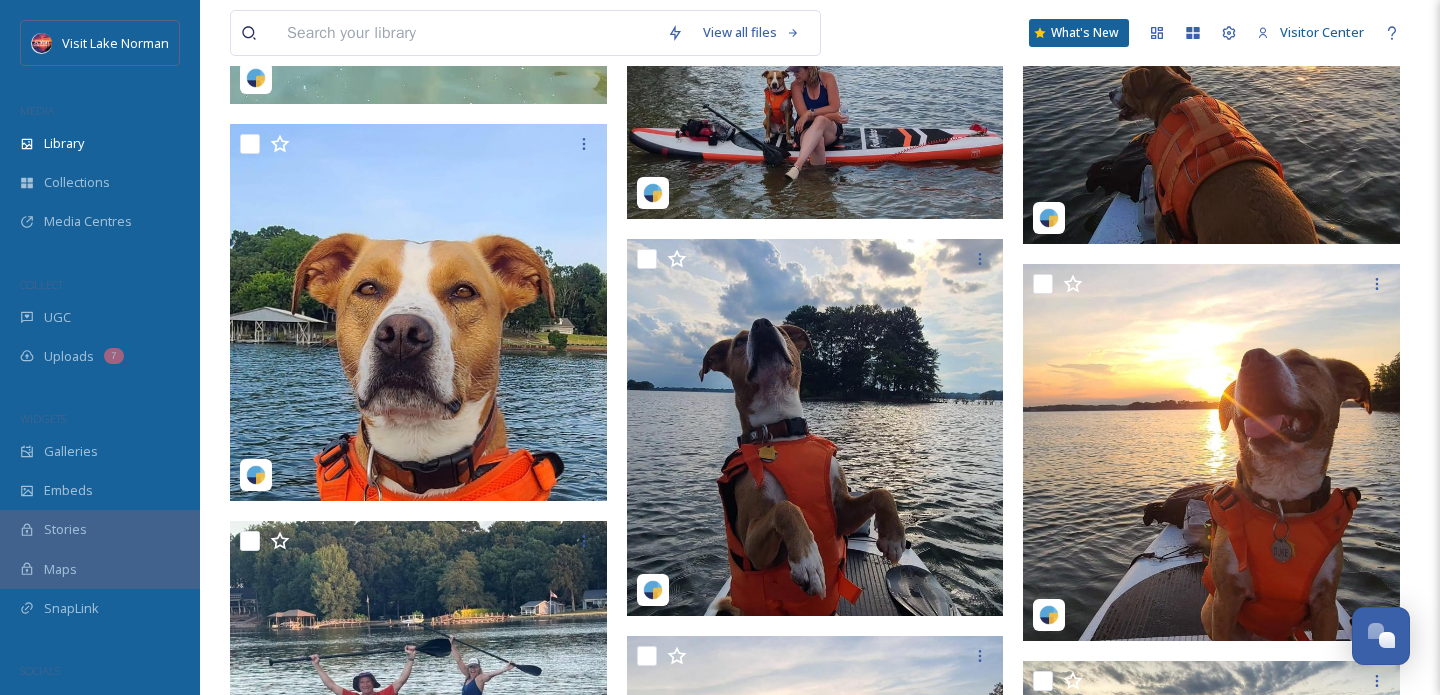 scroll, scrollTop: 14540, scrollLeft: 0, axis: vertical 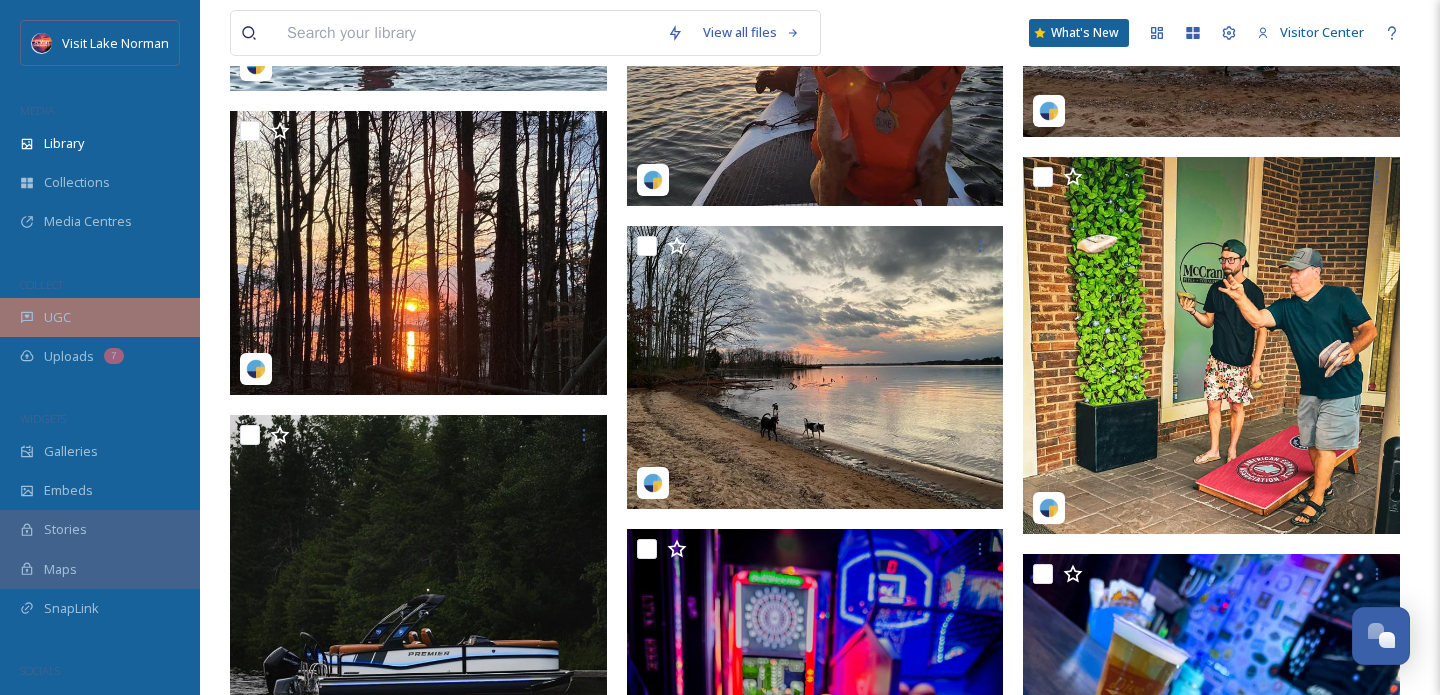 click on "UGC" at bounding box center (100, 317) 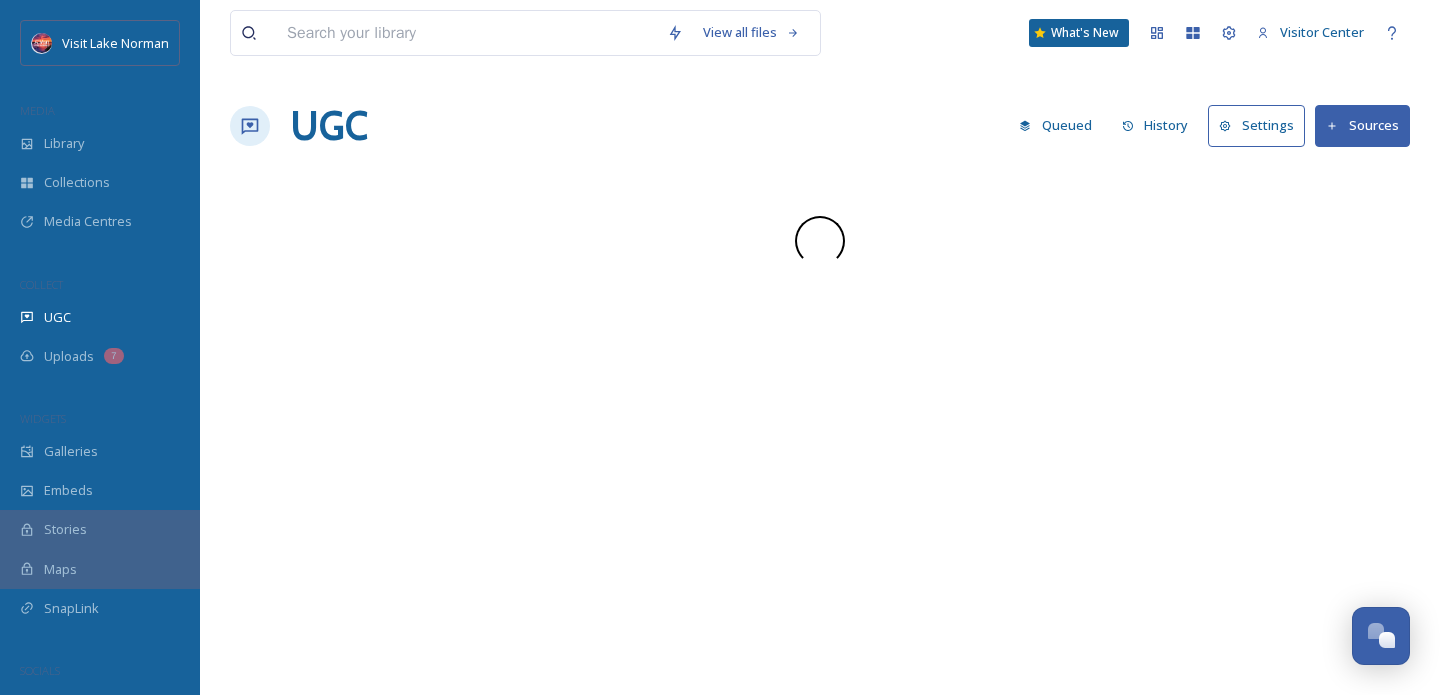 scroll, scrollTop: 0, scrollLeft: 0, axis: both 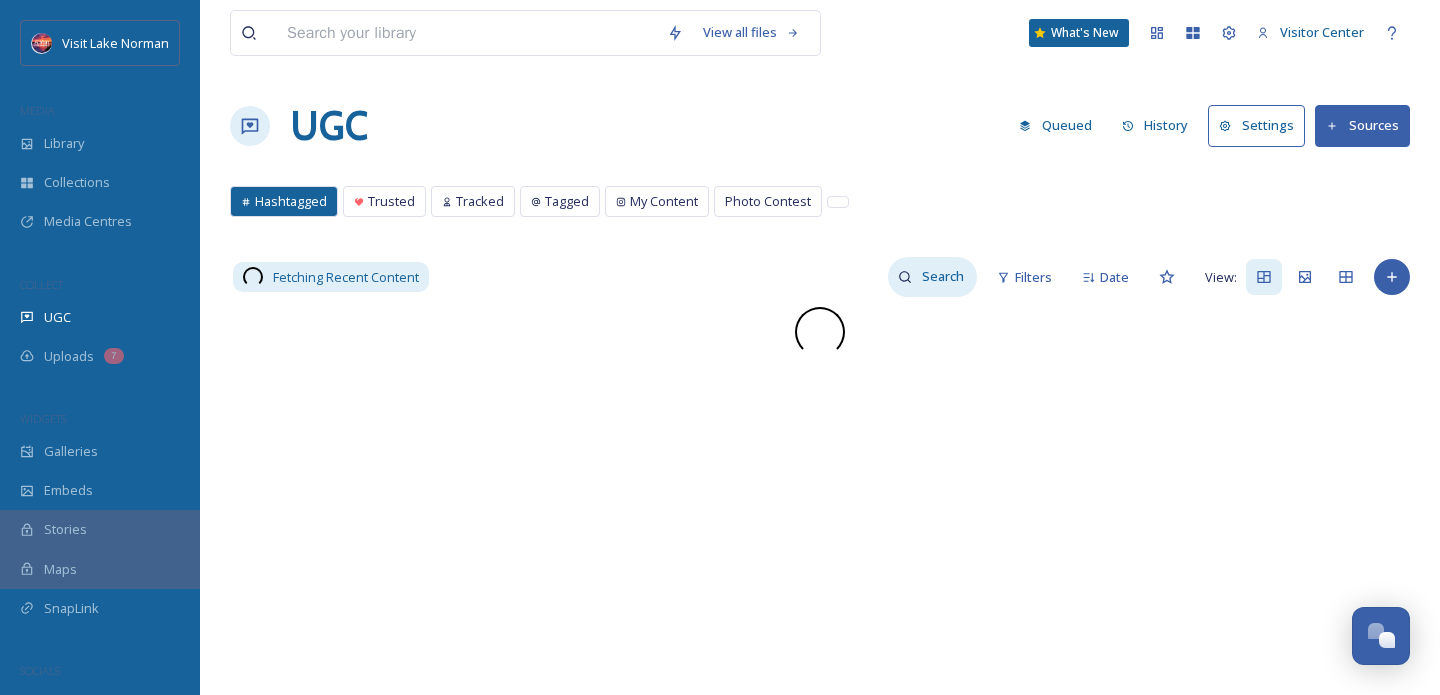 click at bounding box center (944, 277) 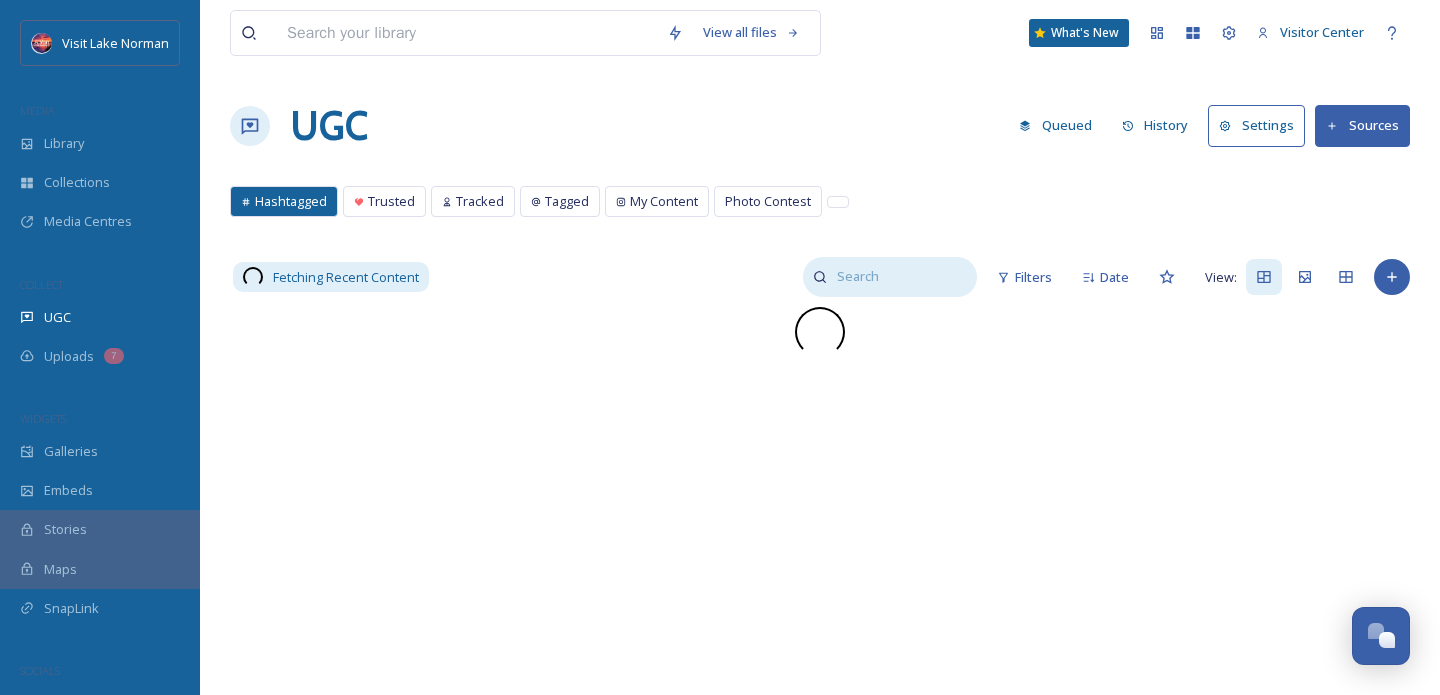 paste on "lkn_wine_cottage" 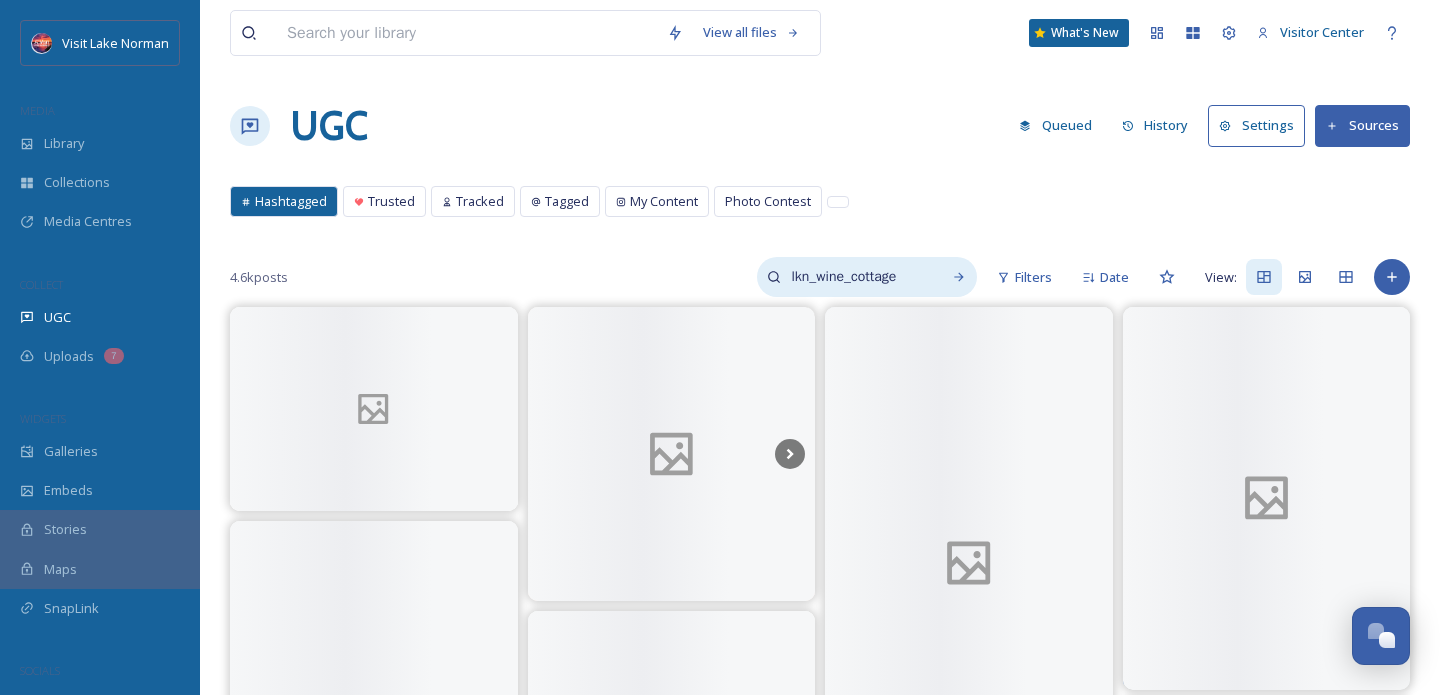 type on "lkn_wine_cottage" 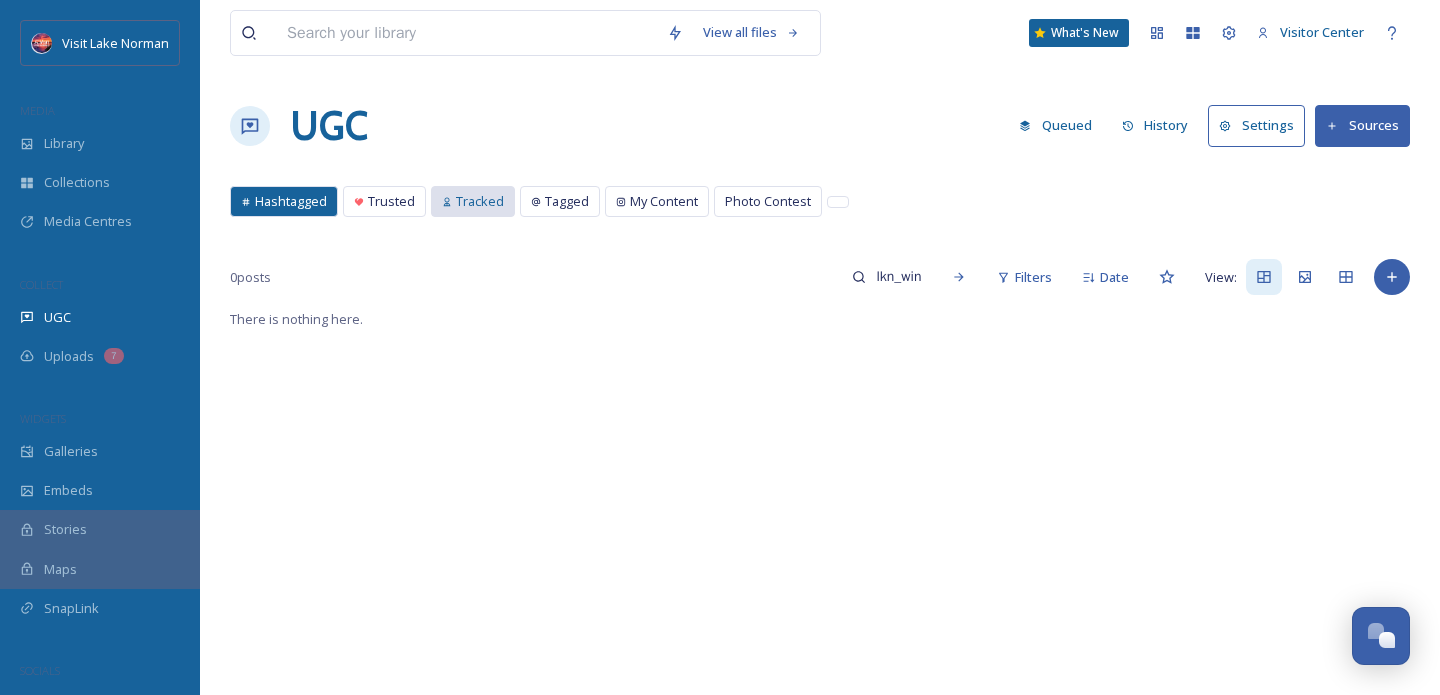 click on "Tracked" at bounding box center [480, 201] 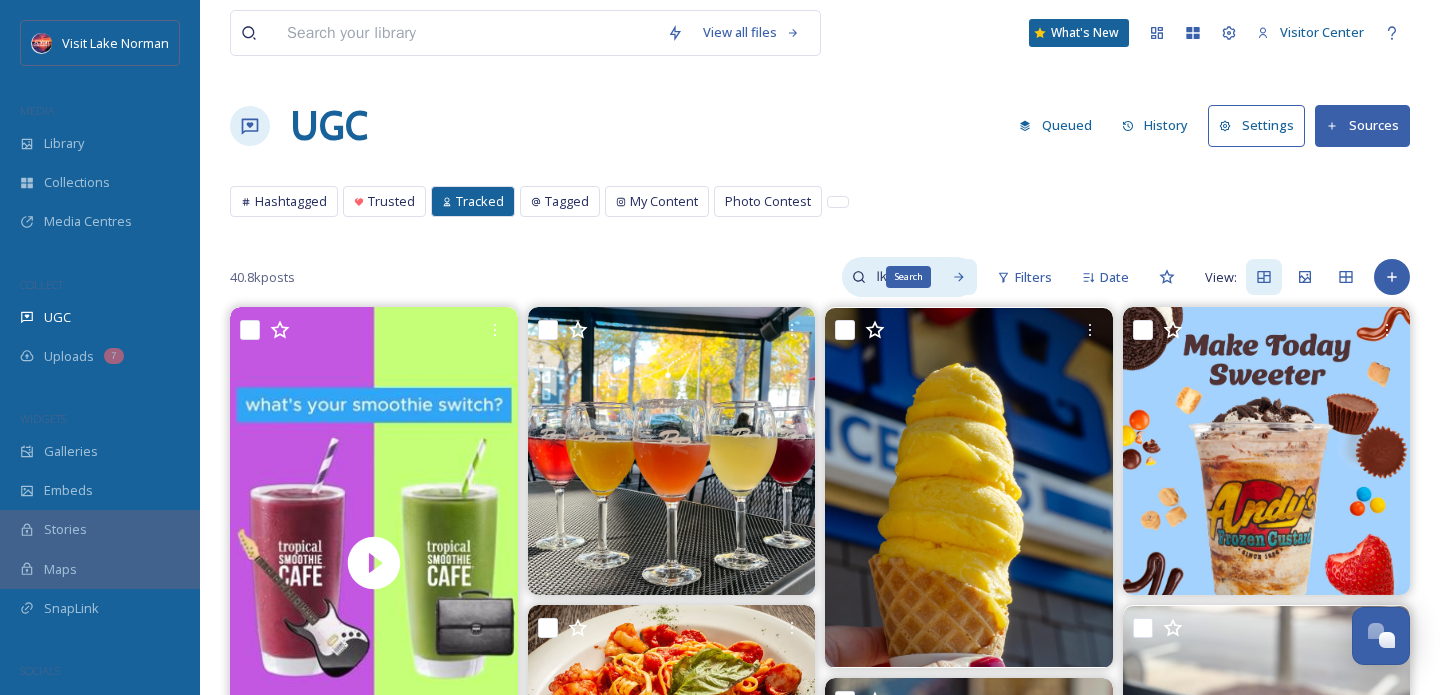click 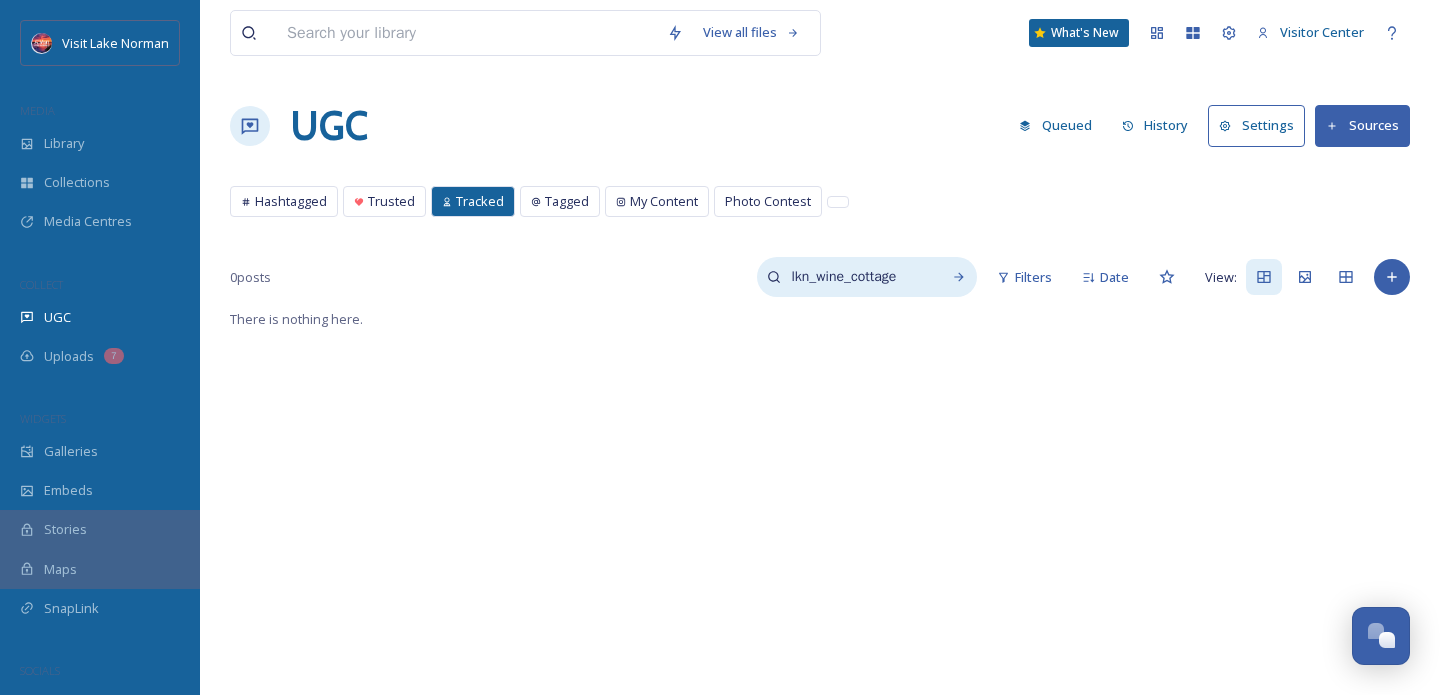 click on "lkn_wine_cottage" at bounding box center [856, 277] 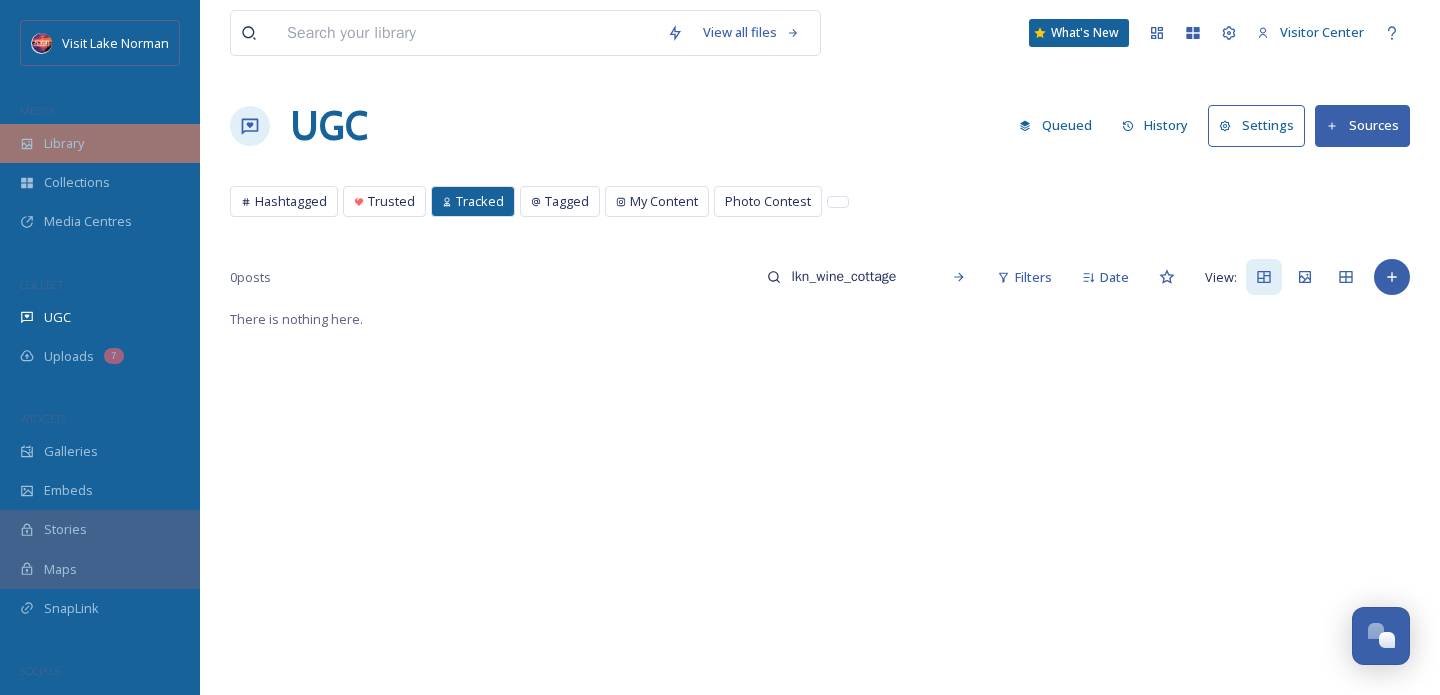 click on "Library" at bounding box center [100, 143] 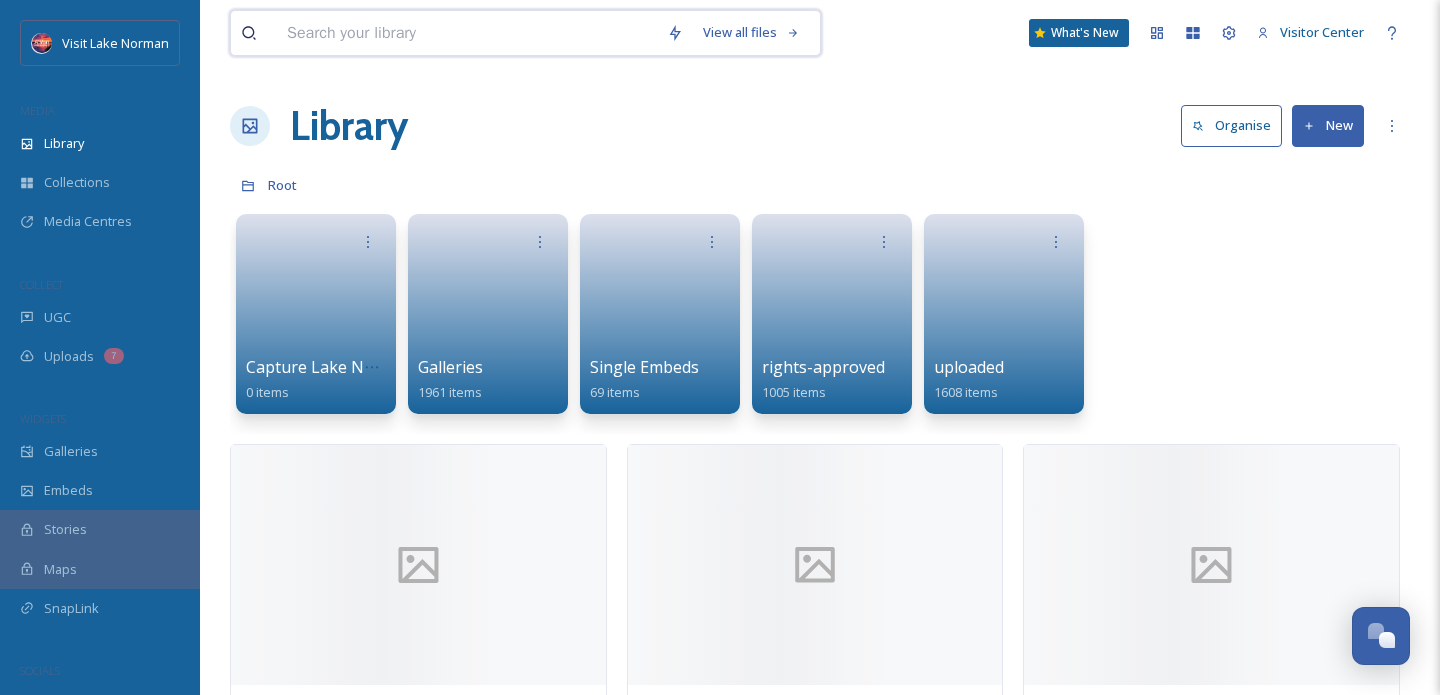 click at bounding box center (467, 33) 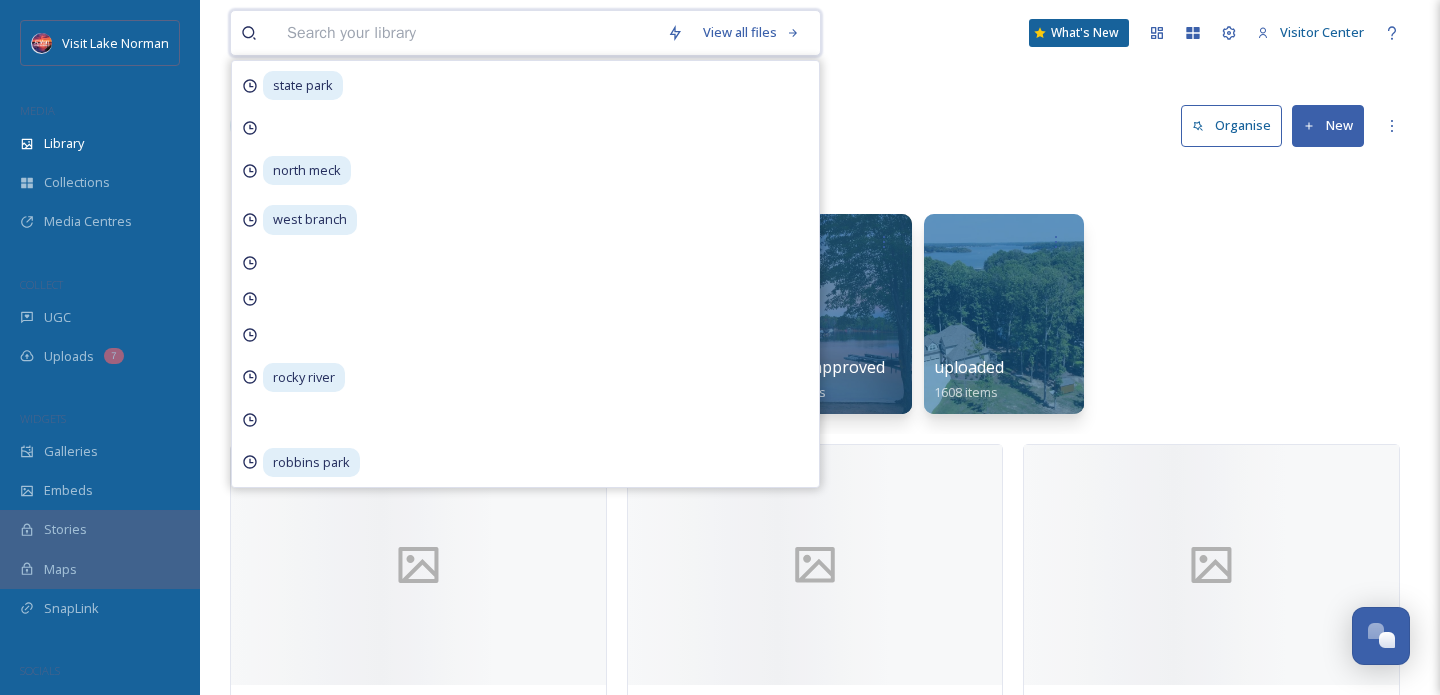 paste on "lkn_wine_cottage" 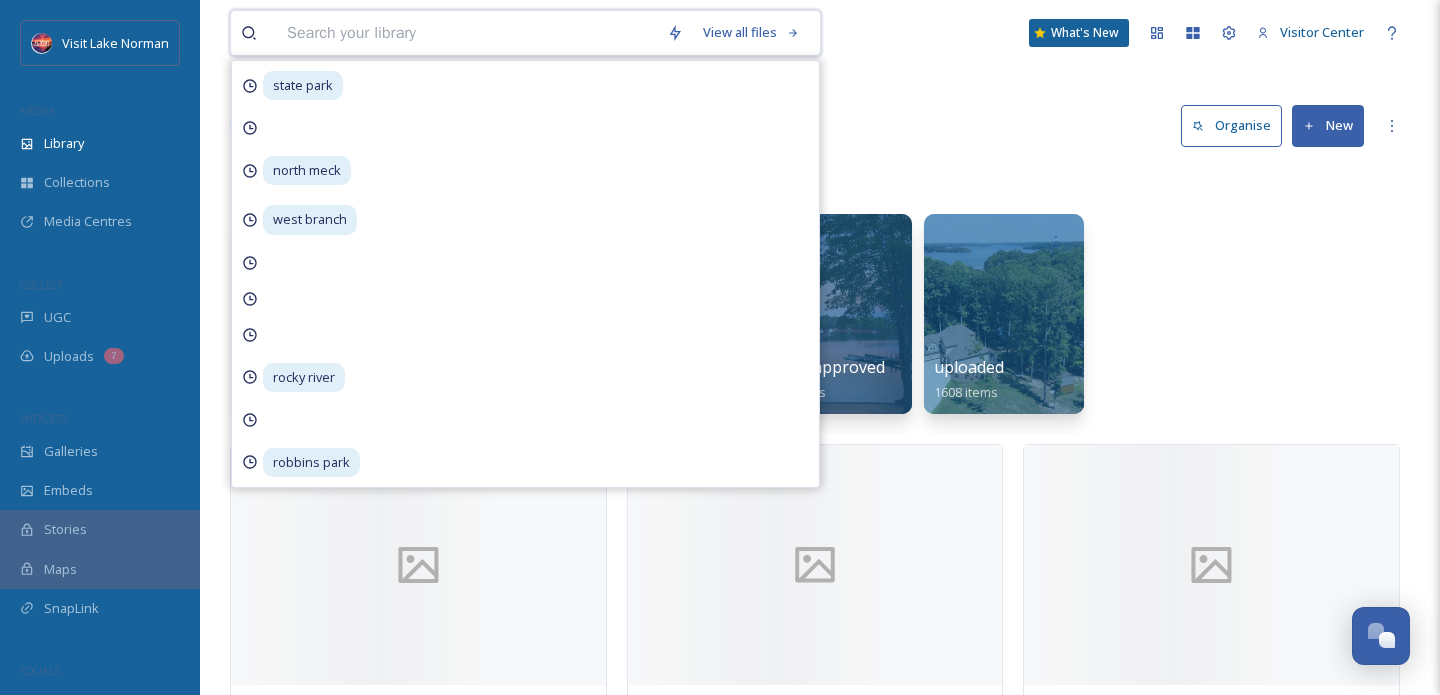 type on "lkn_wine_cottage" 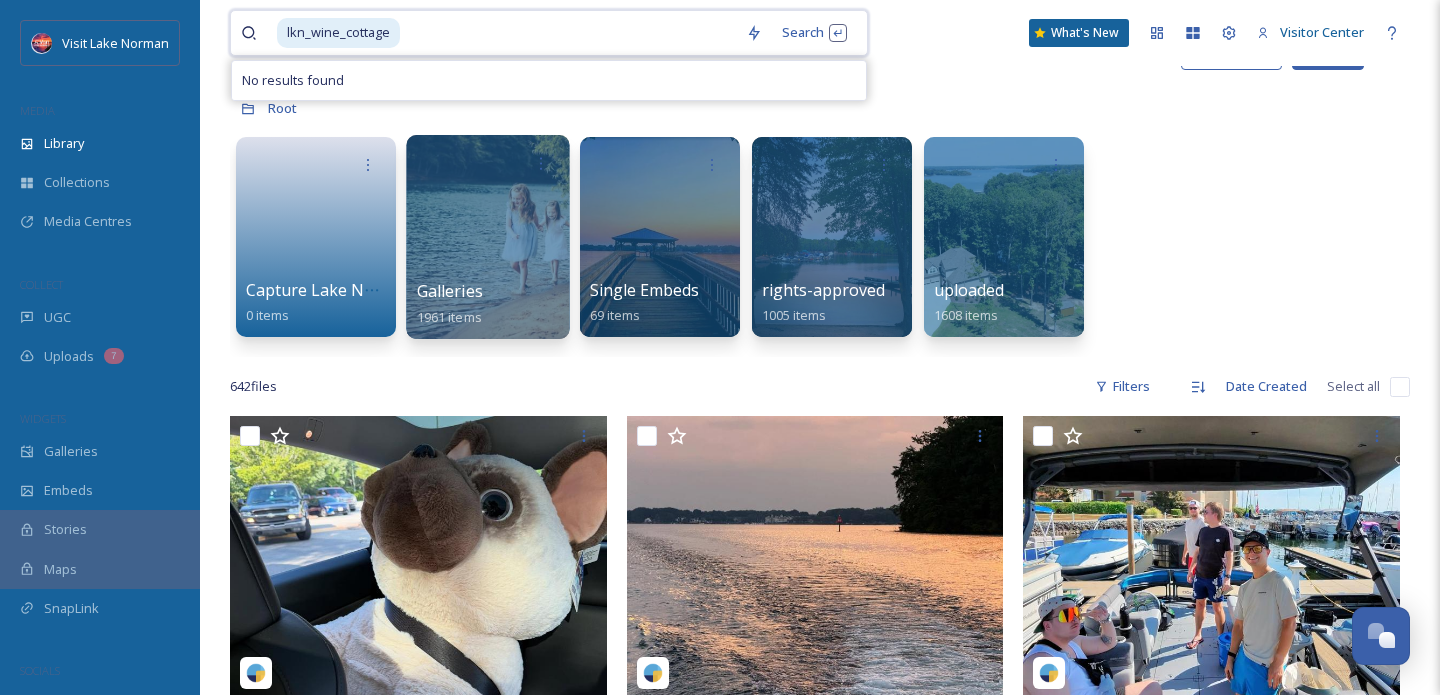 scroll, scrollTop: 0, scrollLeft: 0, axis: both 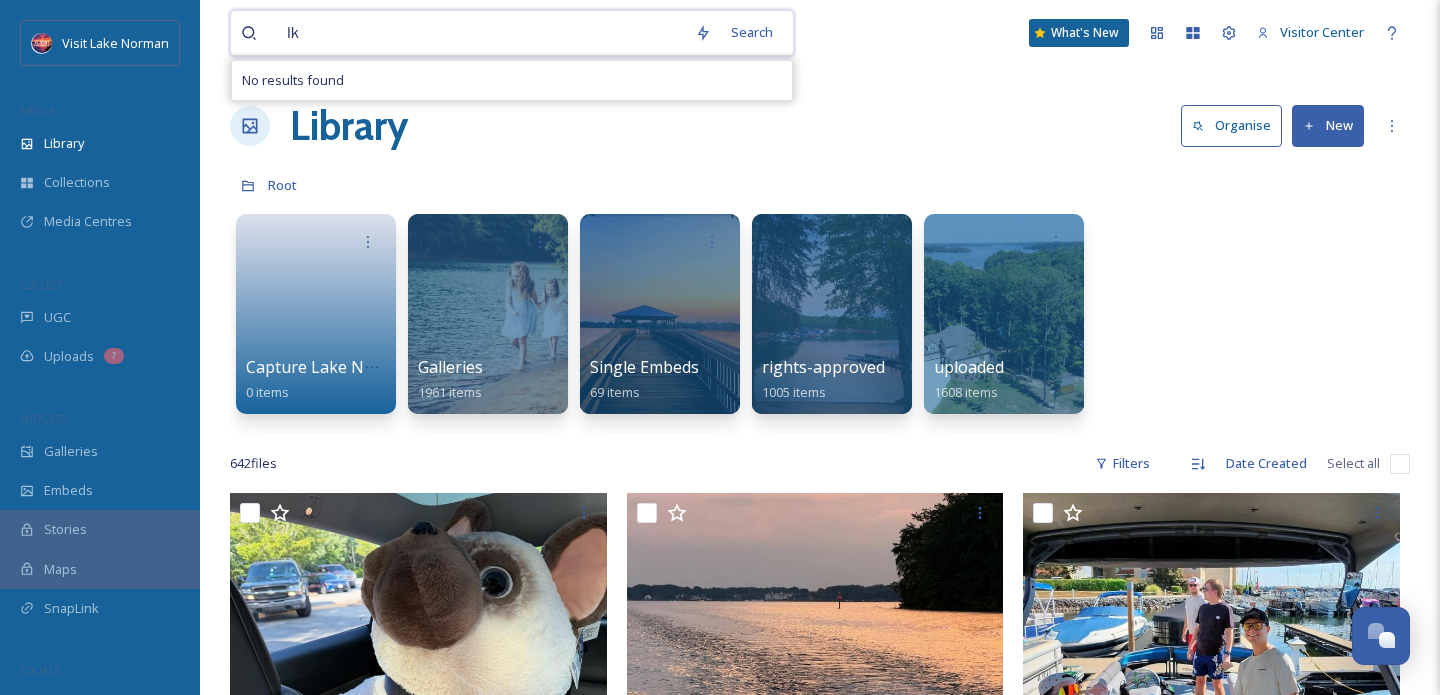 type on "l" 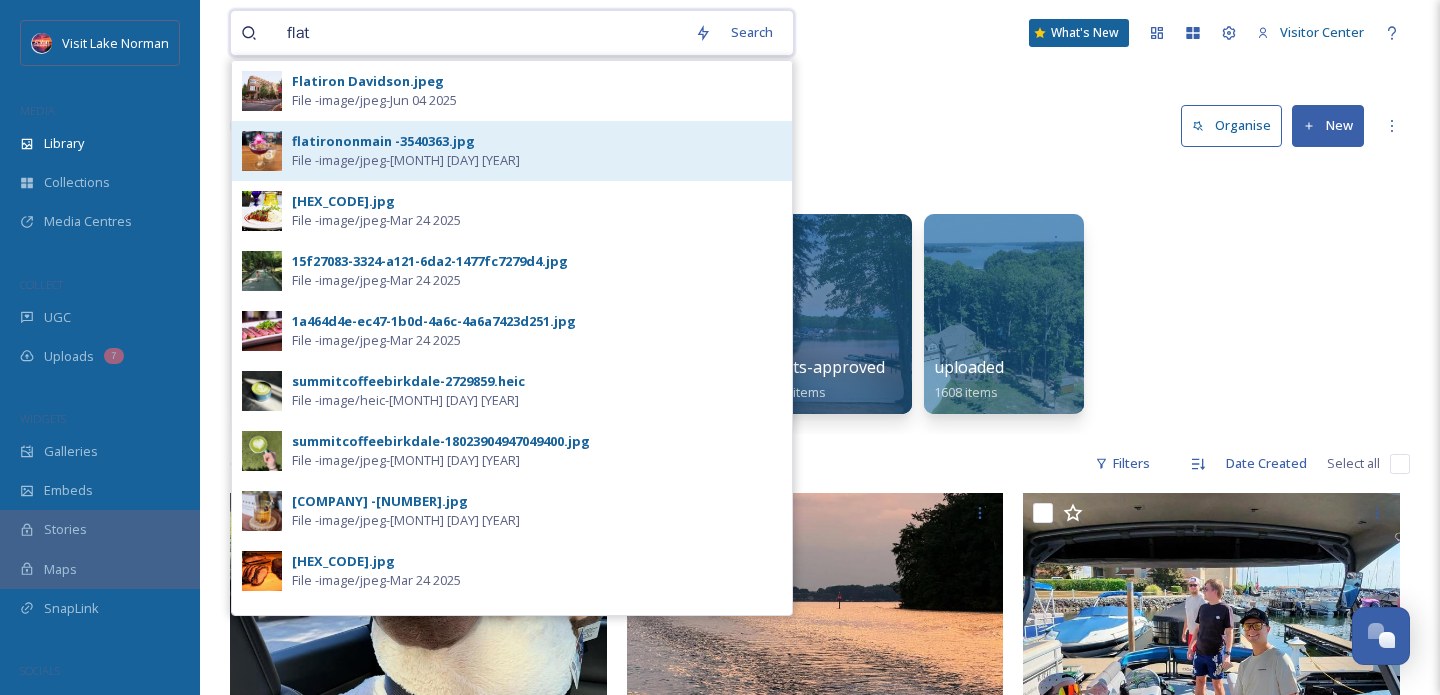 type on "flat" 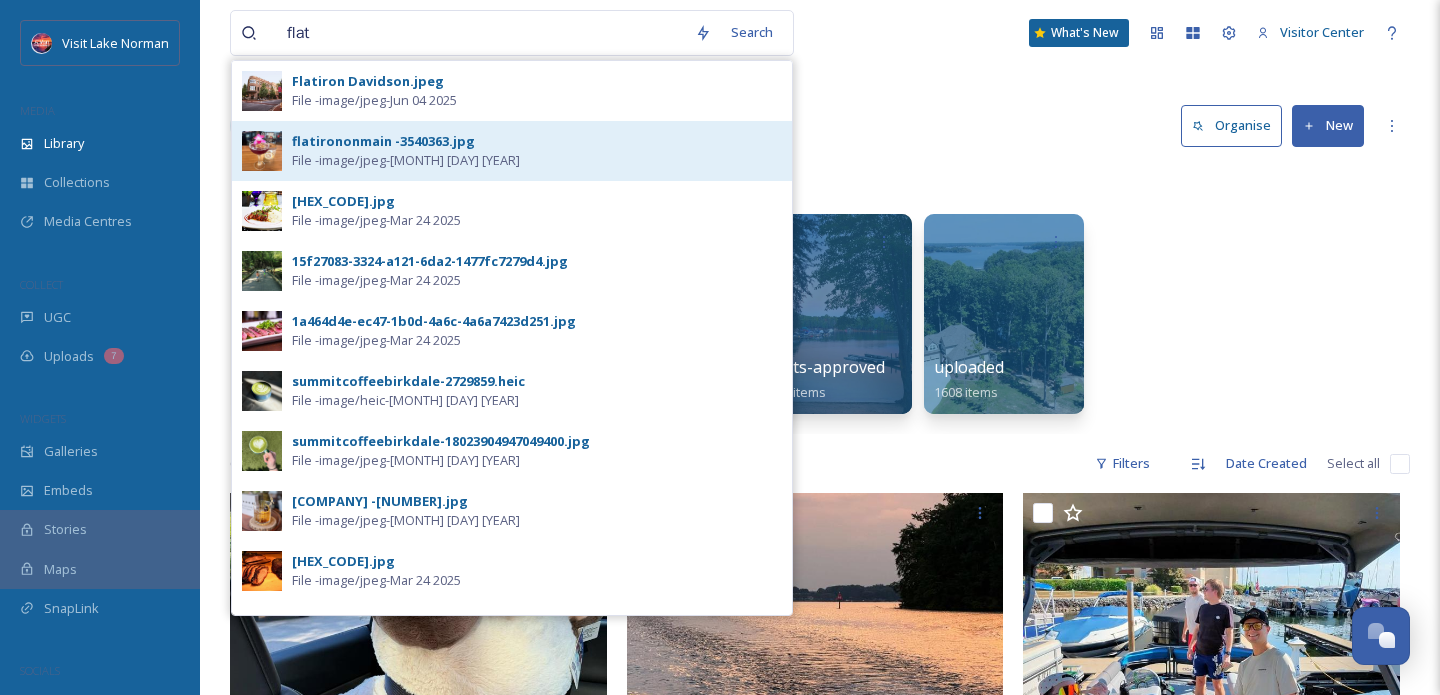 click on "flatirononmain -3540363.jpg File - image/jpeg - Jun [DAY] [YEAR]" at bounding box center [537, 151] 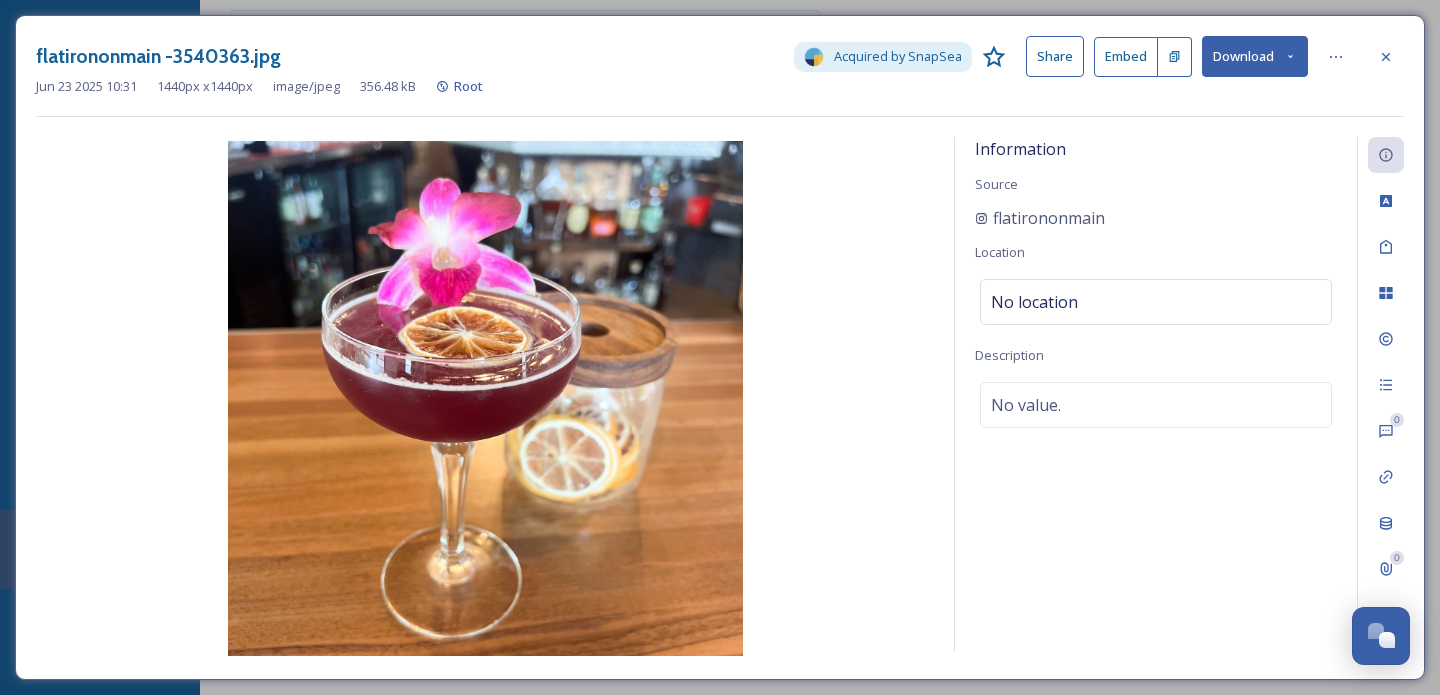 click on "Download" at bounding box center [1255, 56] 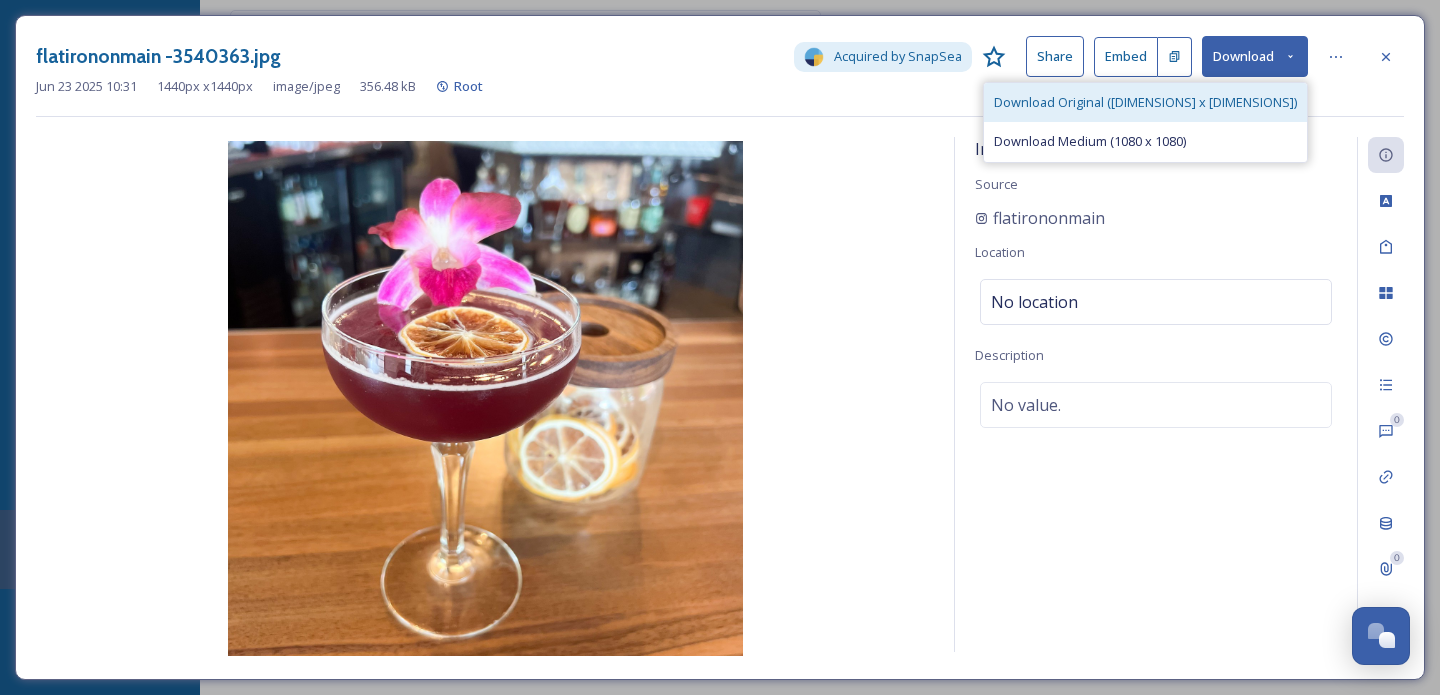 click on "Download Original ([DIMENSIONS] x [DIMENSIONS])" at bounding box center [1145, 102] 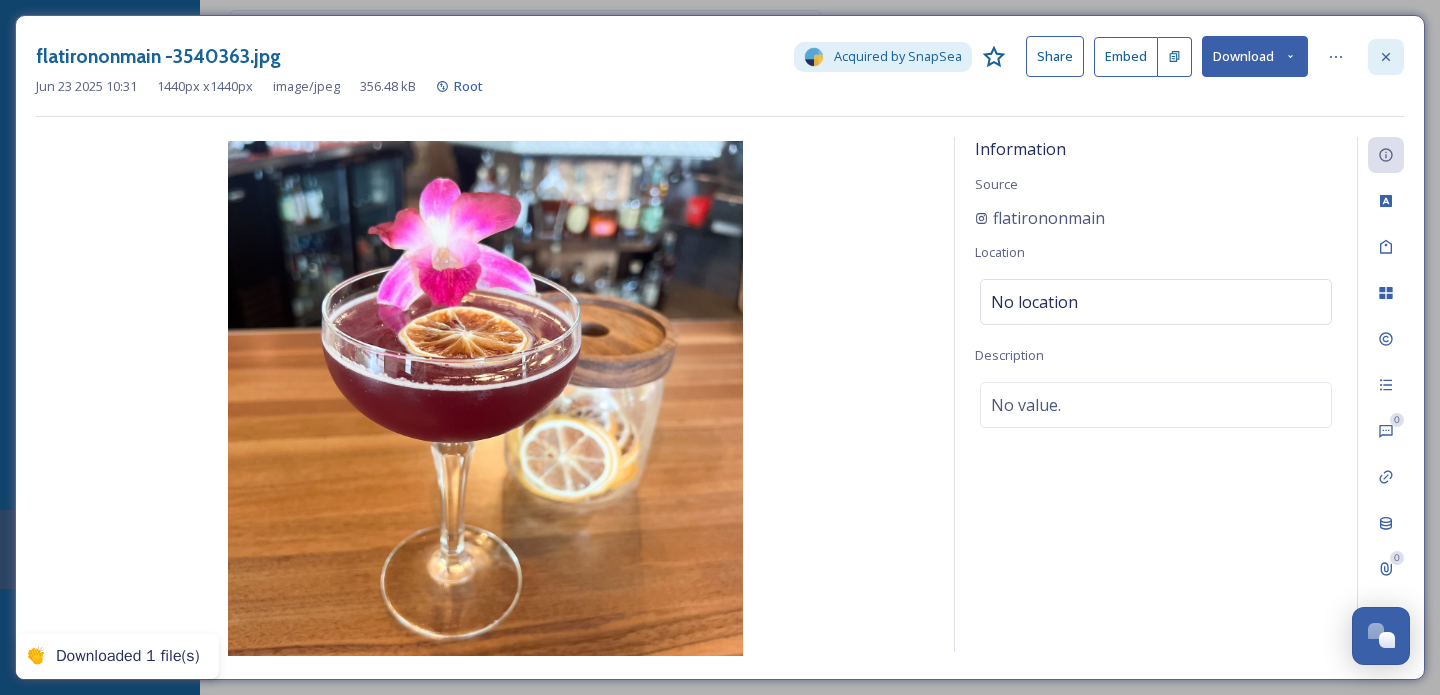 click 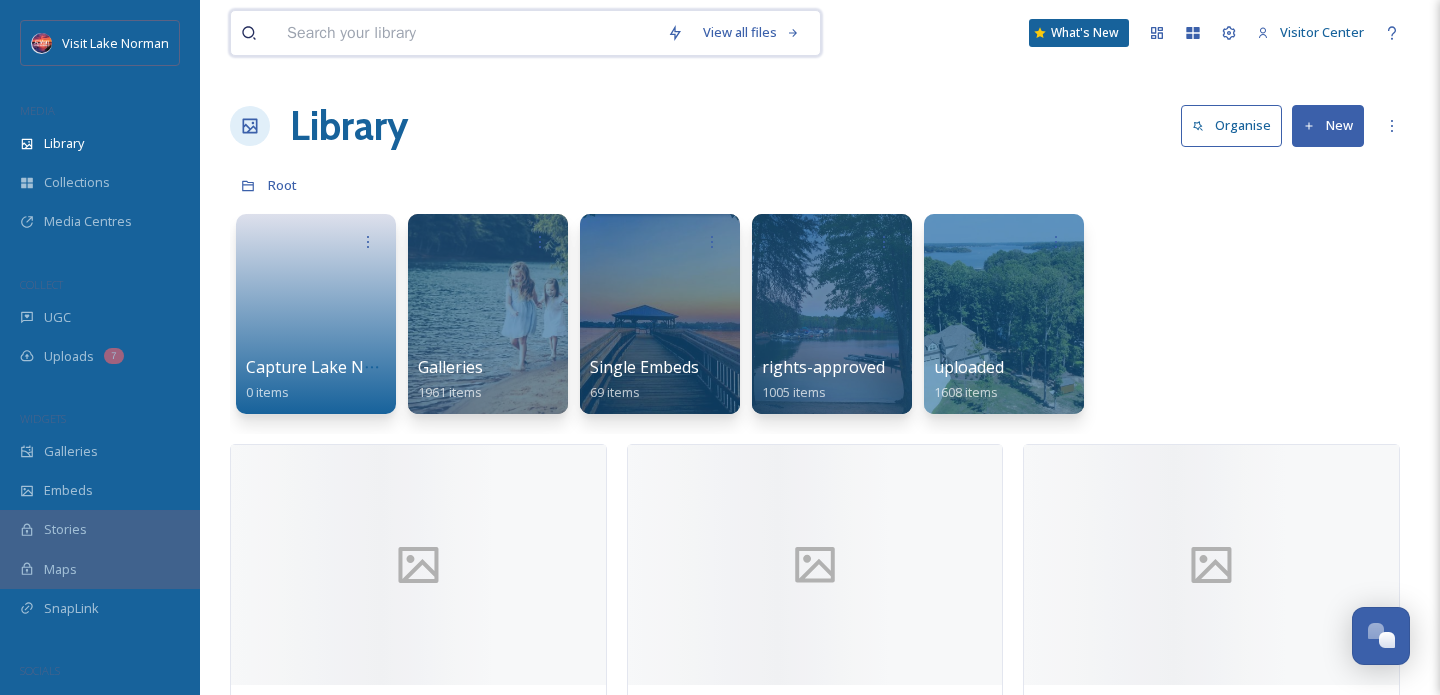 click at bounding box center [467, 33] 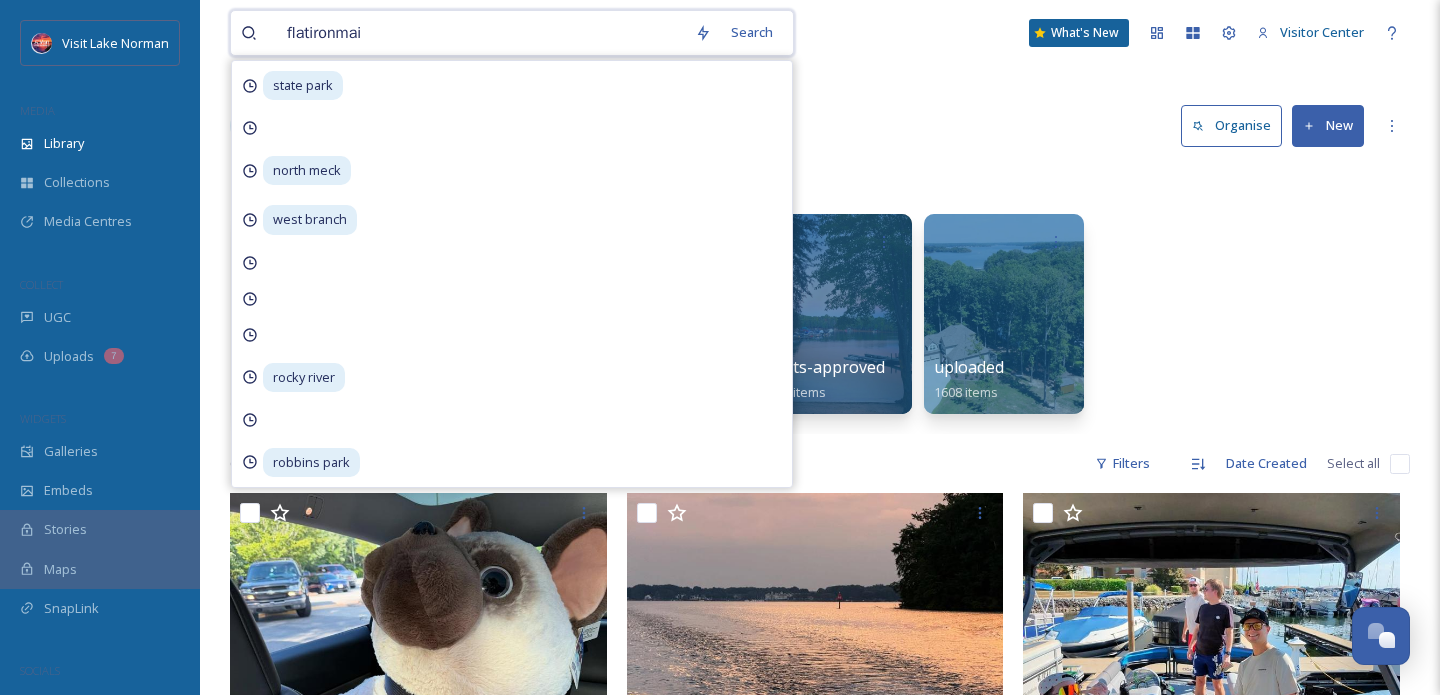 type on "flatironmain" 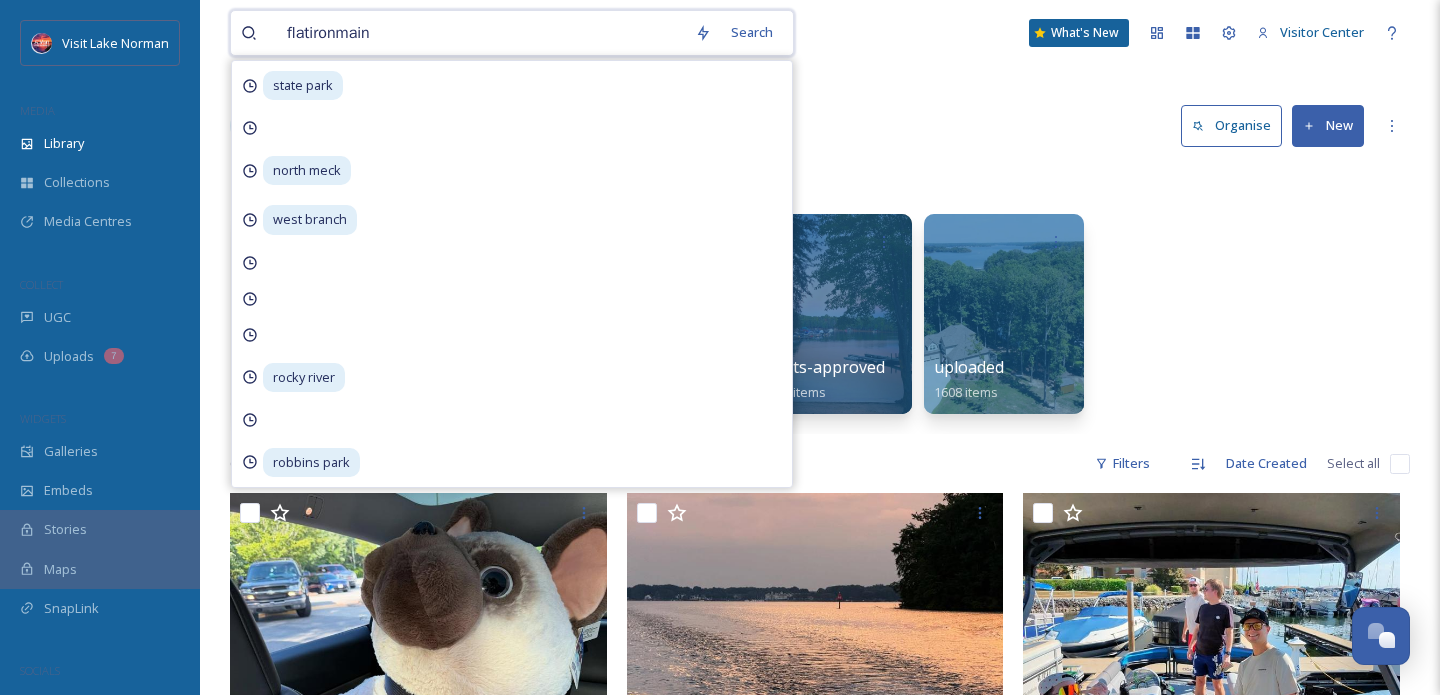 type 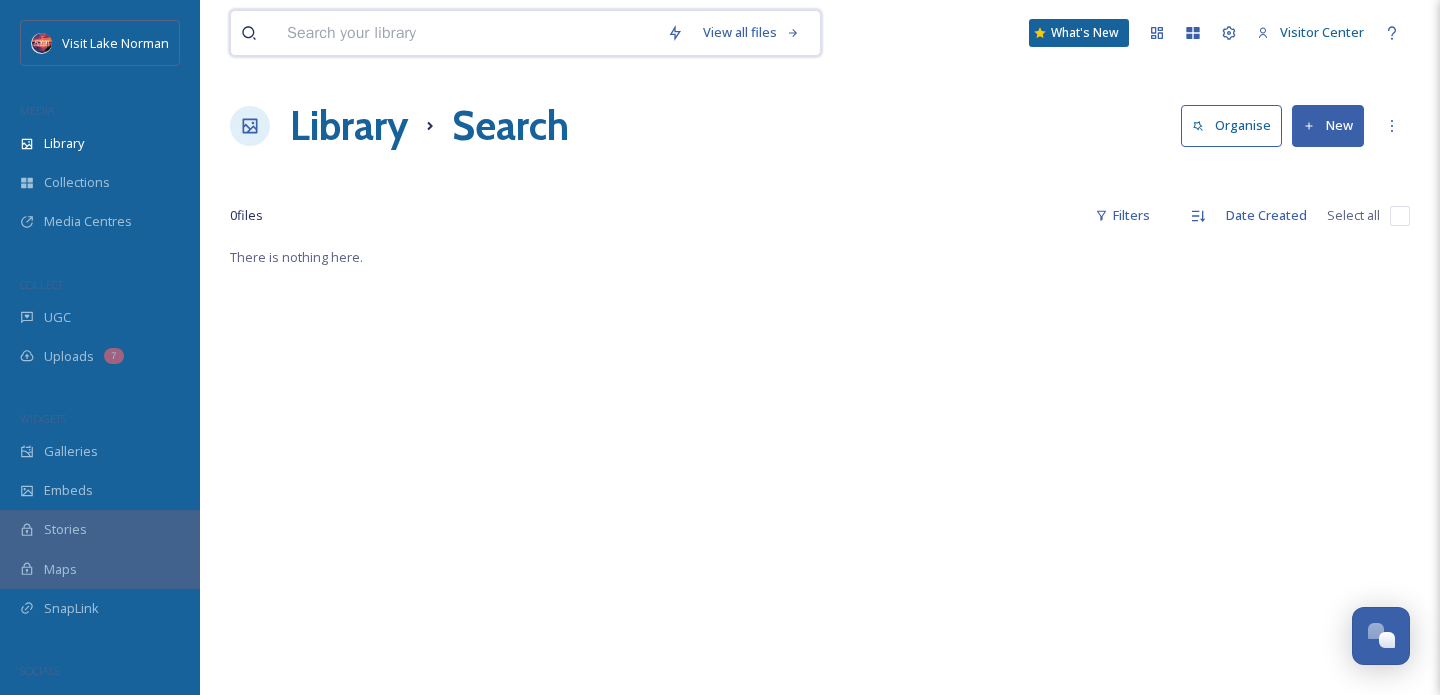 click at bounding box center (467, 33) 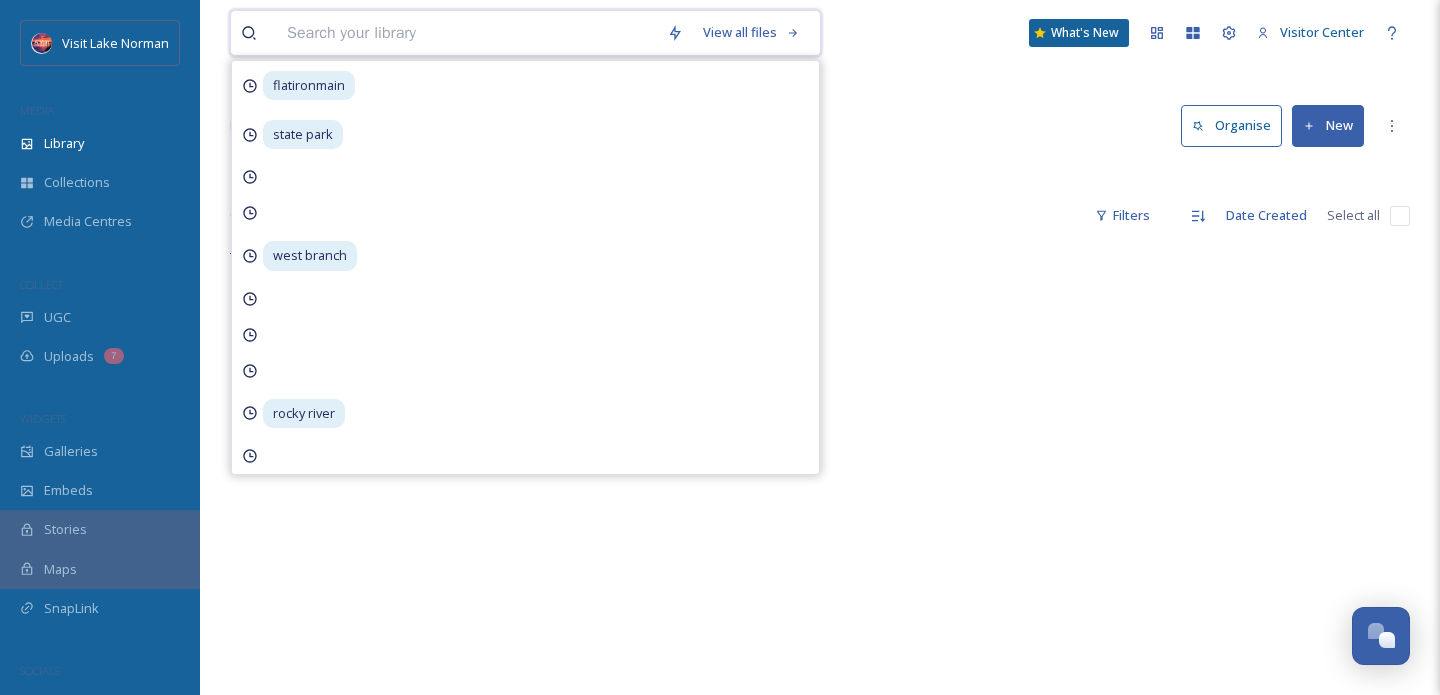 paste on "flatirononmain" 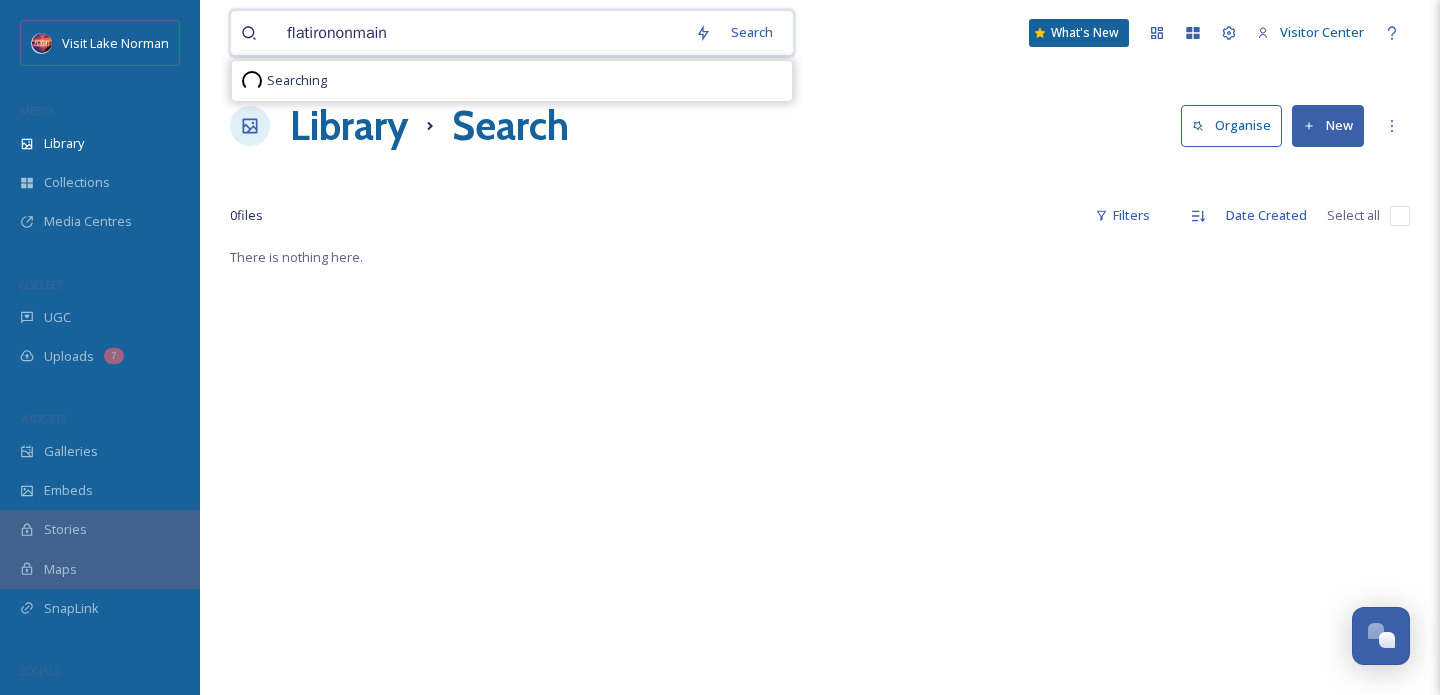 type 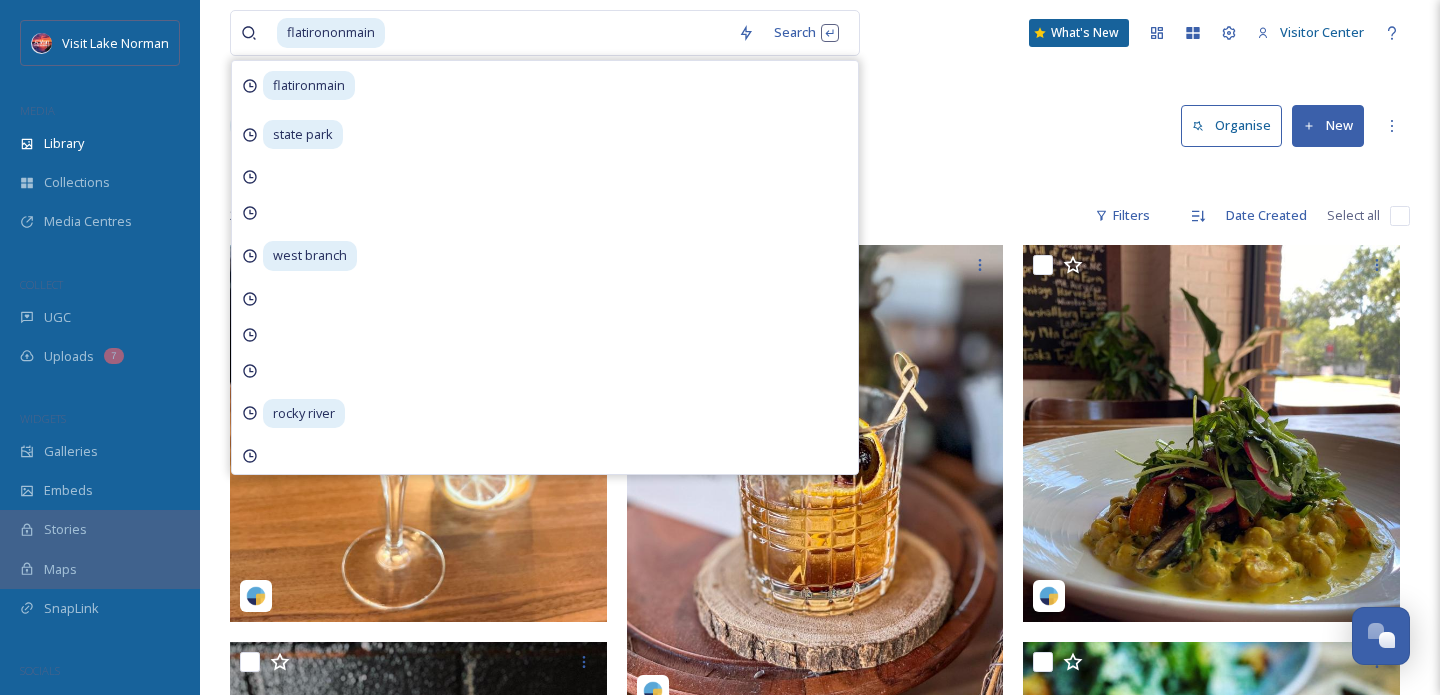 click on "[CITY]onmain Search [CITY]main state park west branch  rocky river What's New Visitor Center Library Search Organise New Your Selections There is nothing here. 28  file s Filters Date Created Select all" at bounding box center (820, 1626) 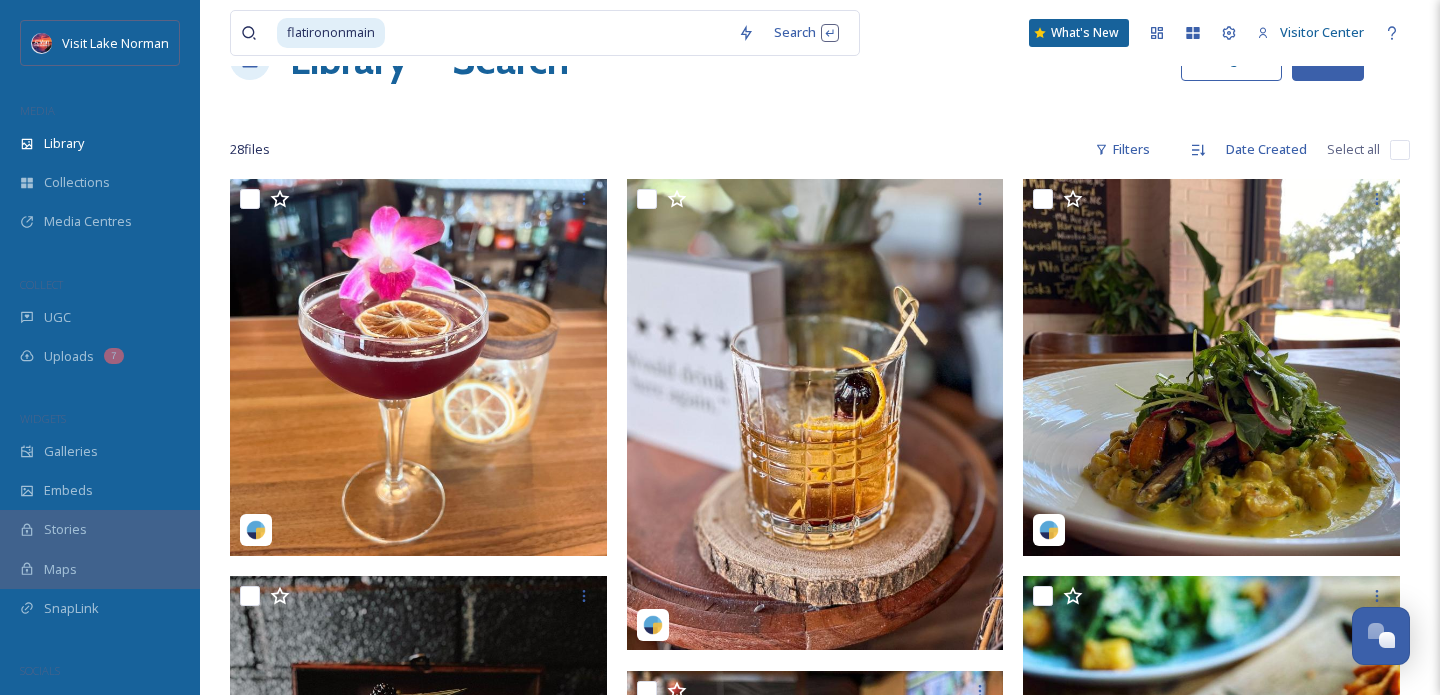 scroll, scrollTop: 0, scrollLeft: 0, axis: both 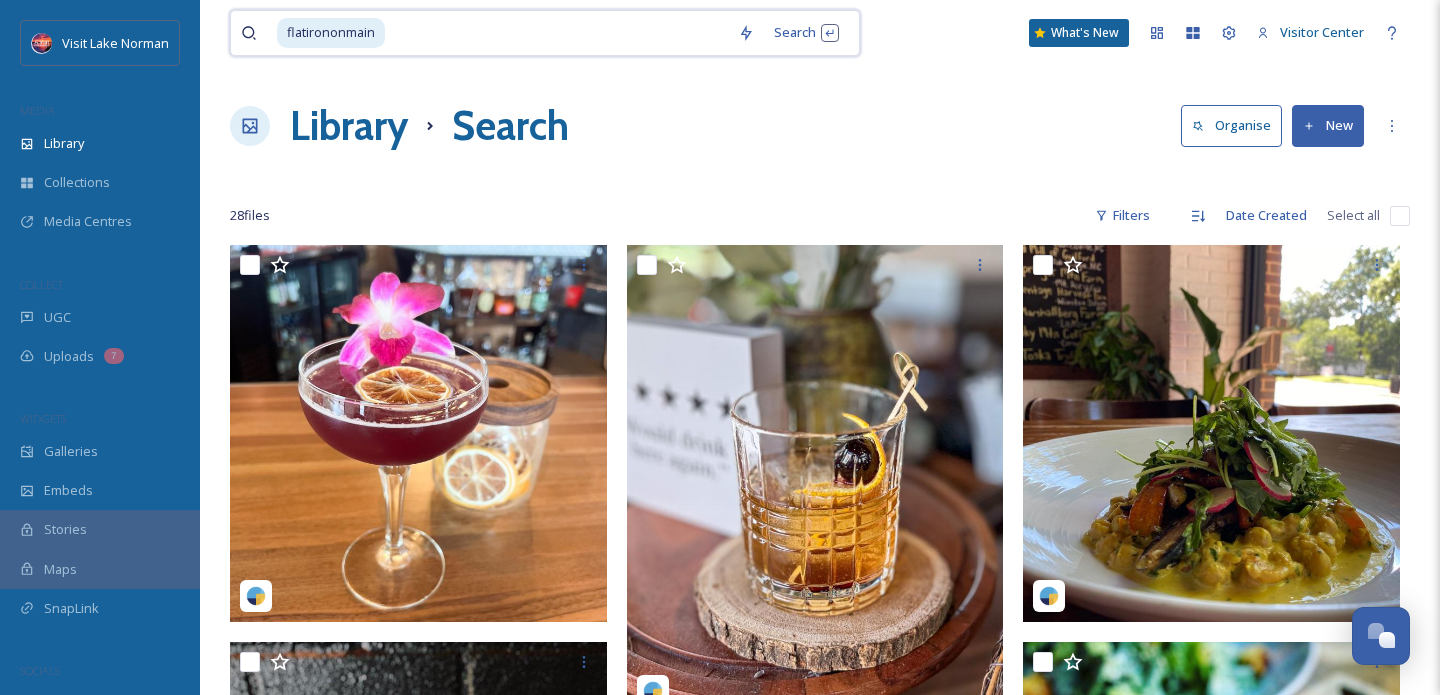 click at bounding box center [557, 33] 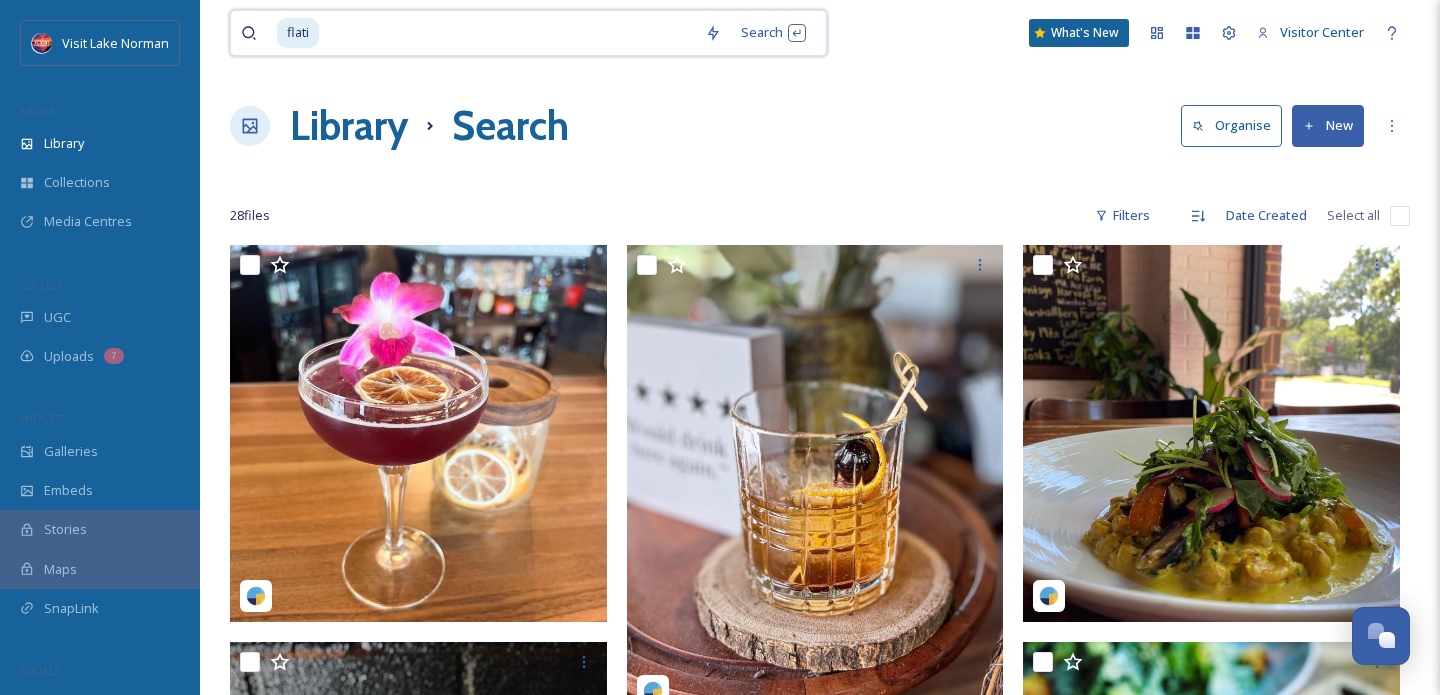 drag, startPoint x: 401, startPoint y: 27, endPoint x: 254, endPoint y: 8, distance: 148.22281 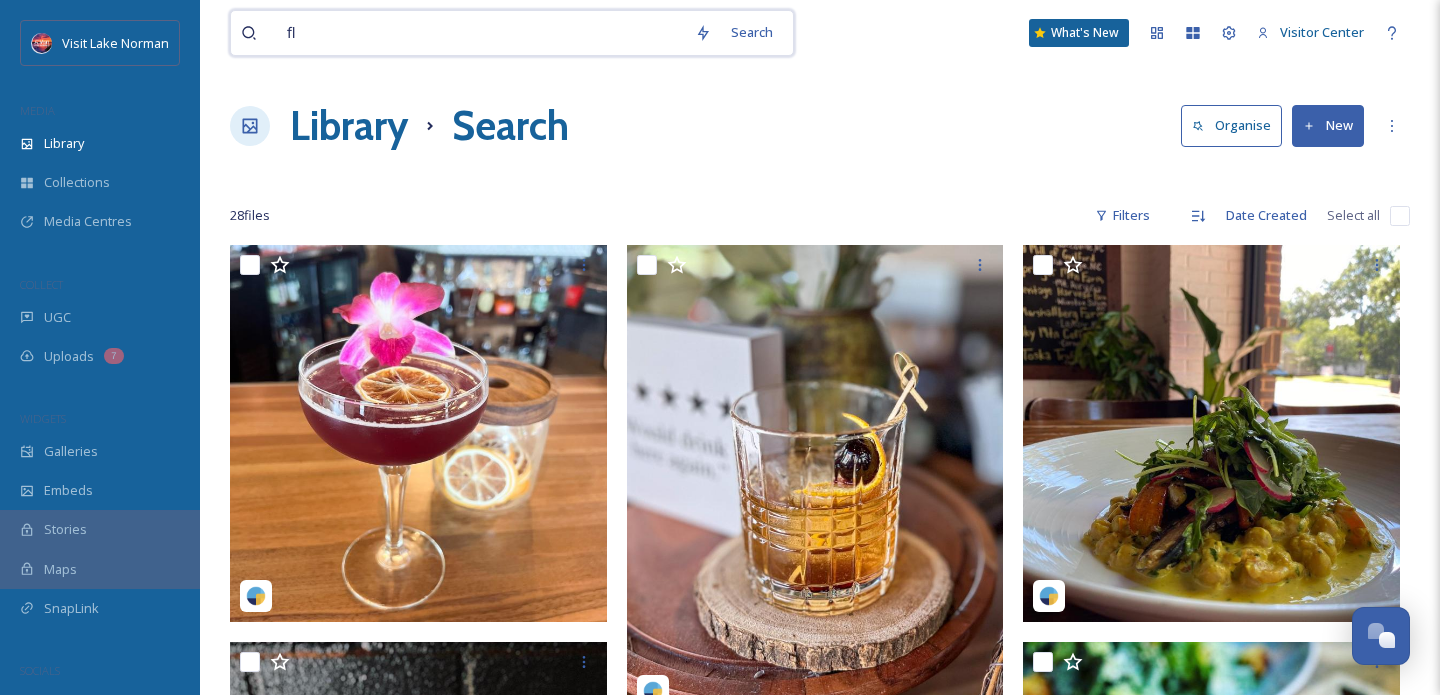 type on "f" 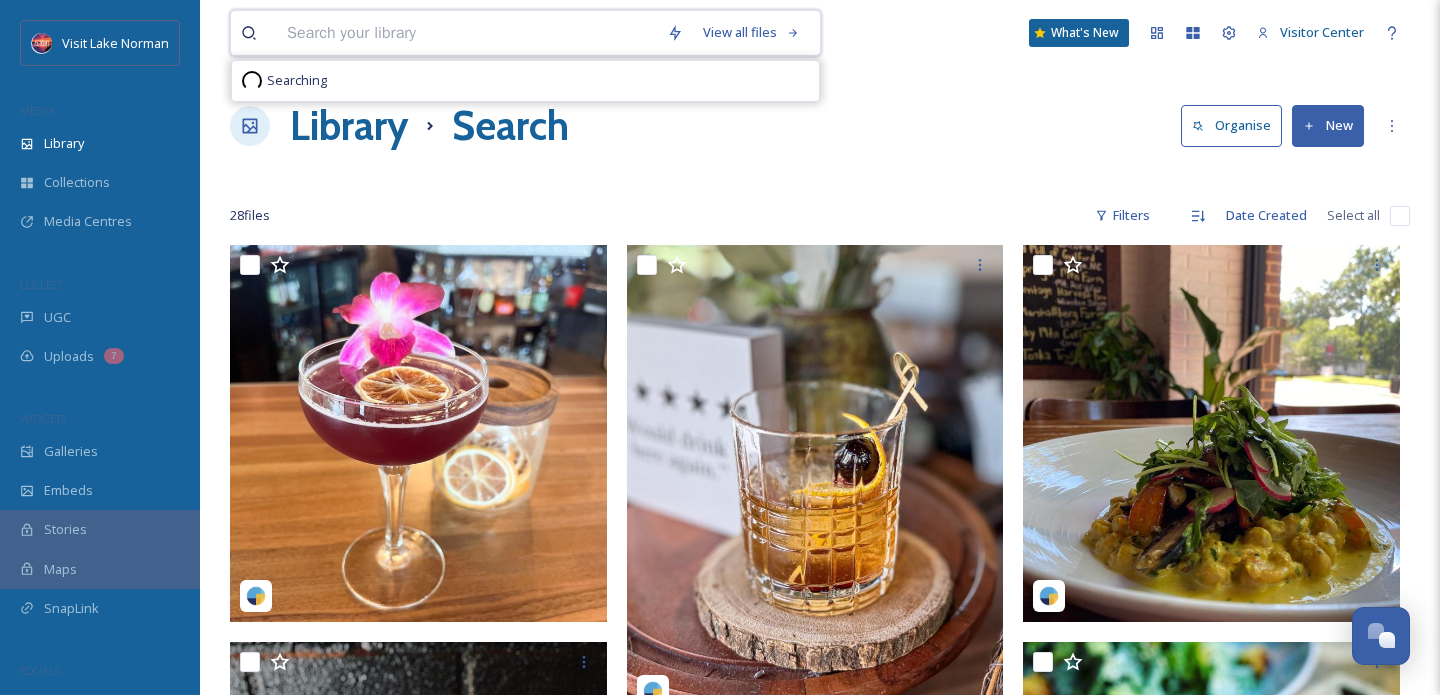 paste on "birkdalevillagenc" 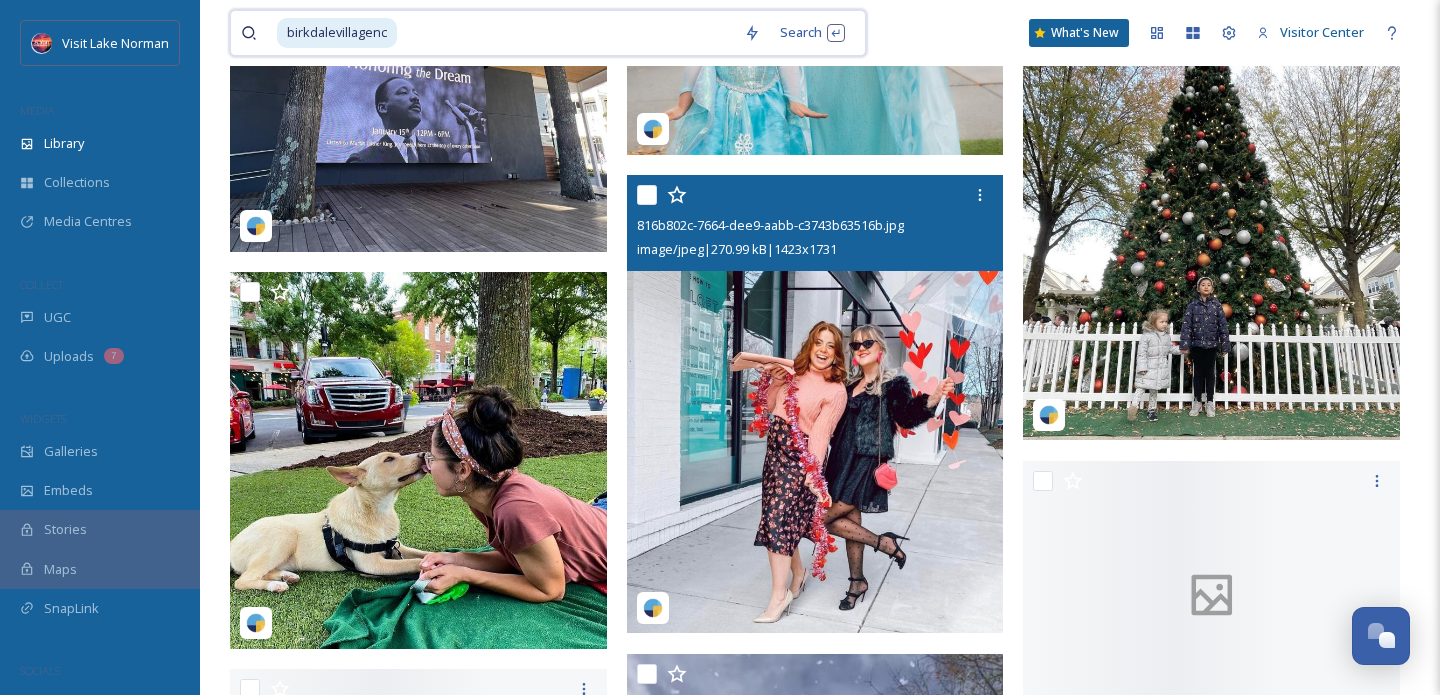 scroll, scrollTop: 3603, scrollLeft: 0, axis: vertical 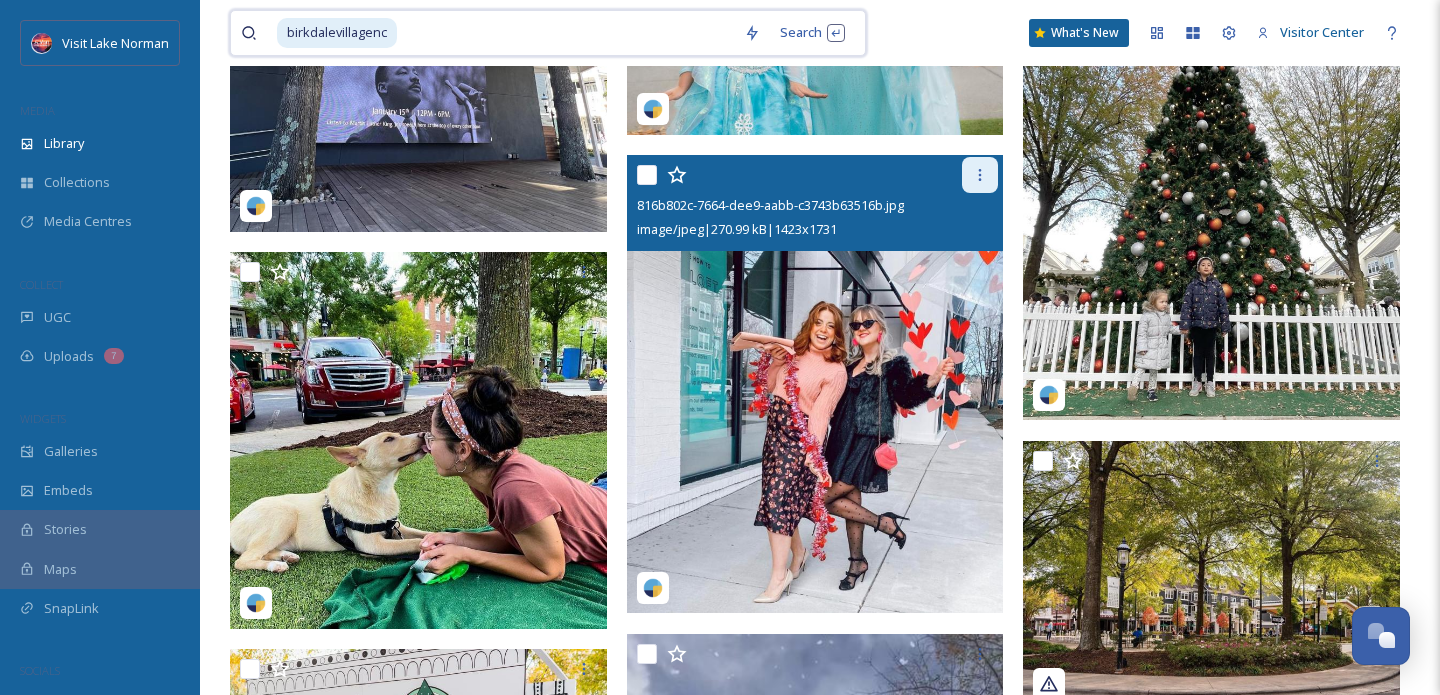 type 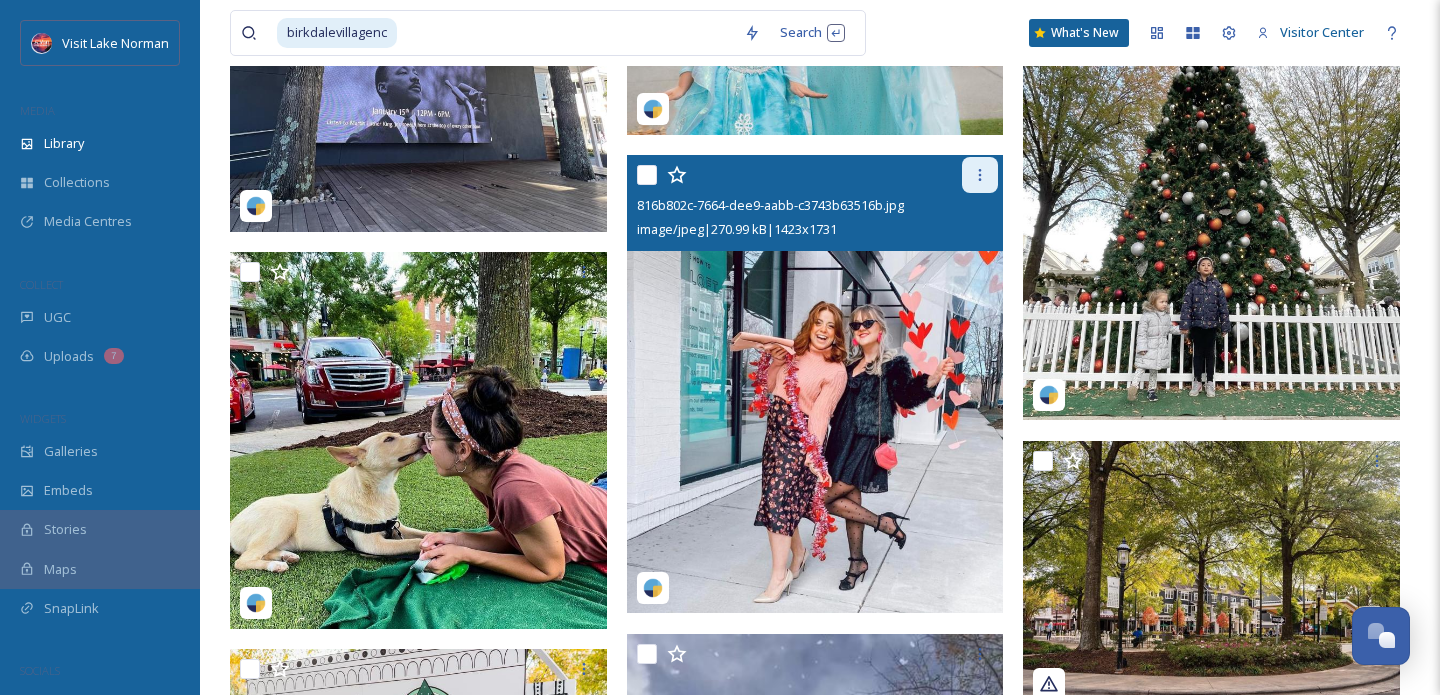 click at bounding box center (980, 175) 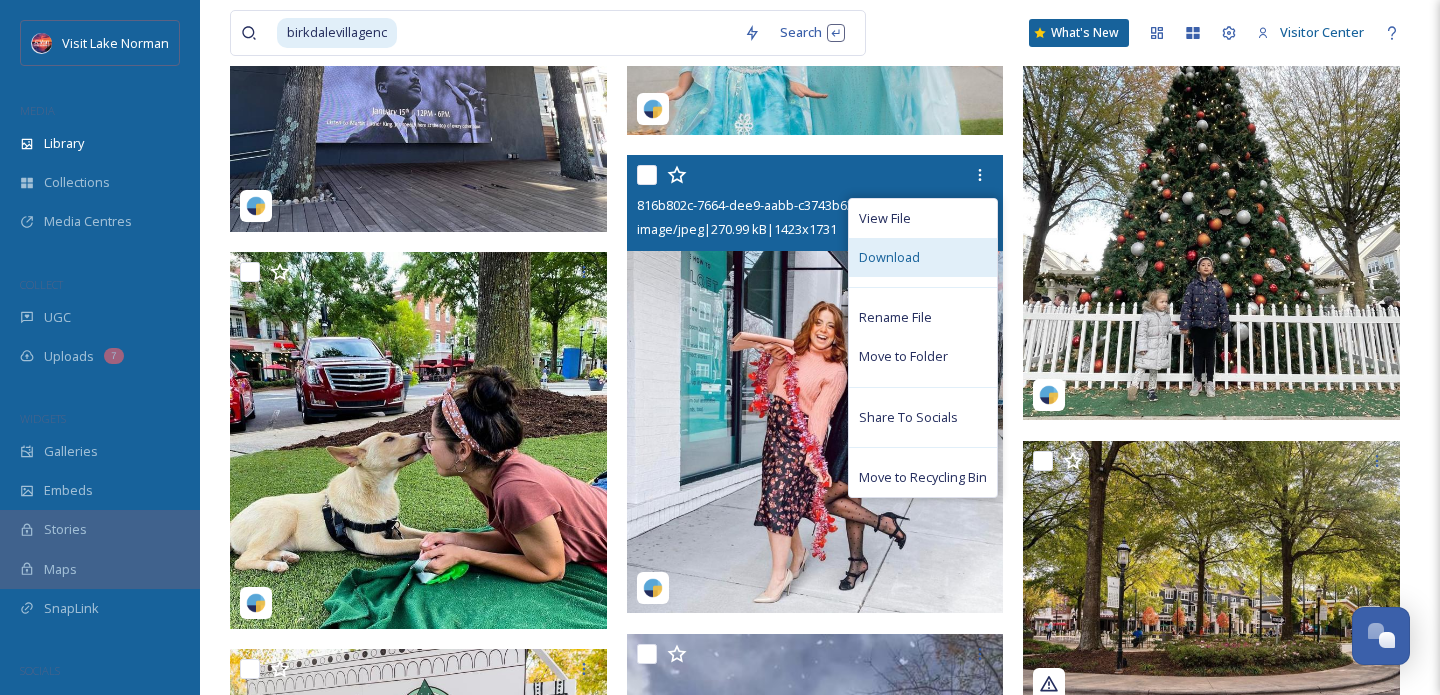 click on "Download" at bounding box center [889, 257] 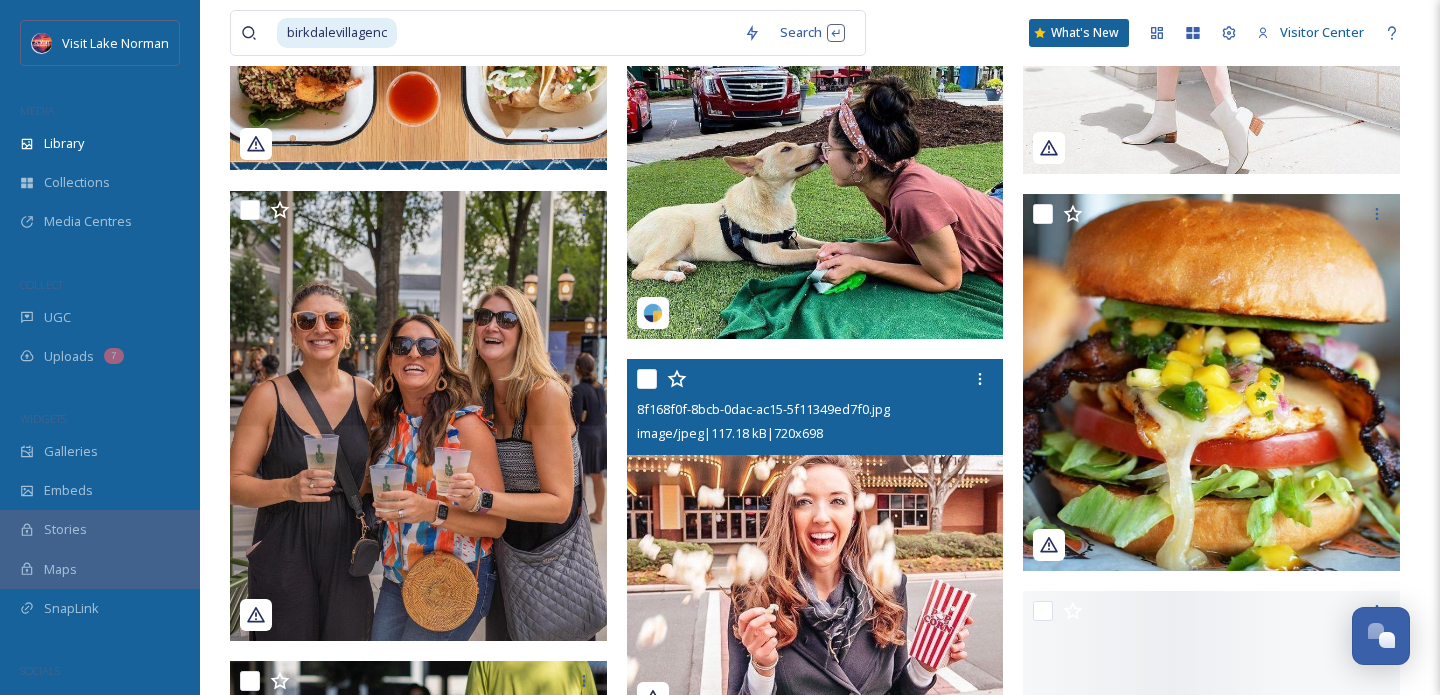 scroll, scrollTop: 7323, scrollLeft: 0, axis: vertical 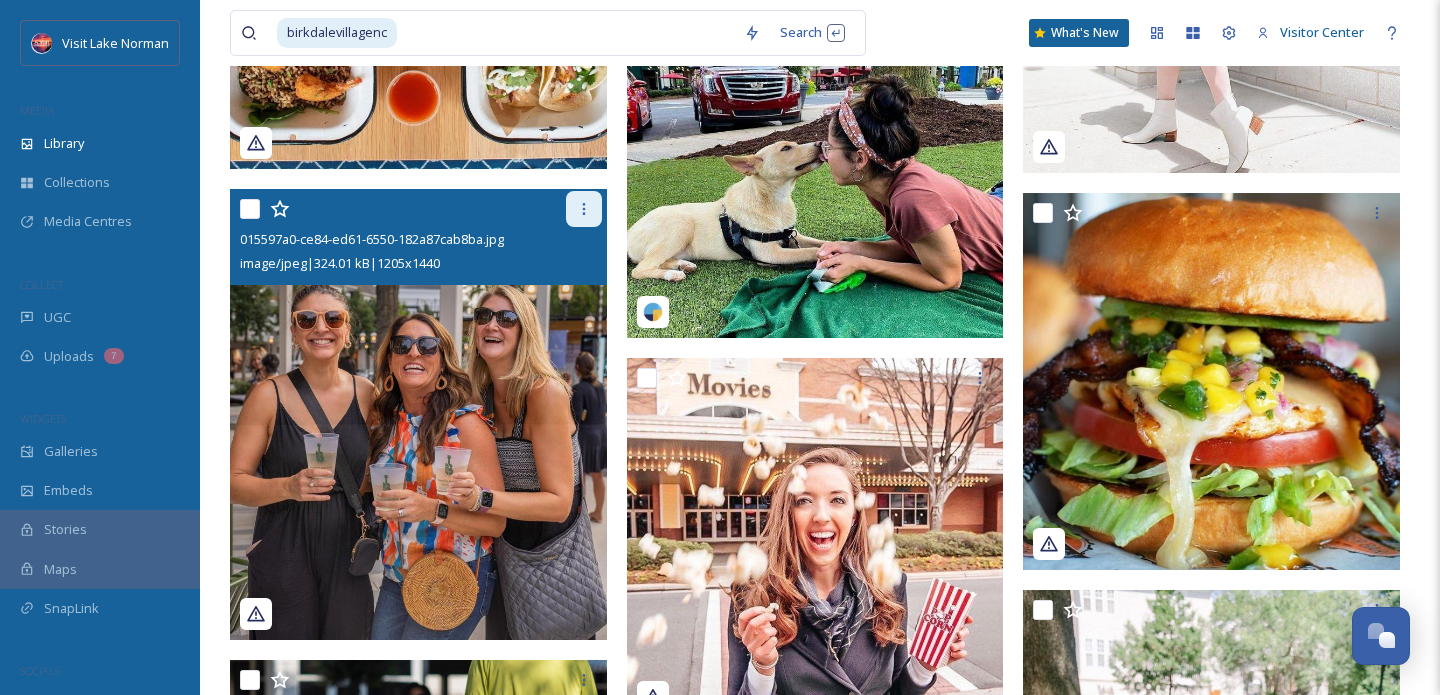 click at bounding box center (584, 209) 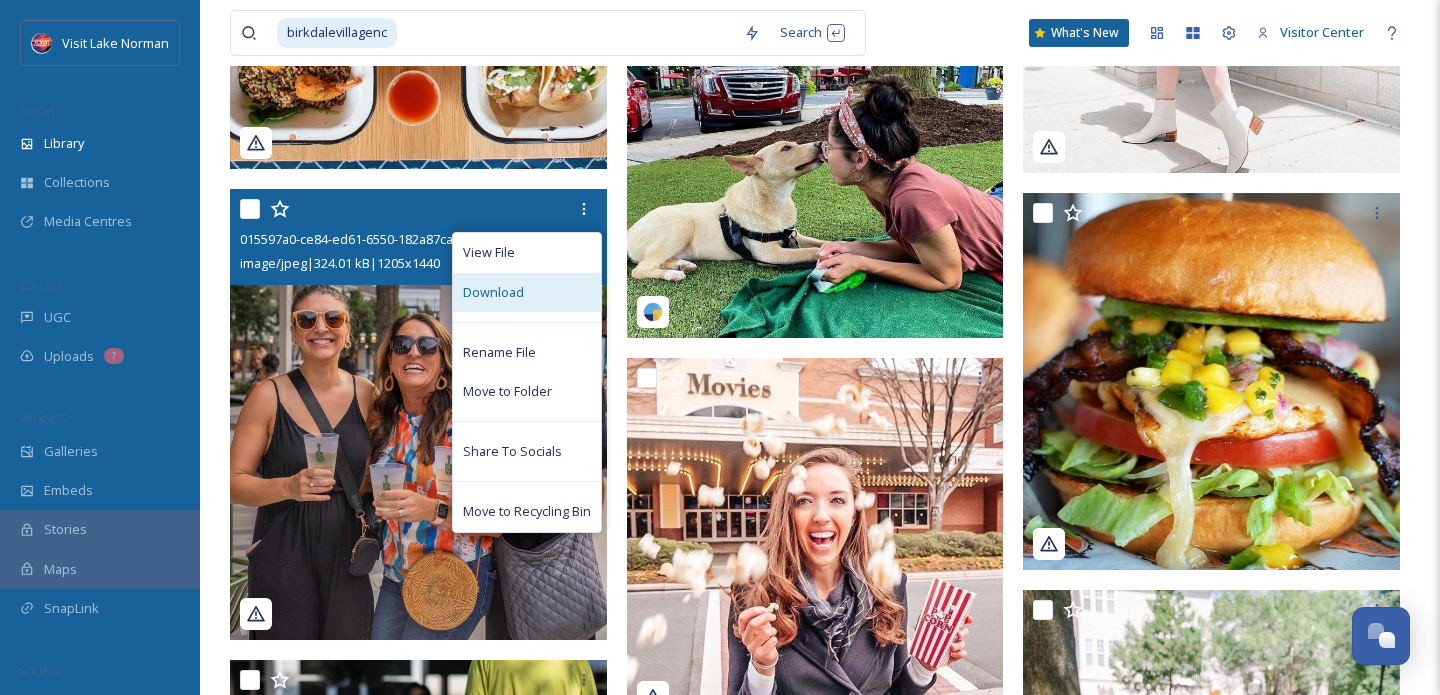 click on "Download" at bounding box center (527, 292) 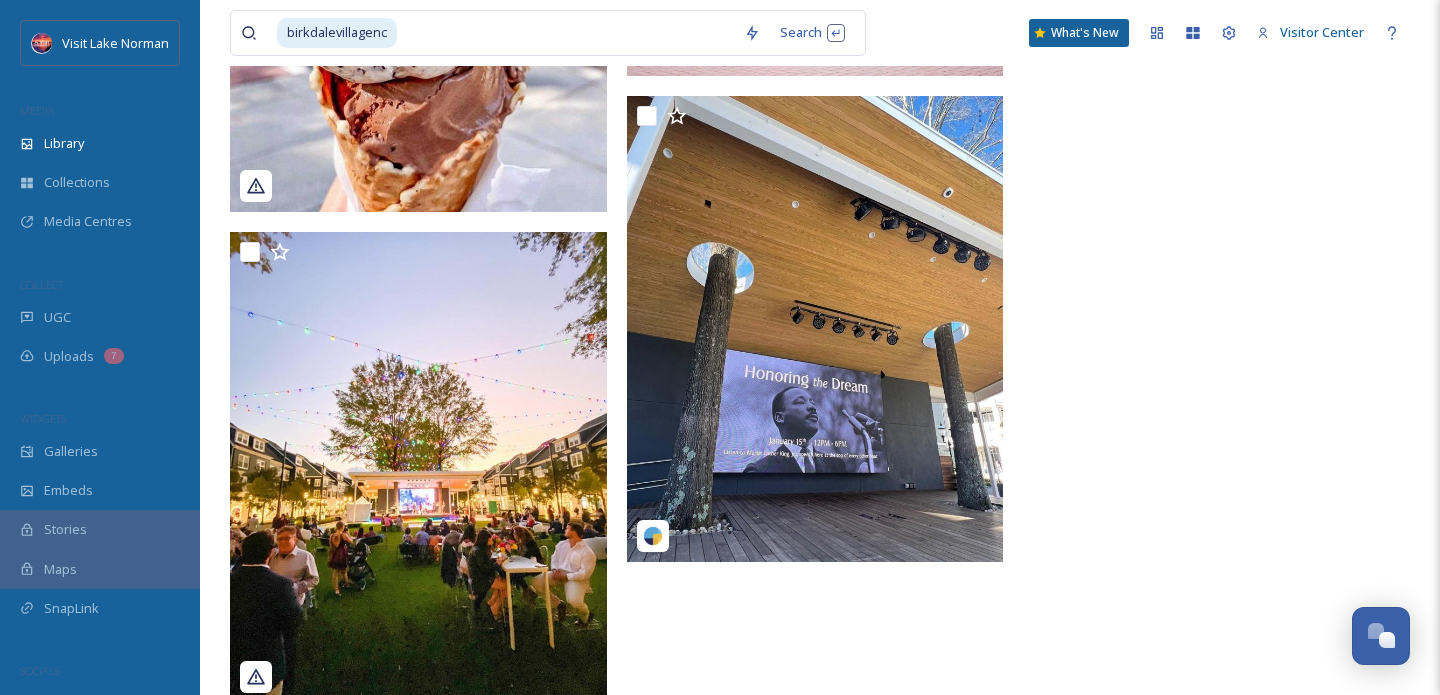 scroll, scrollTop: 9872, scrollLeft: 0, axis: vertical 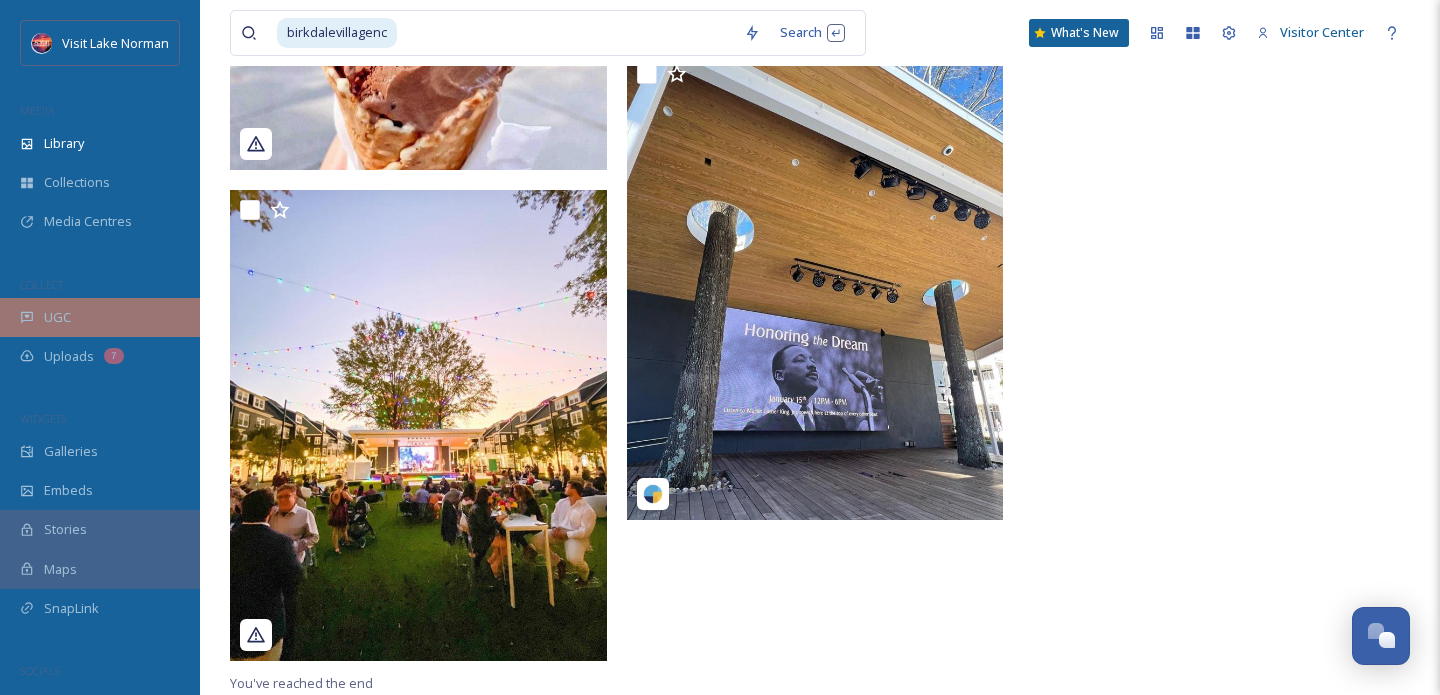 click on "UGC" at bounding box center [100, 317] 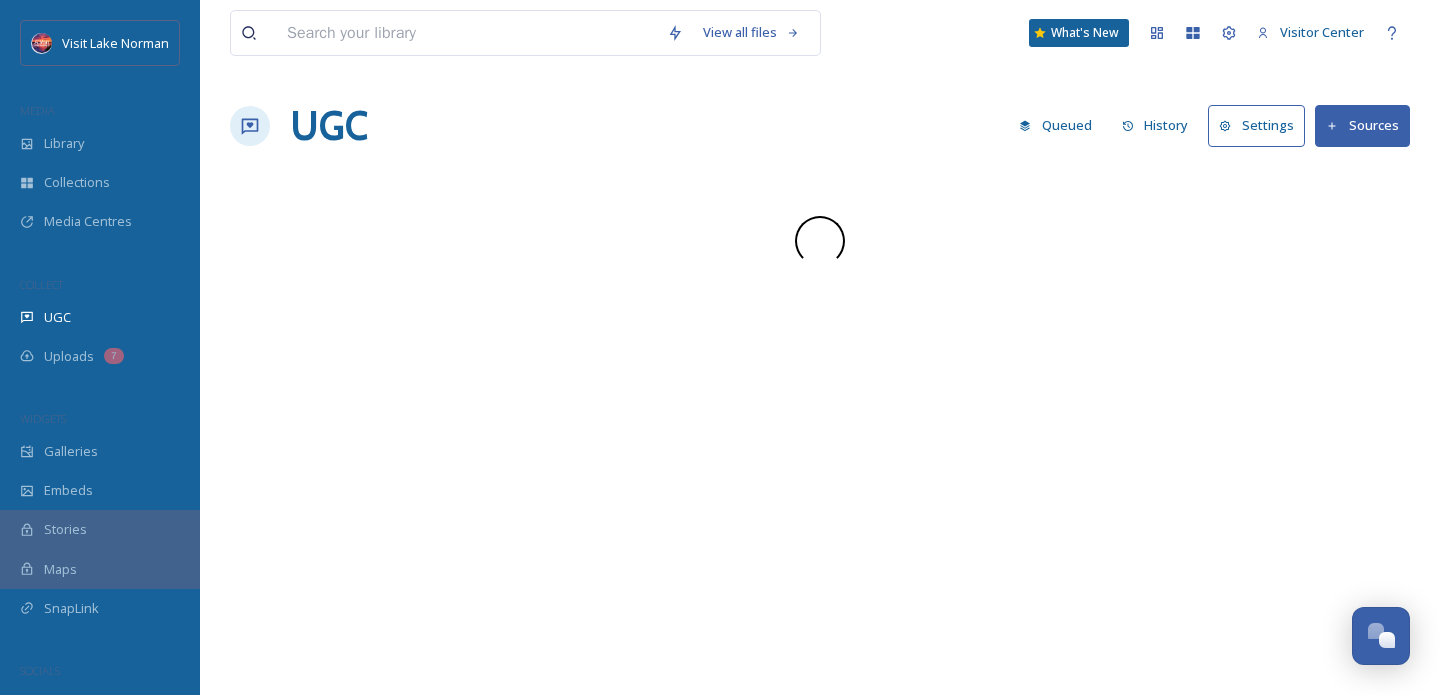 scroll, scrollTop: 0, scrollLeft: 0, axis: both 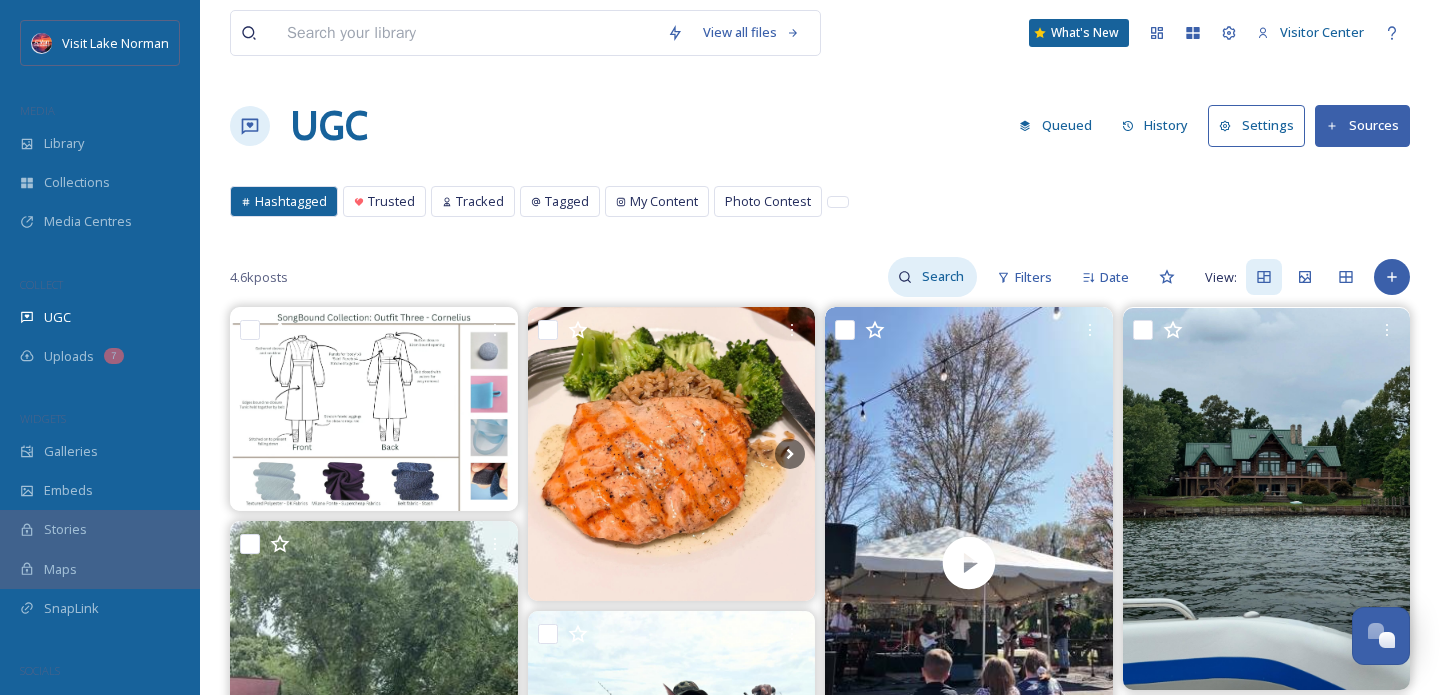 click at bounding box center [944, 277] 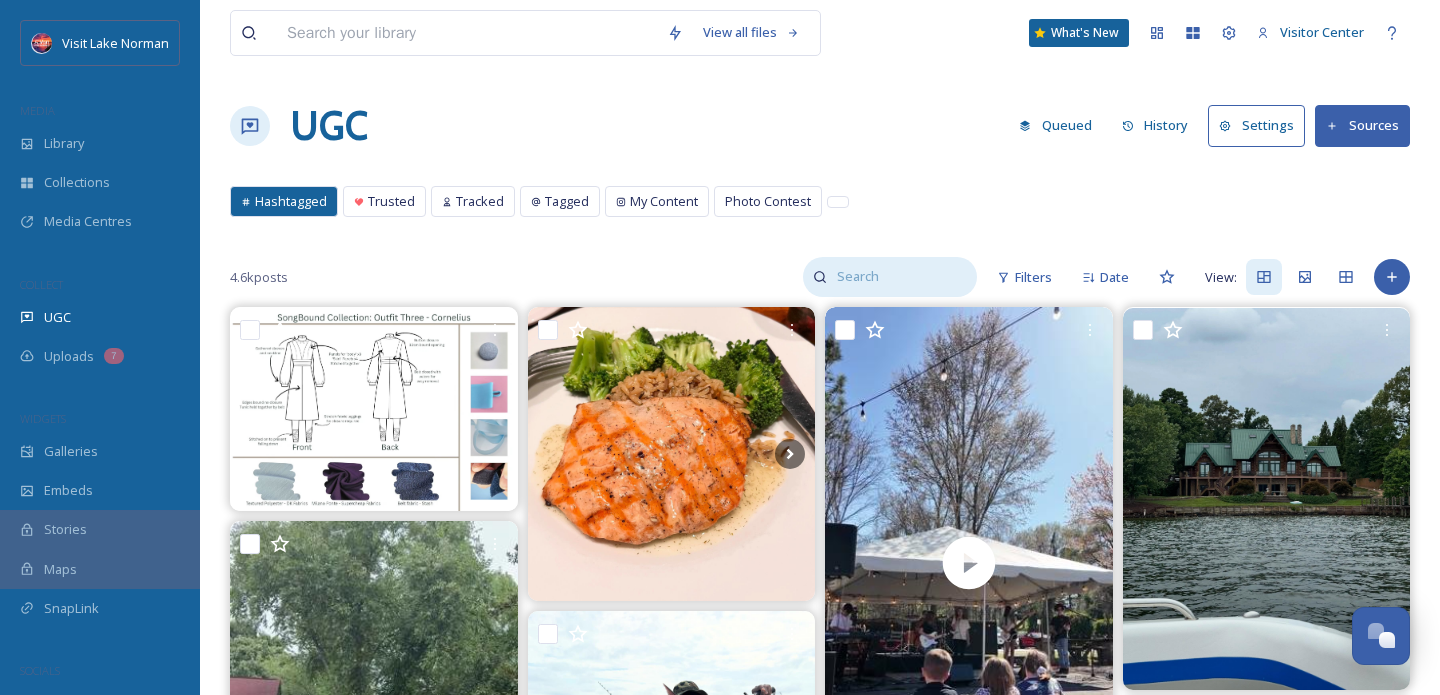 paste on "birkdalevillagenc" 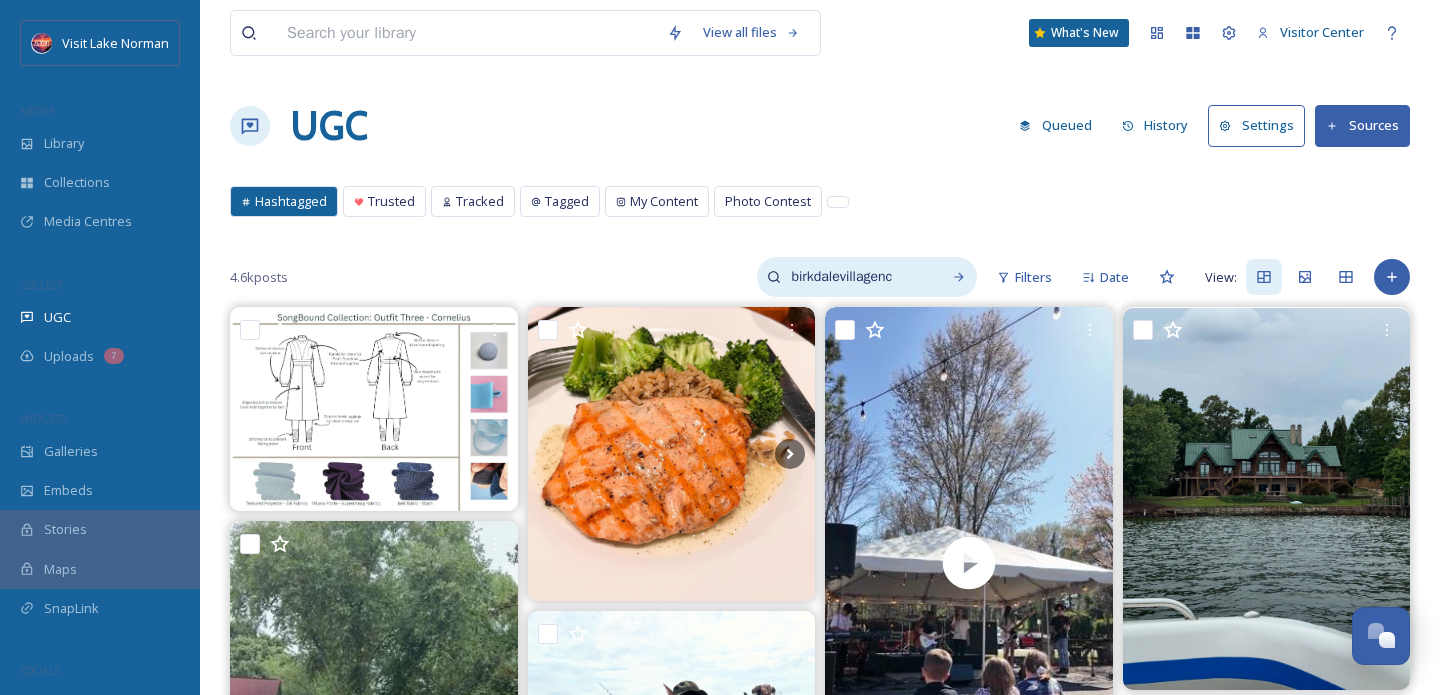 type on "birkdalevillagenc" 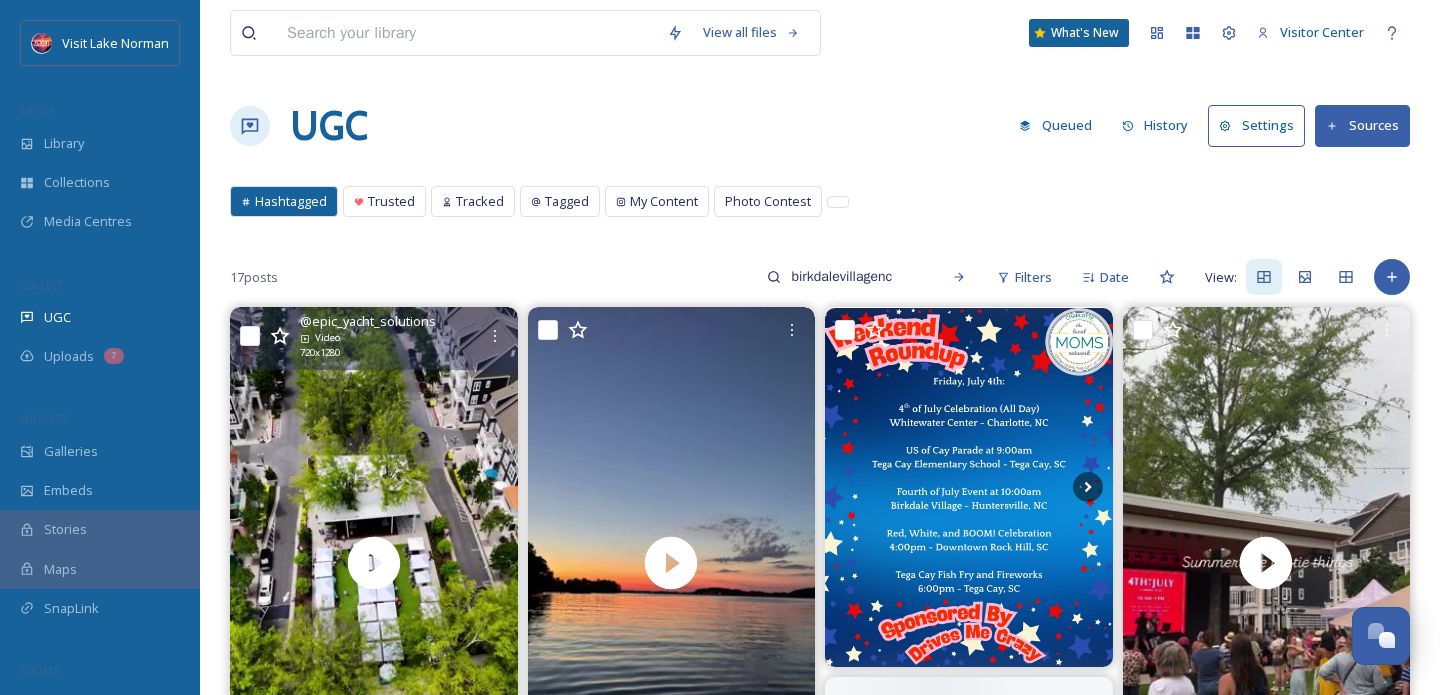 scroll, scrollTop: 92, scrollLeft: 0, axis: vertical 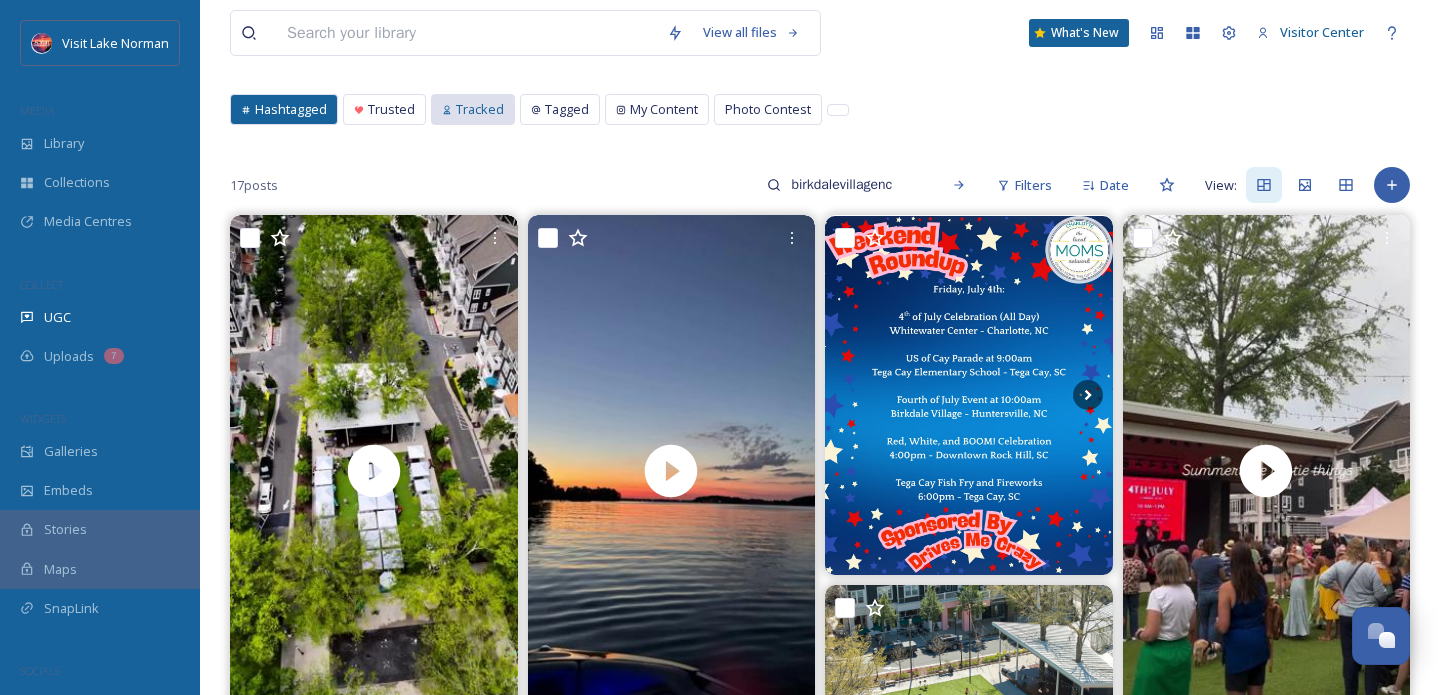 click on "Tracked" at bounding box center (480, 109) 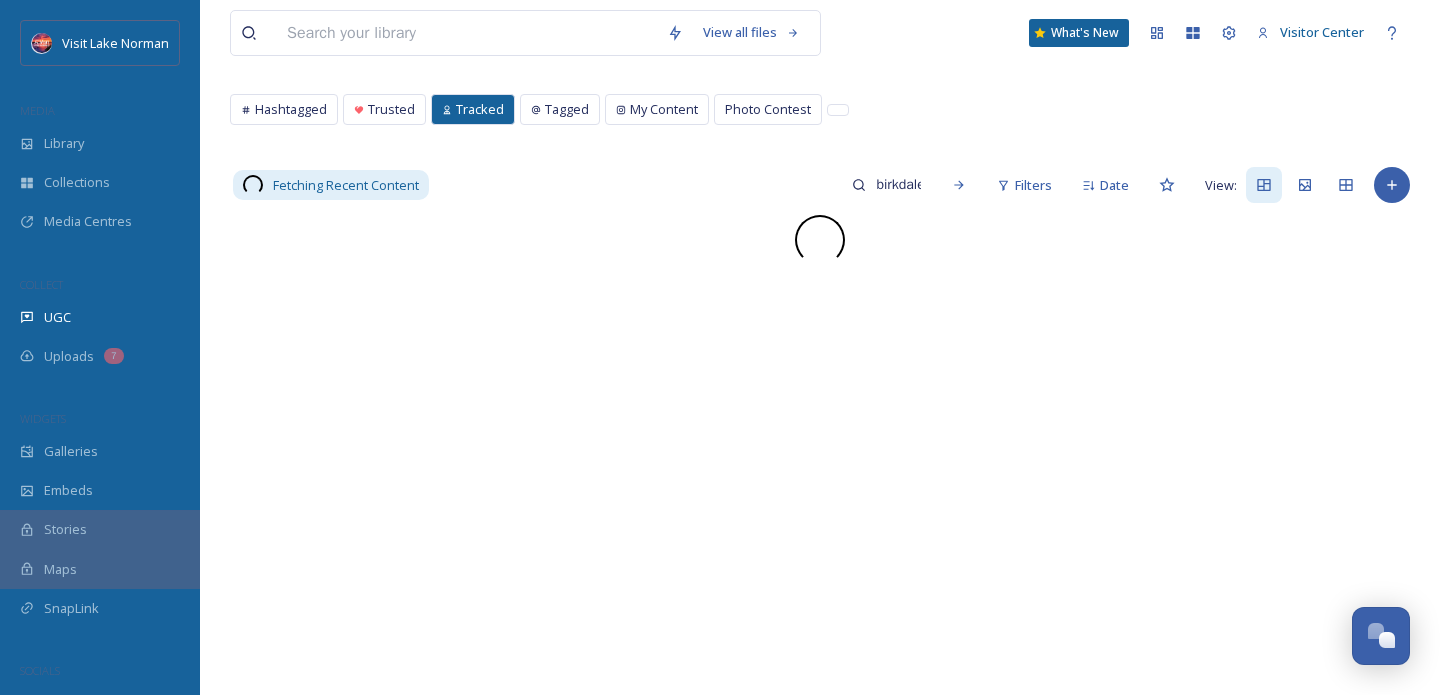 scroll, scrollTop: 0, scrollLeft: 0, axis: both 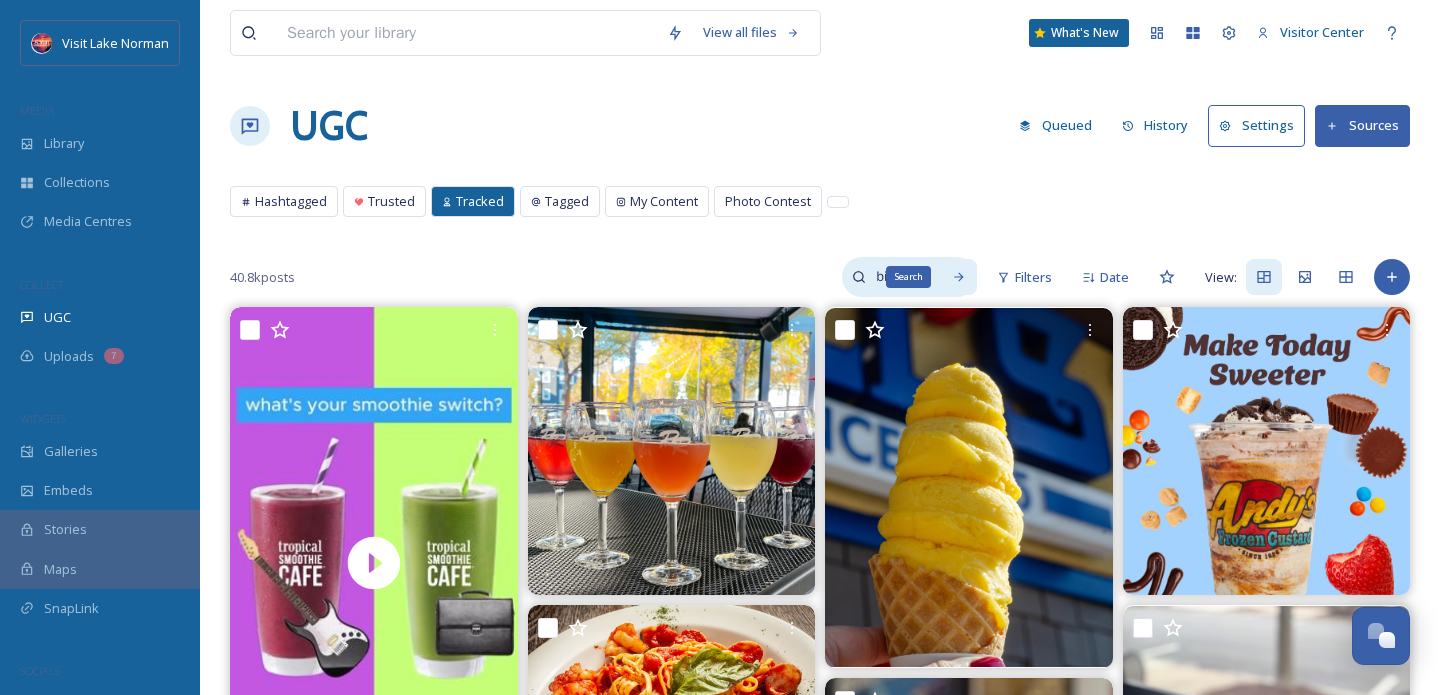 click on "Search" at bounding box center [959, 277] 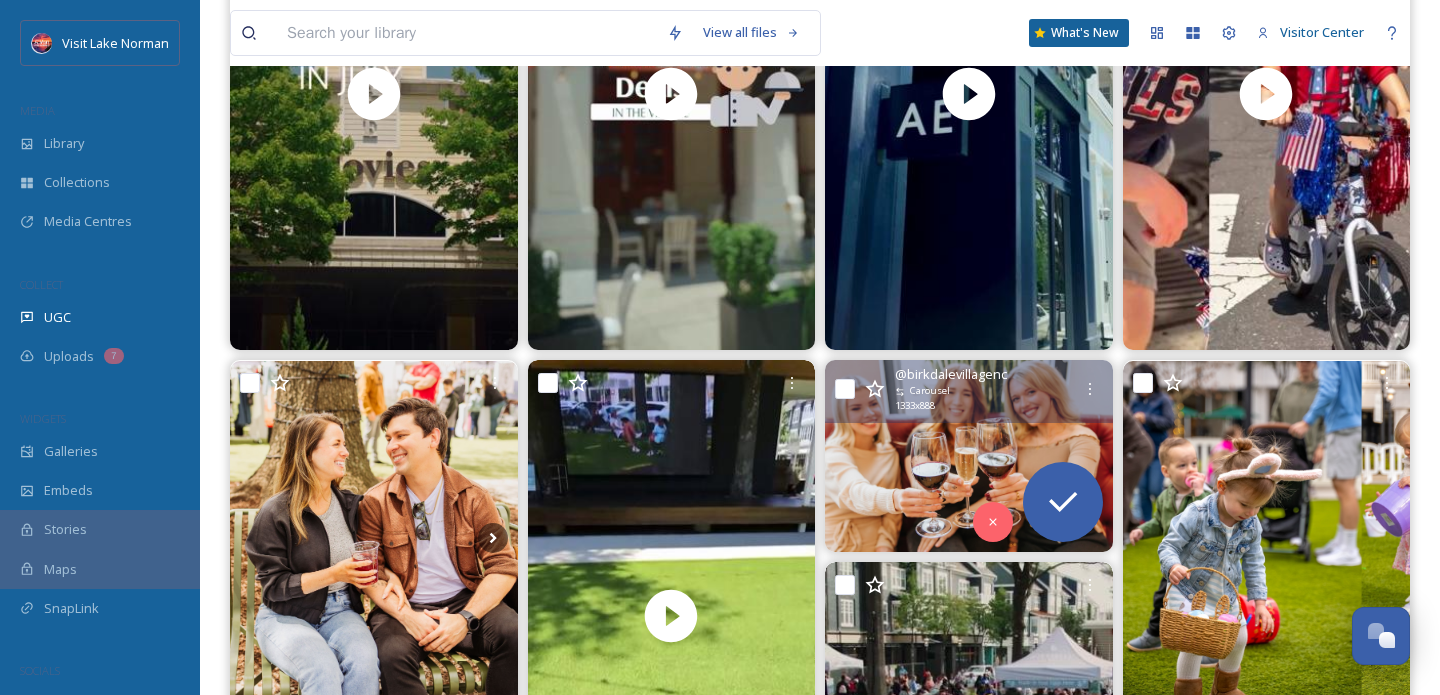 scroll, scrollTop: 994, scrollLeft: 0, axis: vertical 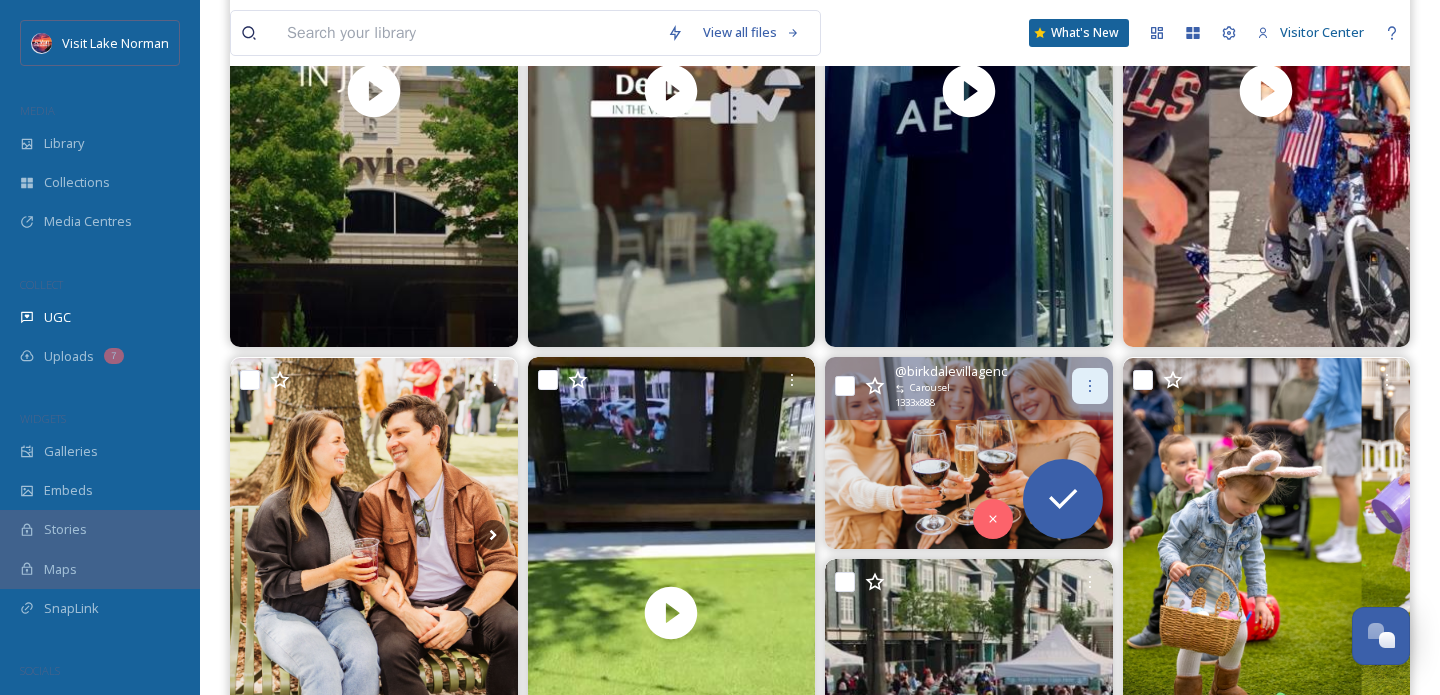 click 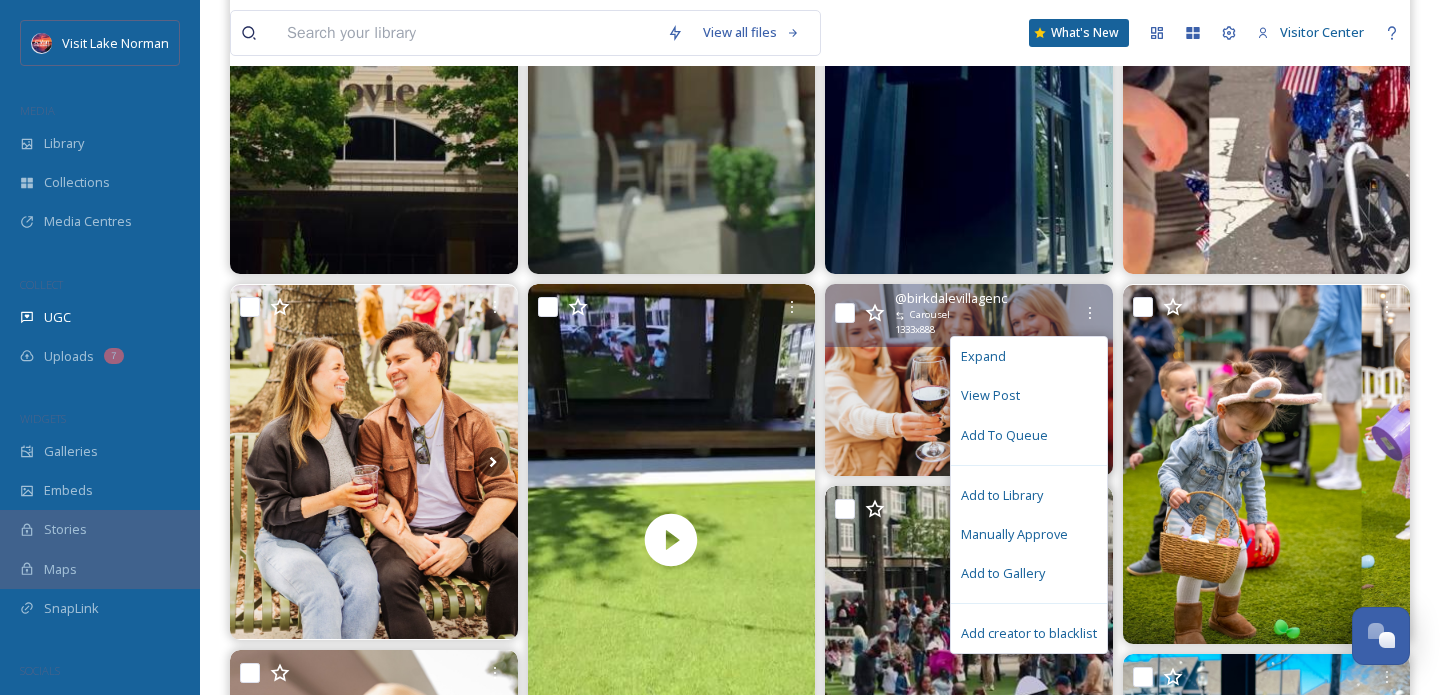 scroll, scrollTop: 1069, scrollLeft: 0, axis: vertical 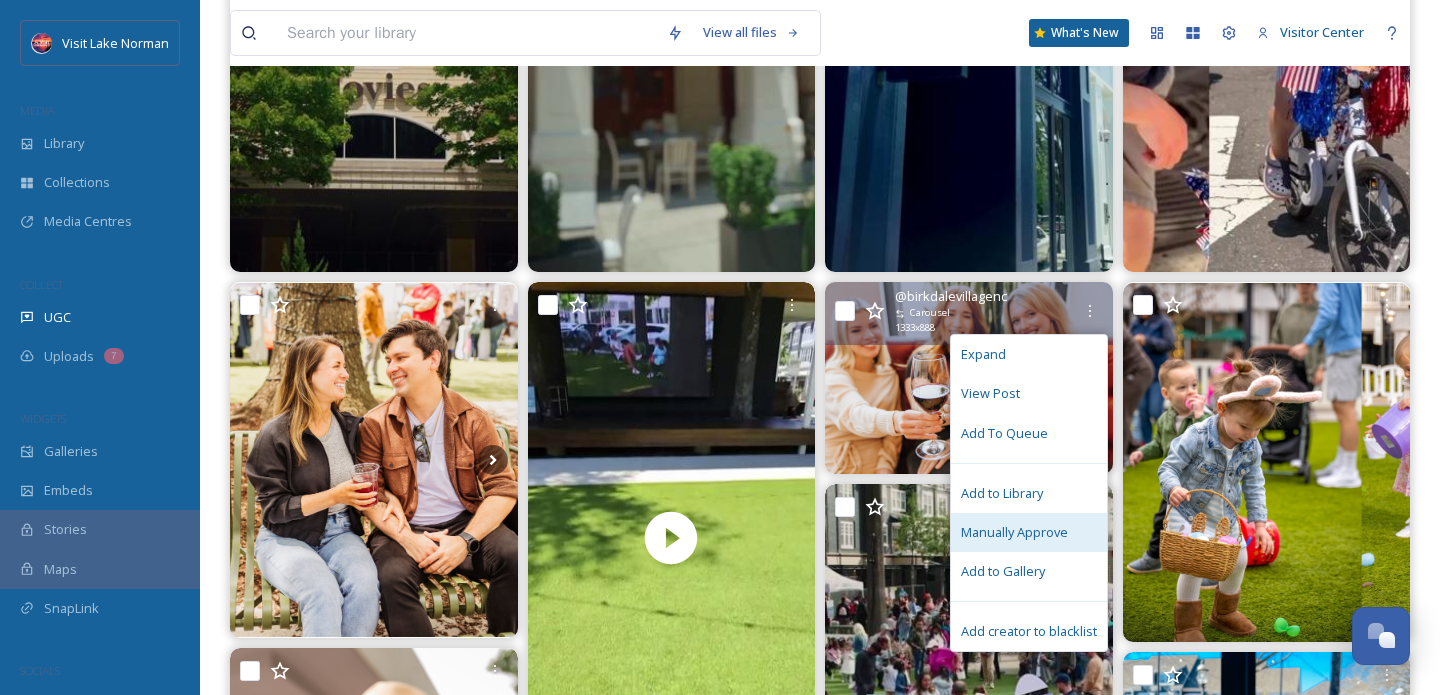 click on "Manually Approve" at bounding box center [1014, 532] 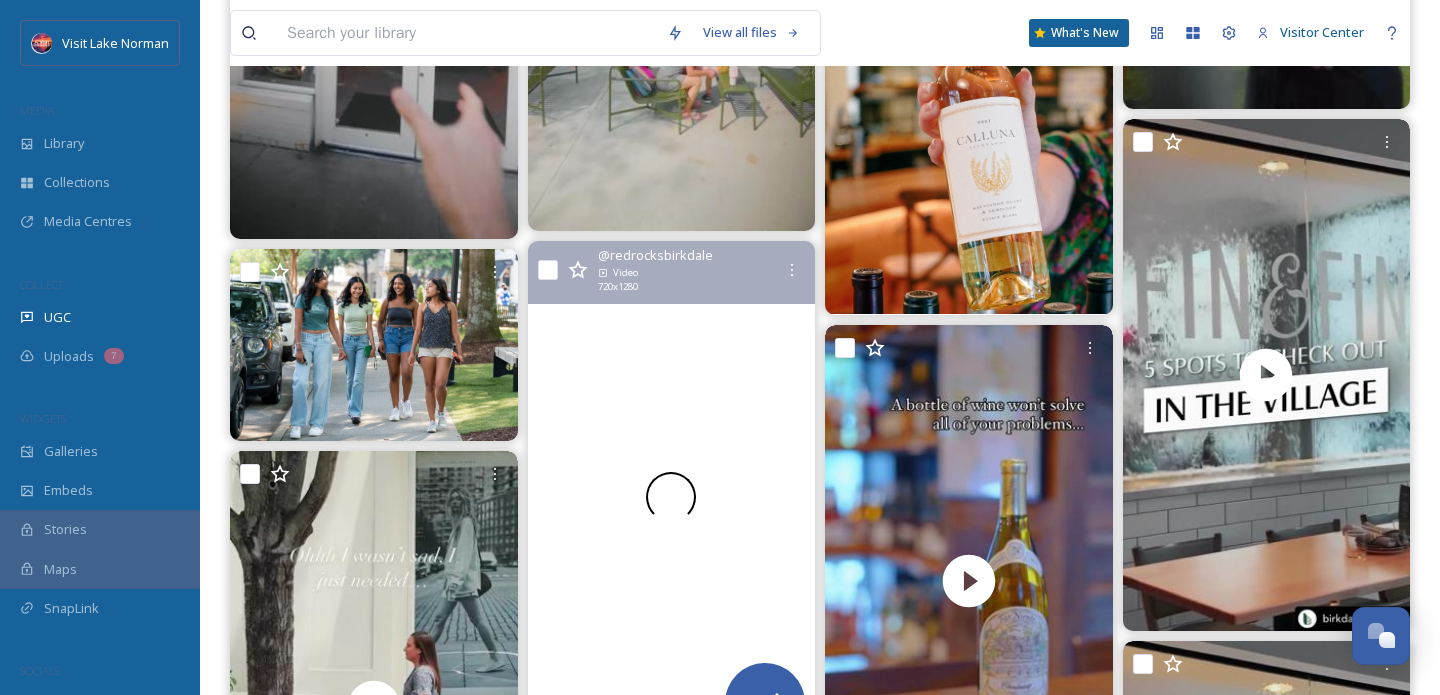 scroll, scrollTop: 9896, scrollLeft: 0, axis: vertical 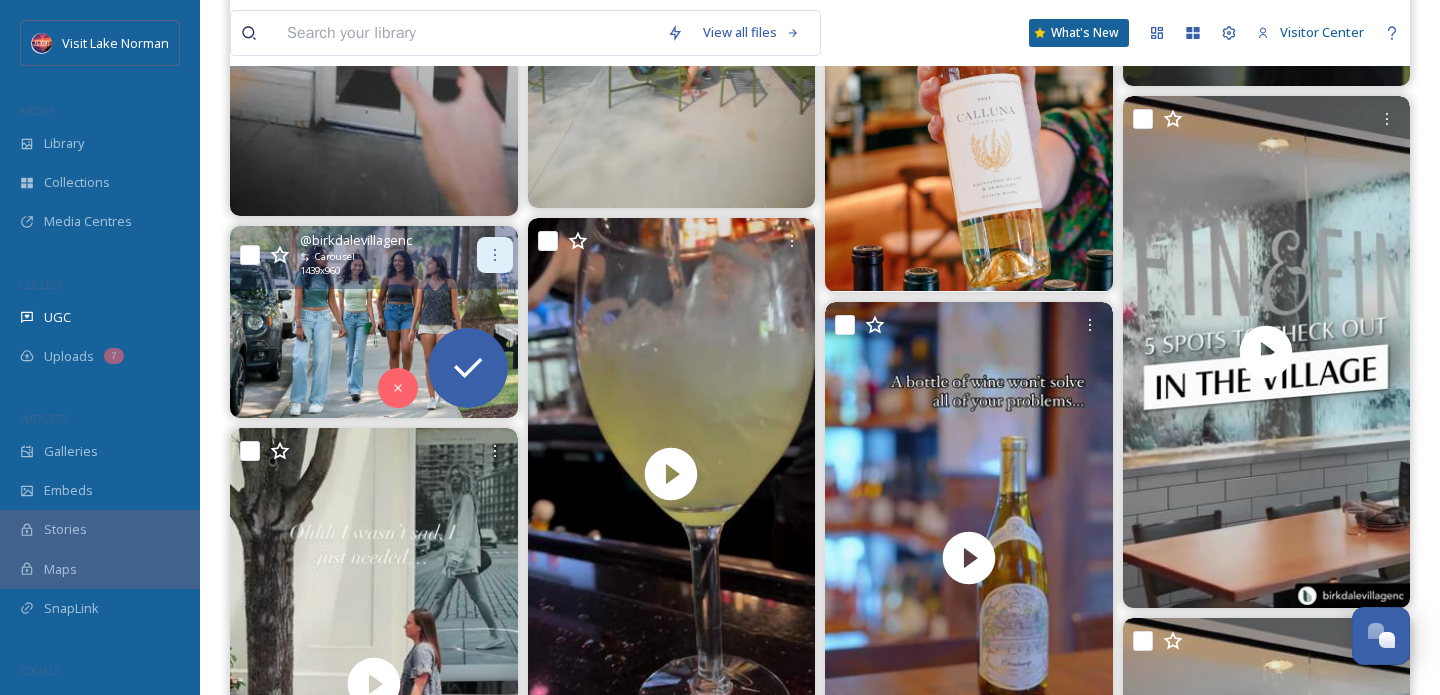 click 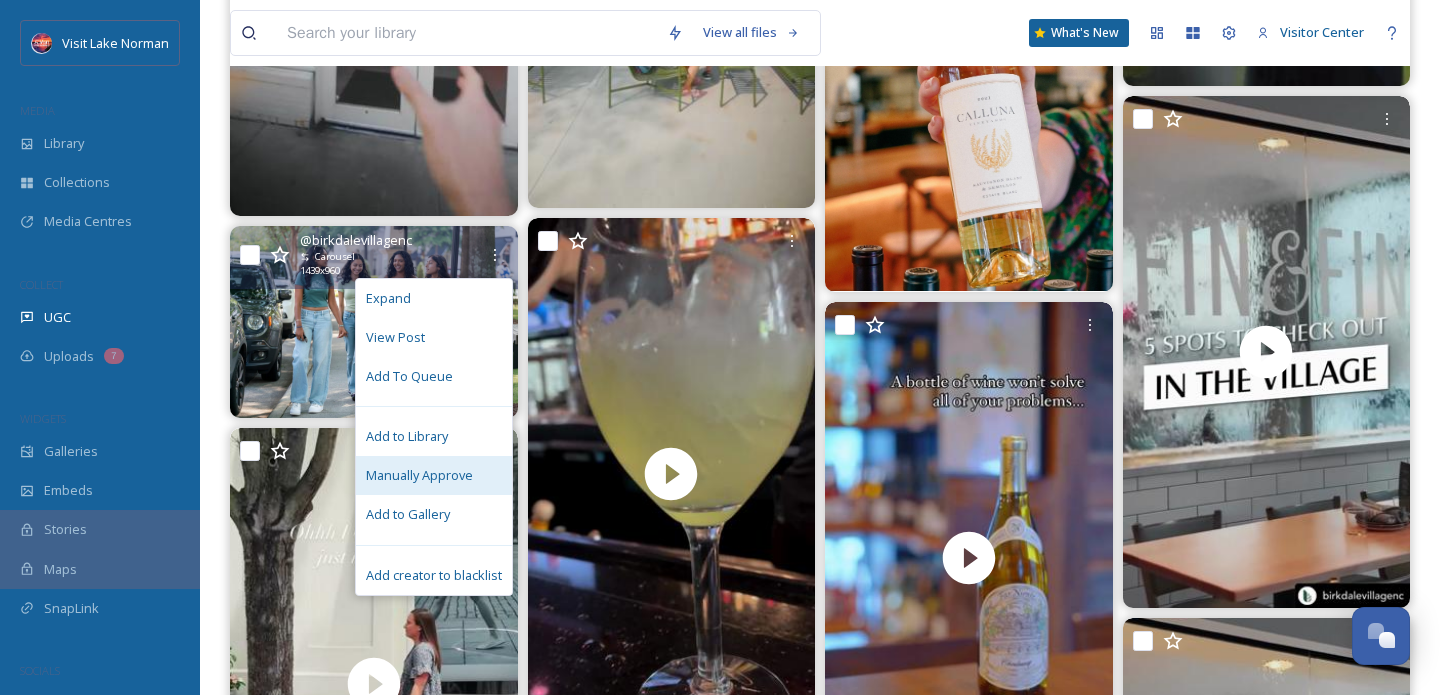click on "Manually Approve" at bounding box center (419, 475) 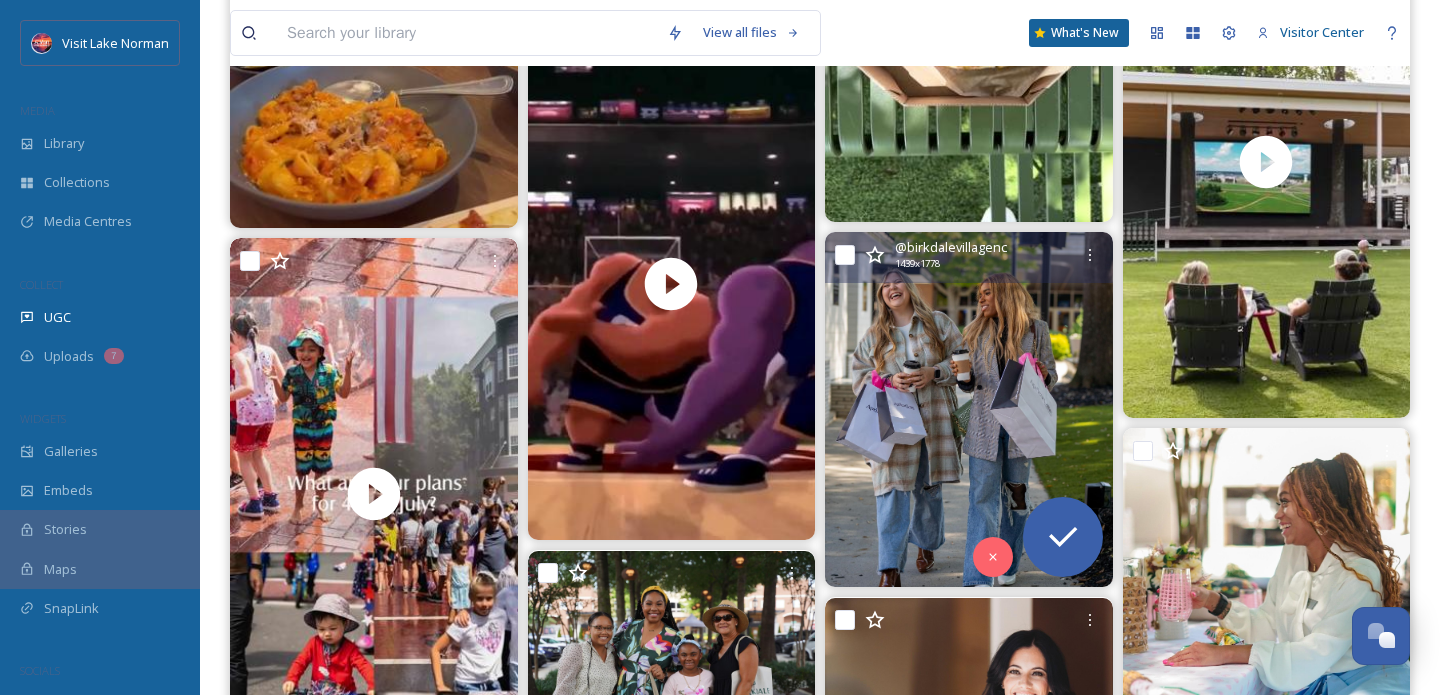 scroll, scrollTop: 13219, scrollLeft: 0, axis: vertical 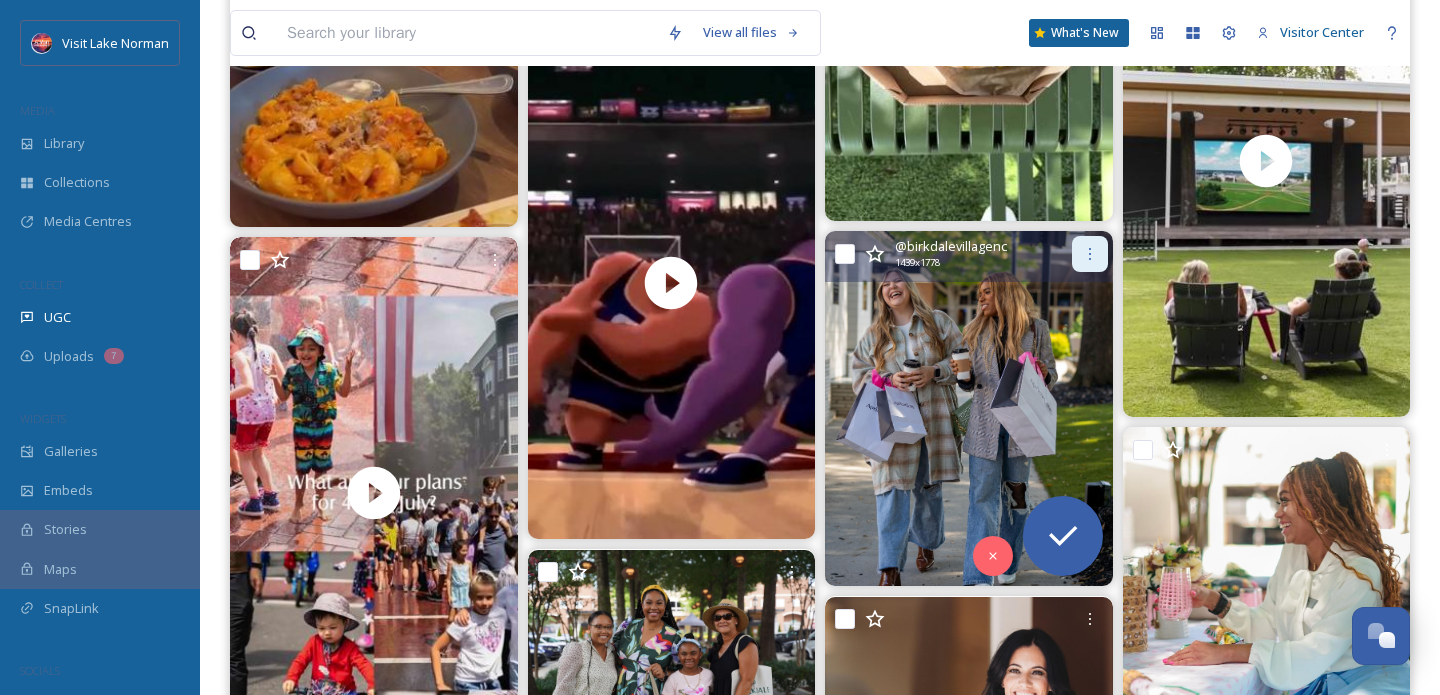 click 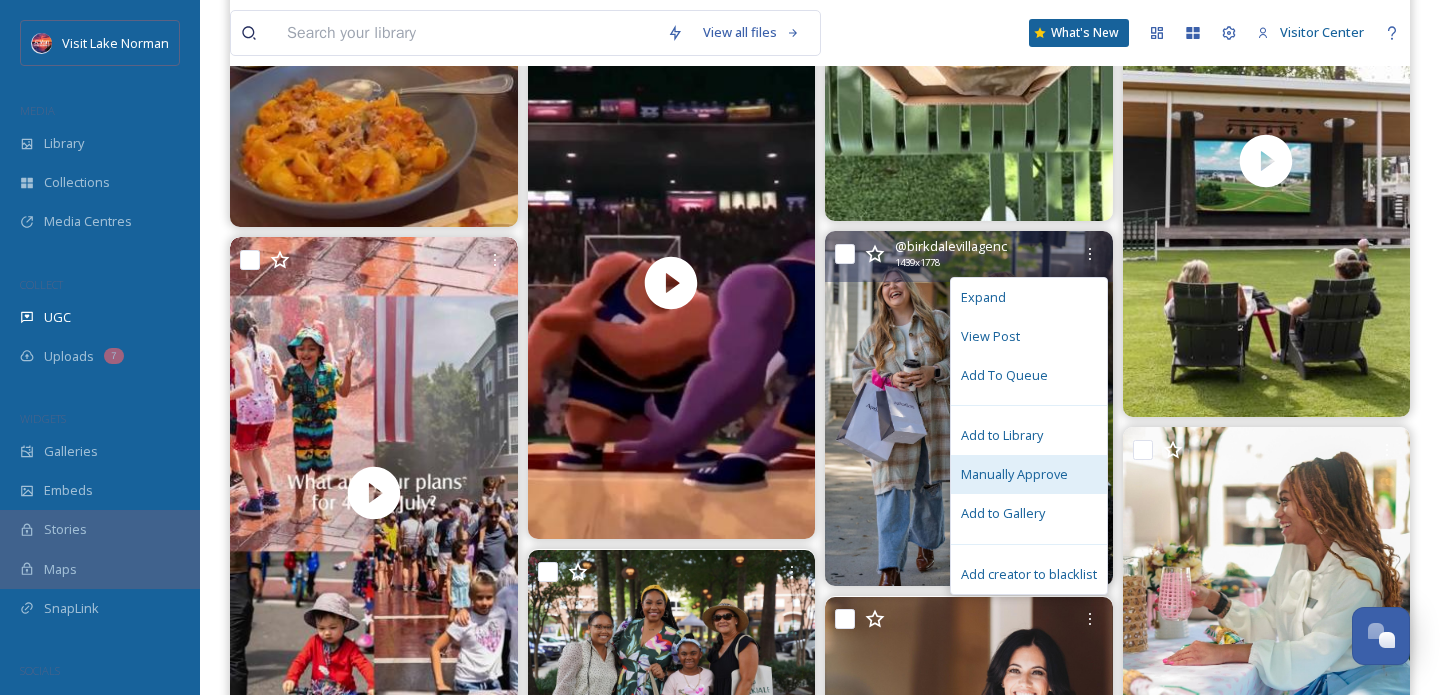 click on "Manually Approve" at bounding box center [1014, 474] 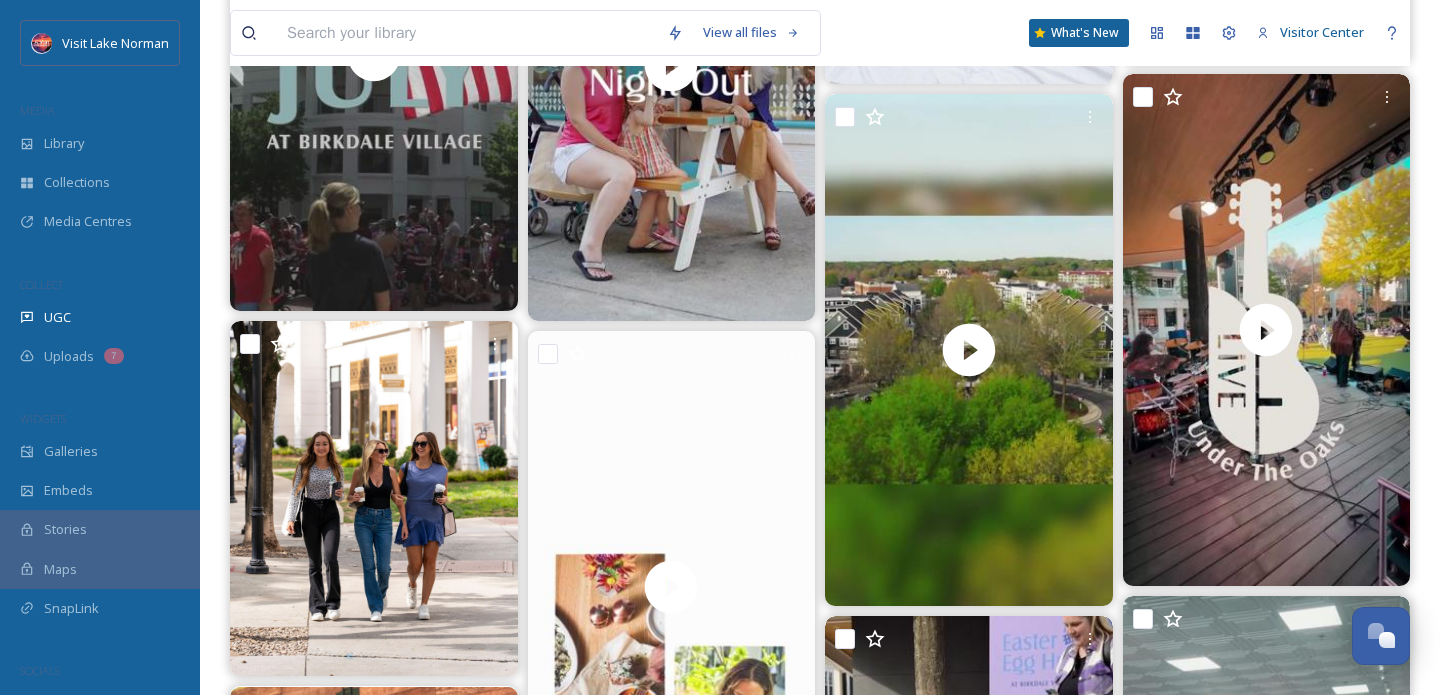 scroll, scrollTop: 14983, scrollLeft: 0, axis: vertical 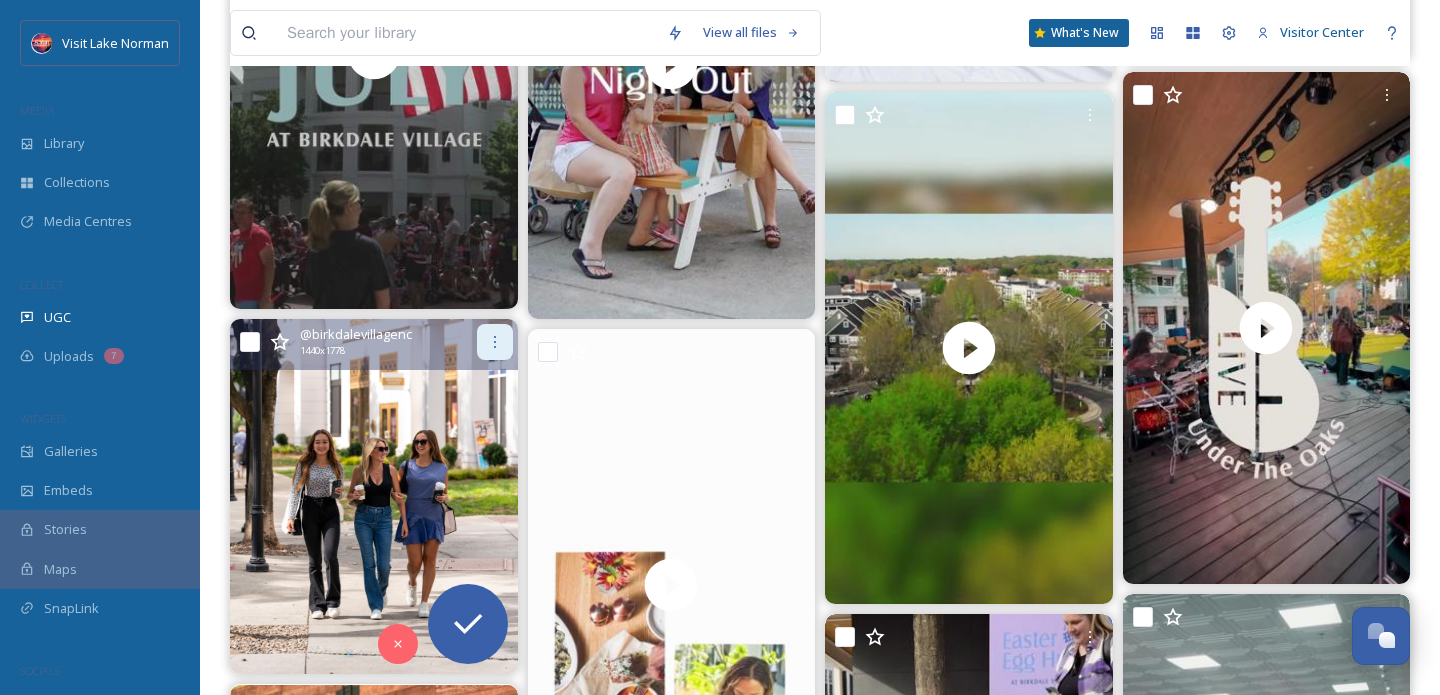 click 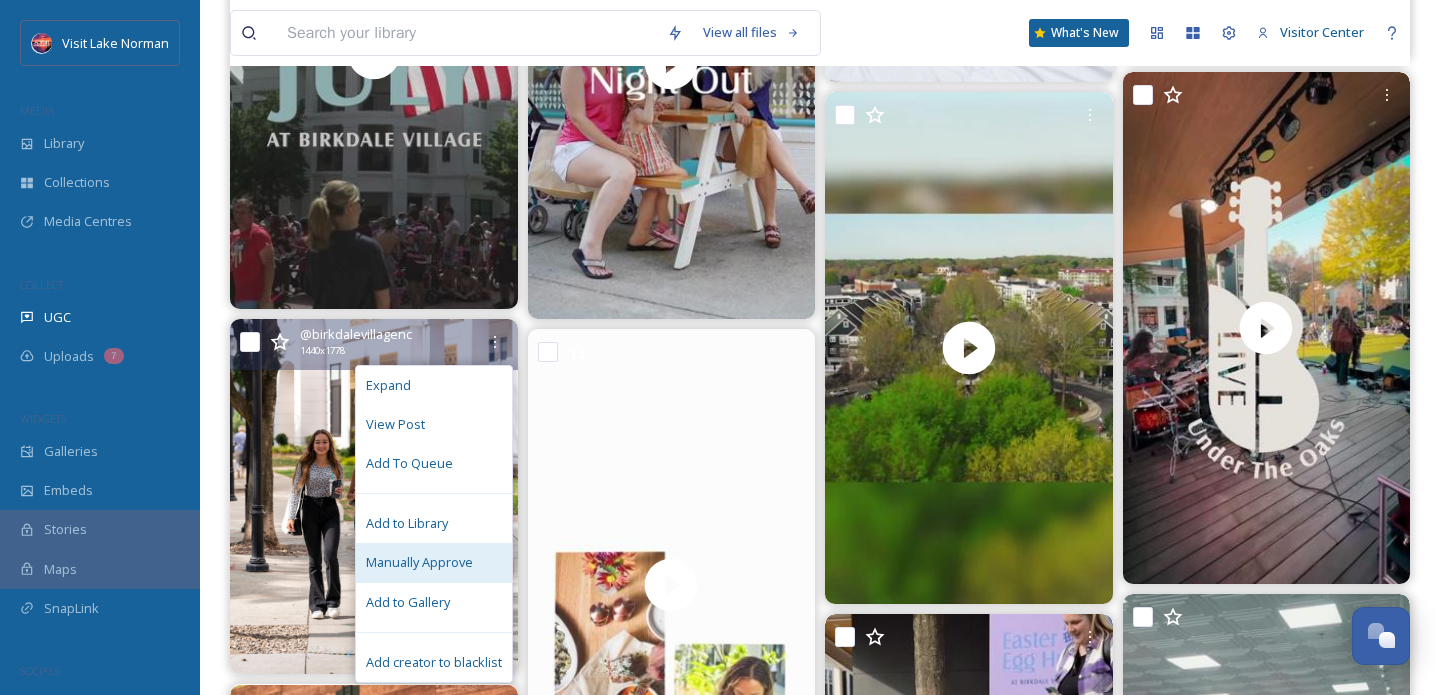 click on "Manually Approve" at bounding box center (434, 562) 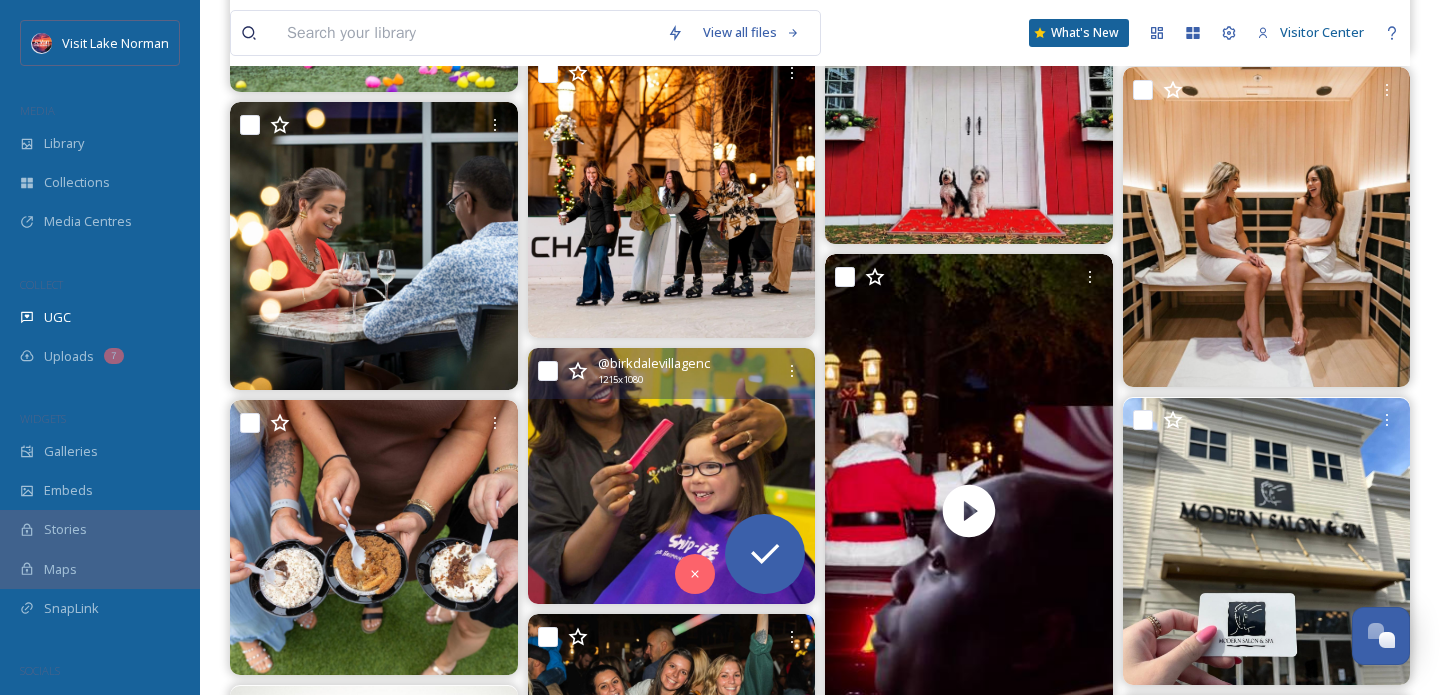 scroll, scrollTop: 20300, scrollLeft: 0, axis: vertical 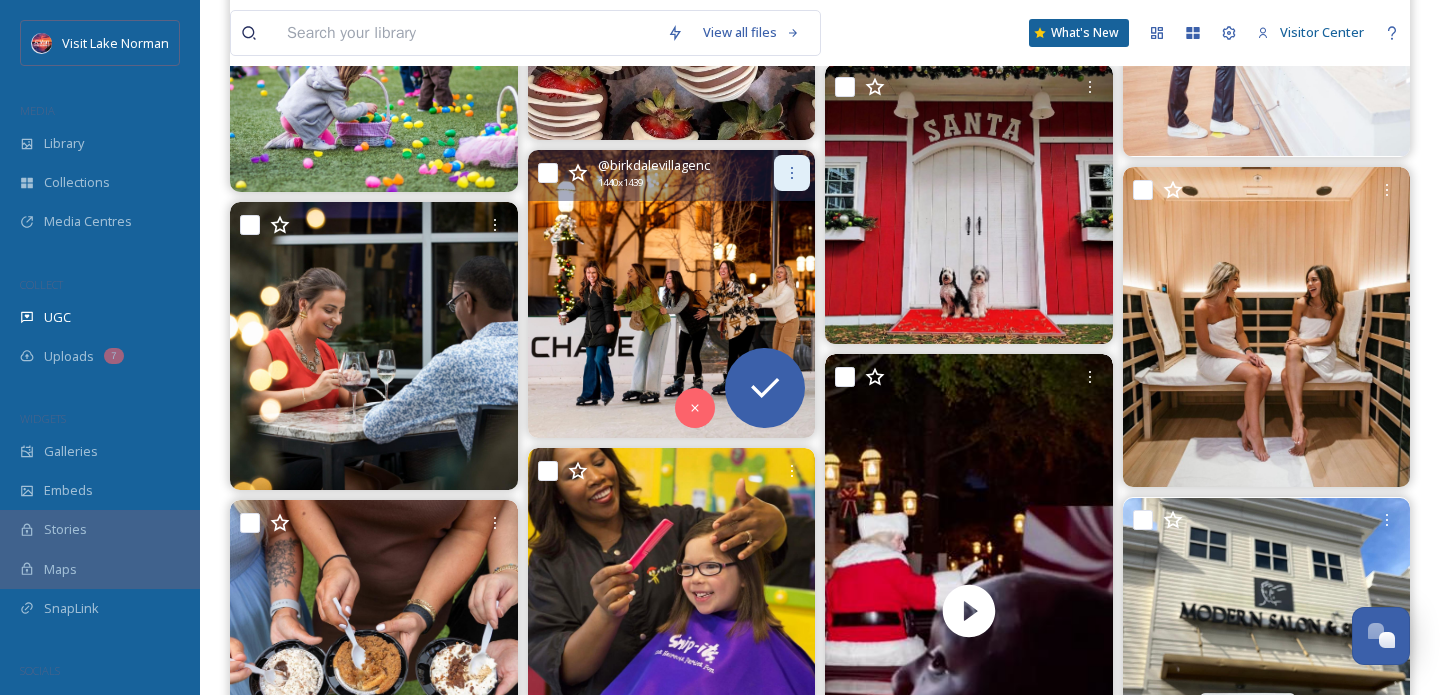 click at bounding box center (792, 173) 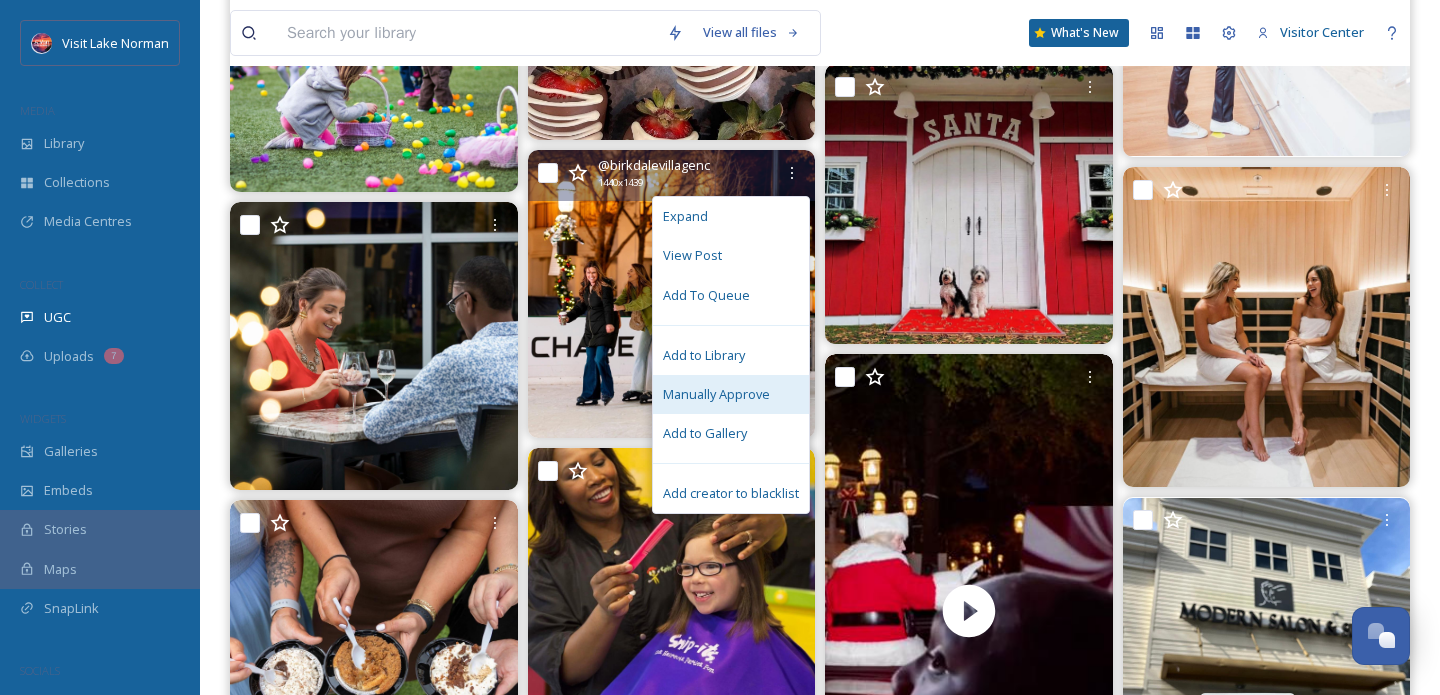 click on "Manually Approve" at bounding box center [716, 394] 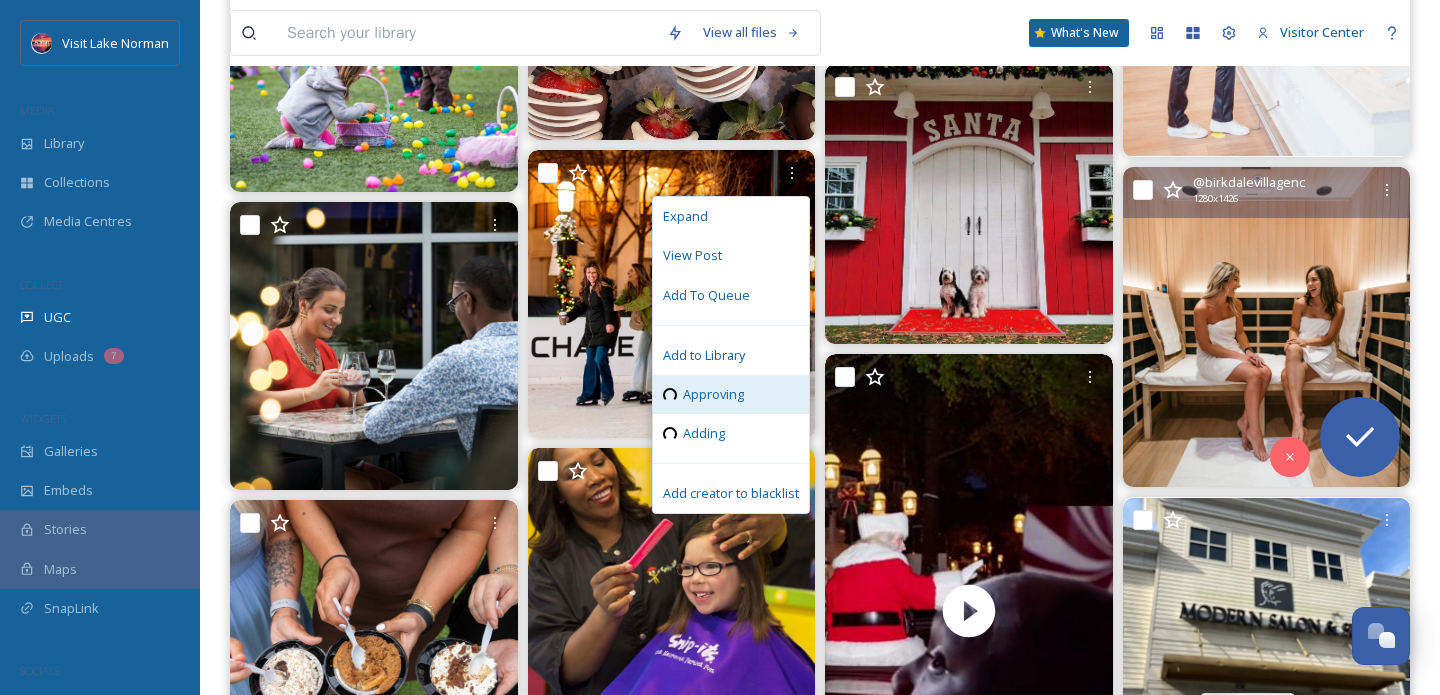 click at bounding box center (1267, 327) 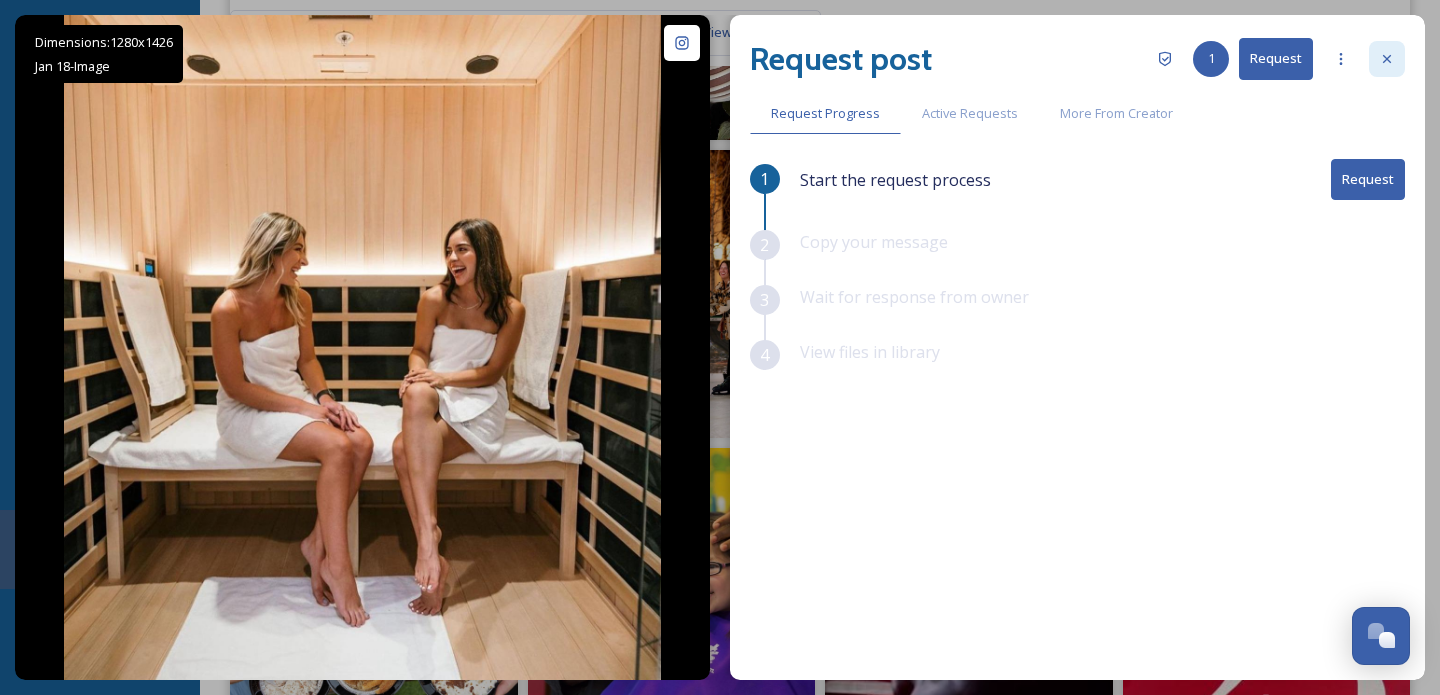 click at bounding box center (1387, 59) 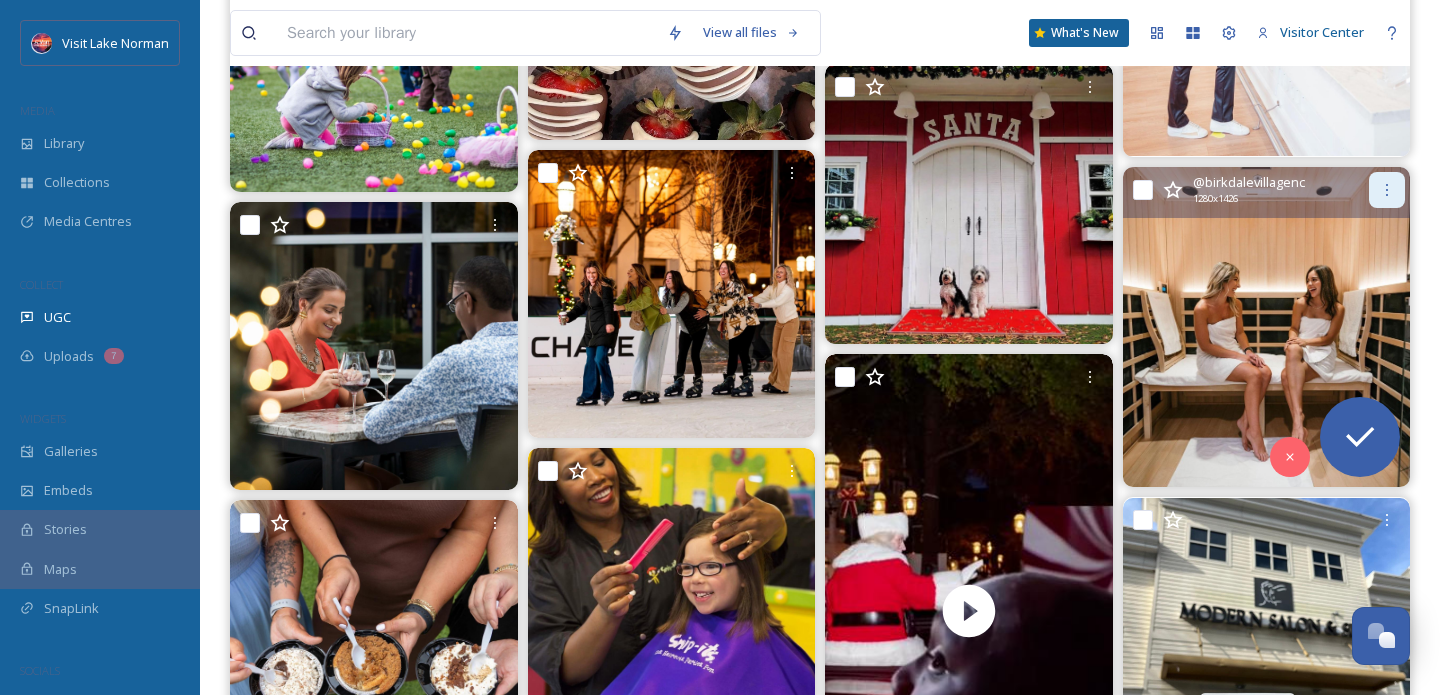 click 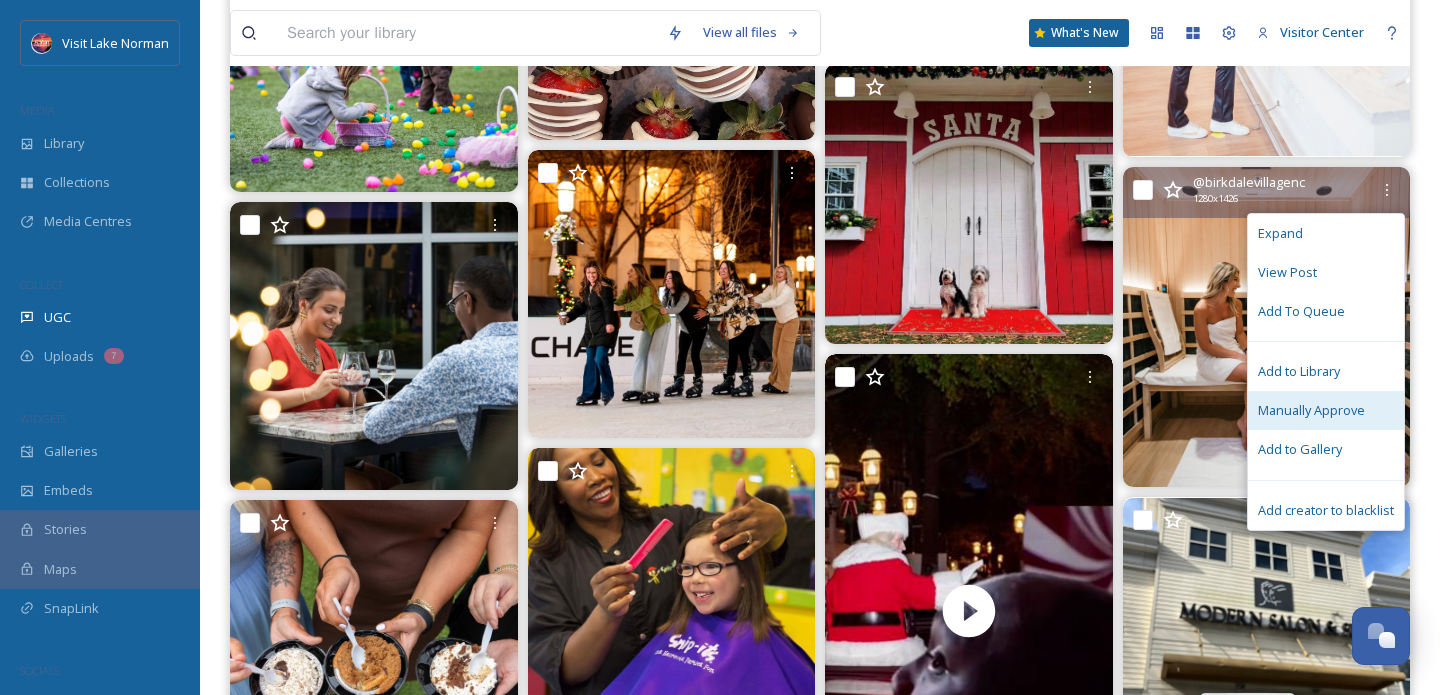 click on "Manually Approve" at bounding box center [1311, 410] 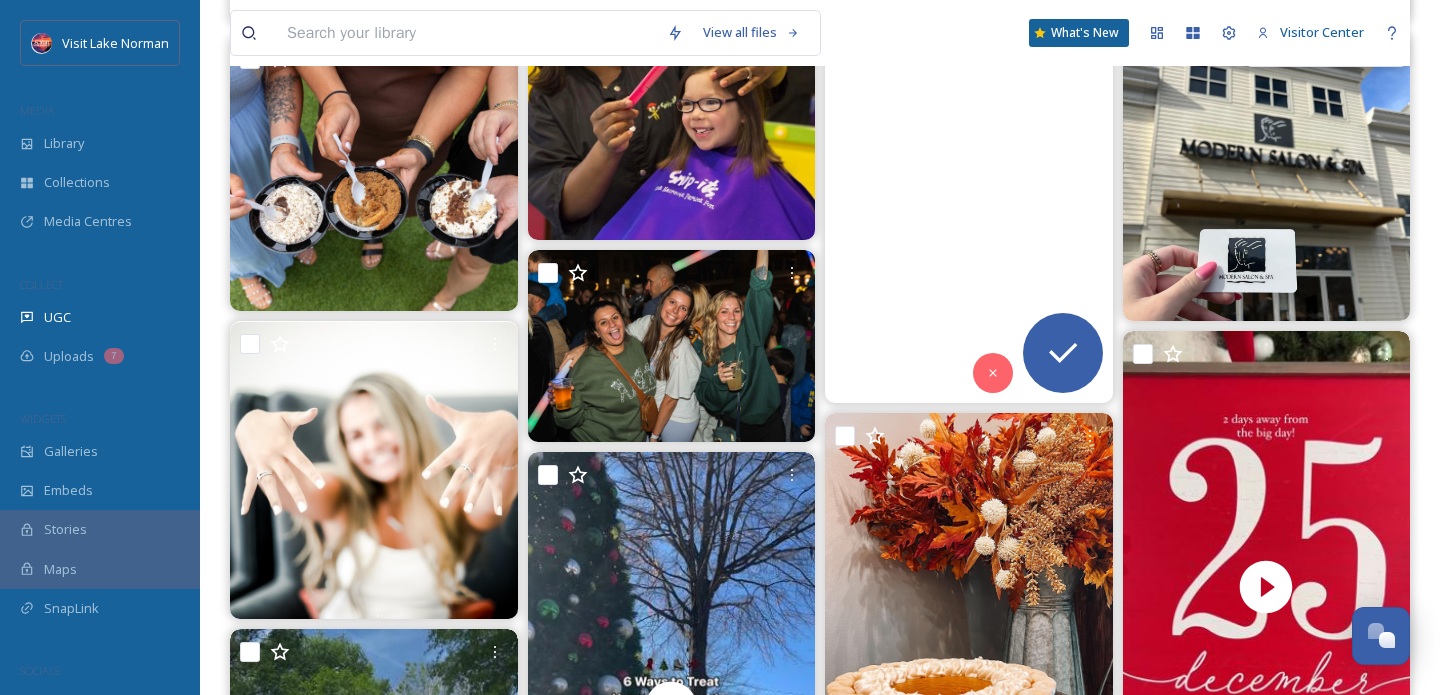 scroll, scrollTop: 20767, scrollLeft: 0, axis: vertical 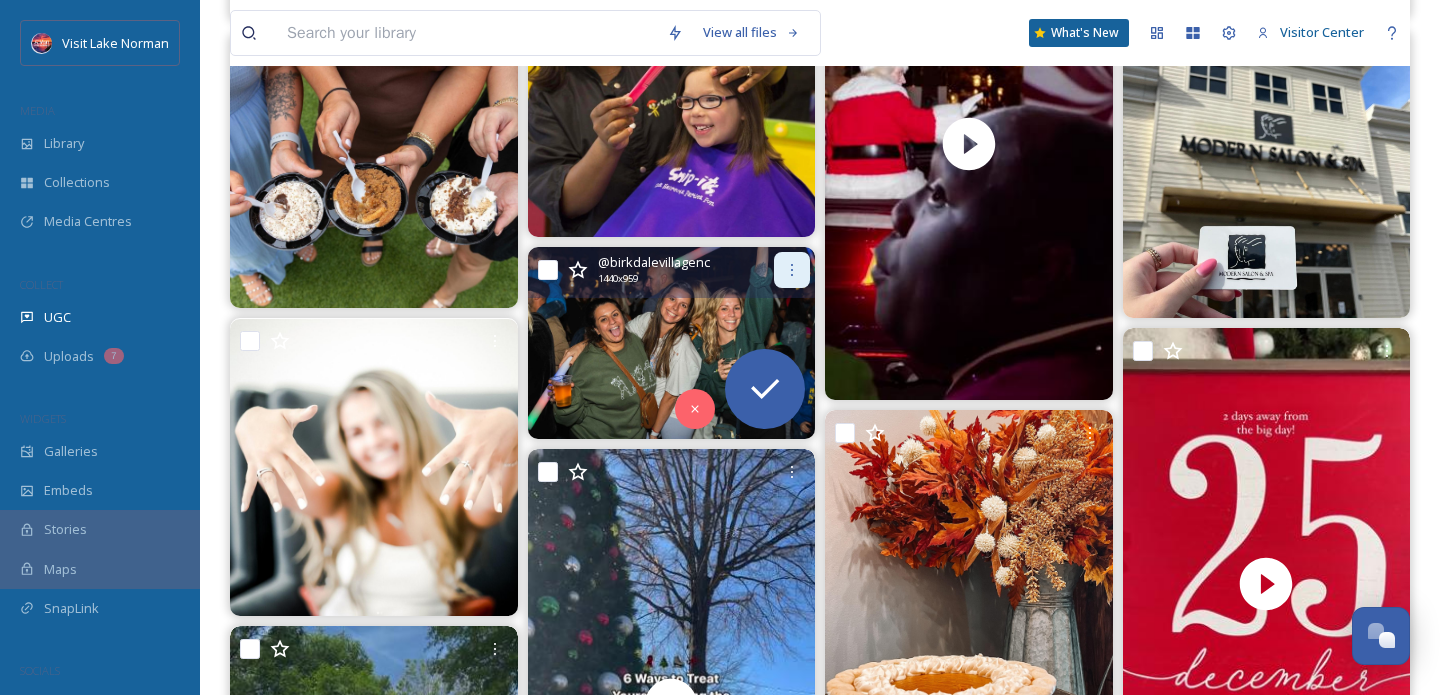 click 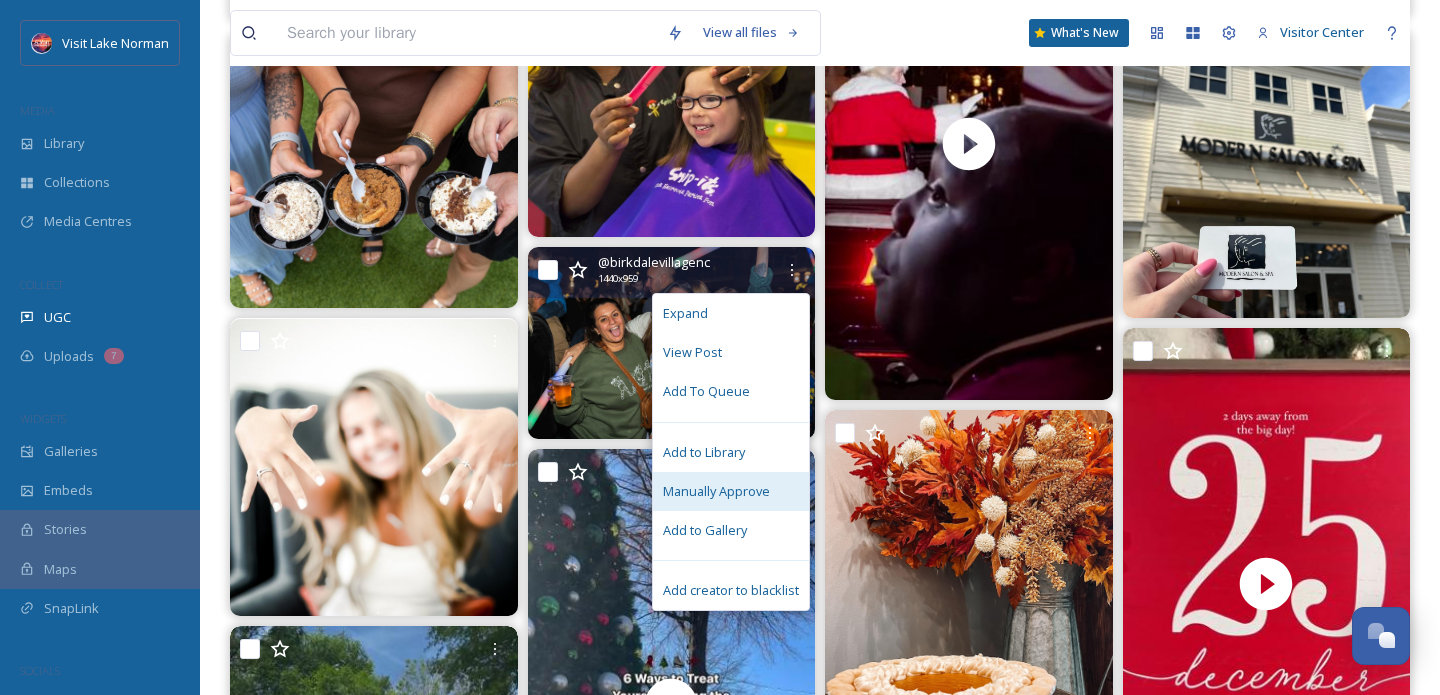 click on "Manually Approve" at bounding box center [716, 491] 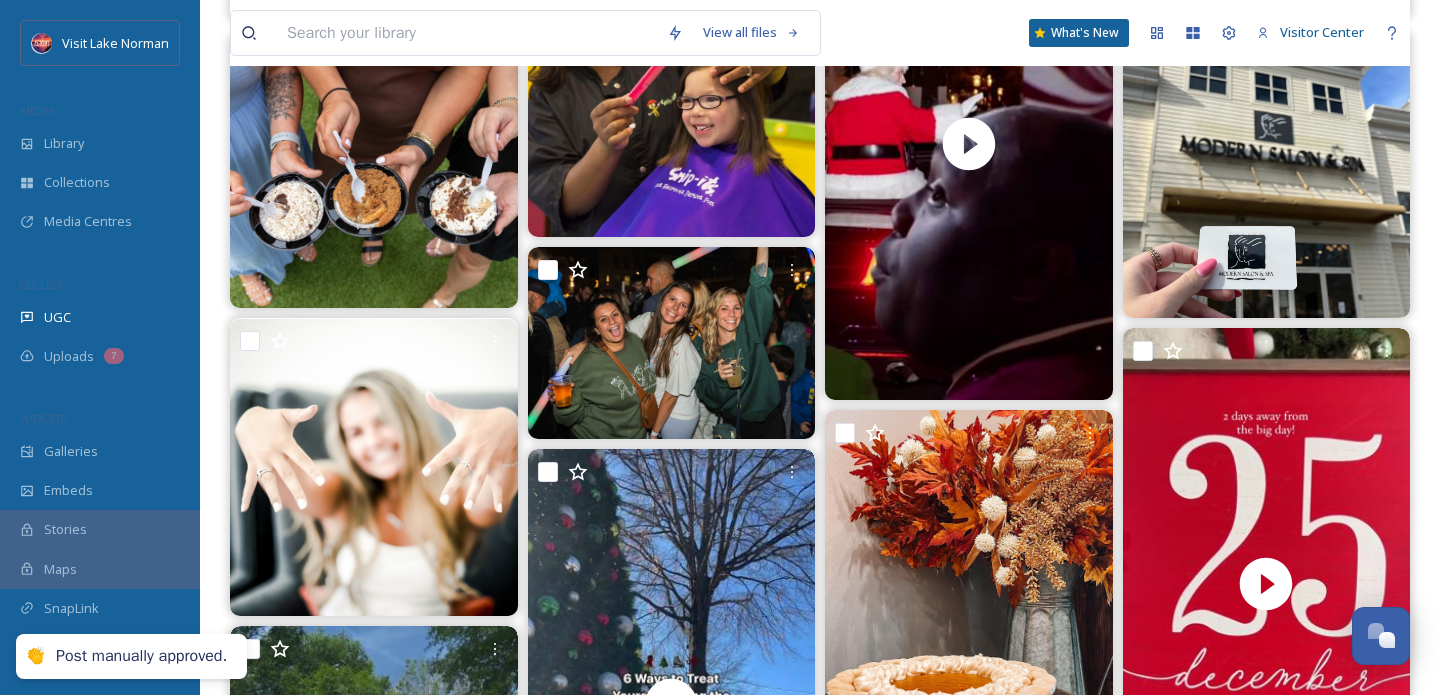 scroll, scrollTop: 20822, scrollLeft: 0, axis: vertical 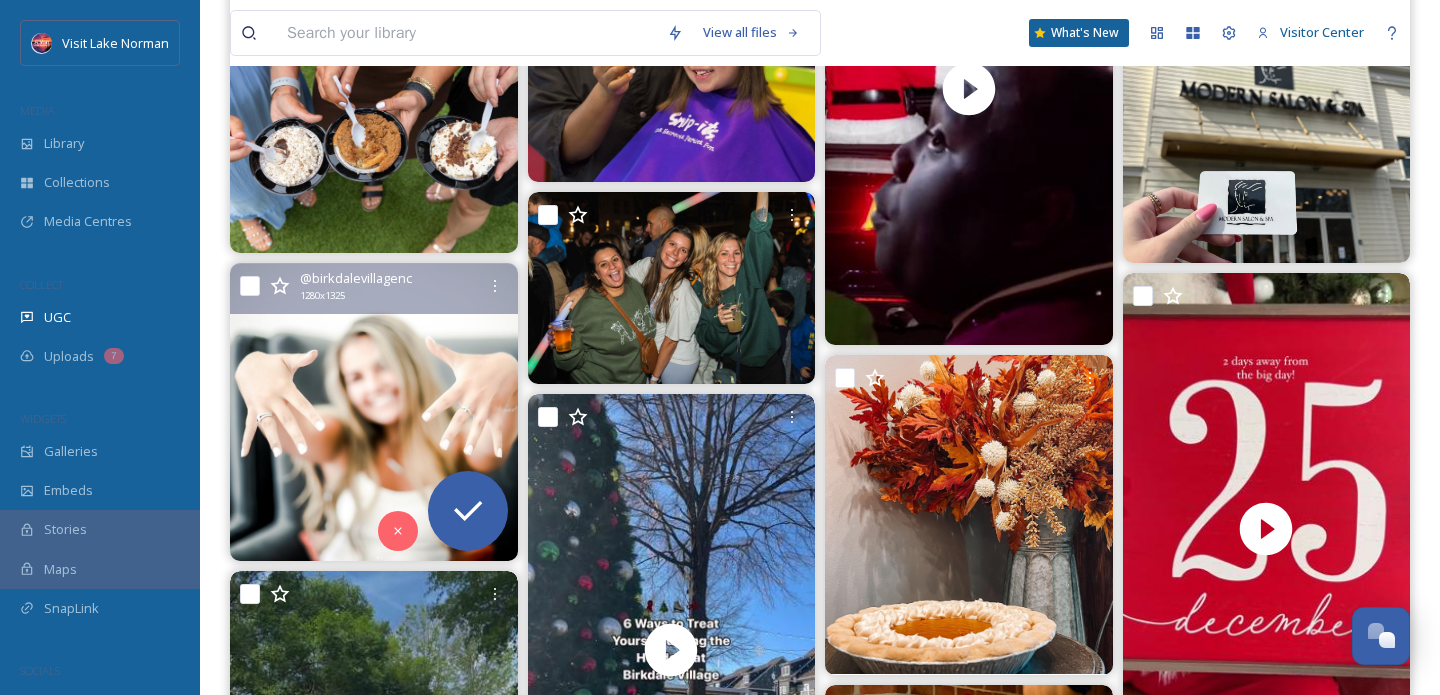 click at bounding box center [374, 413] 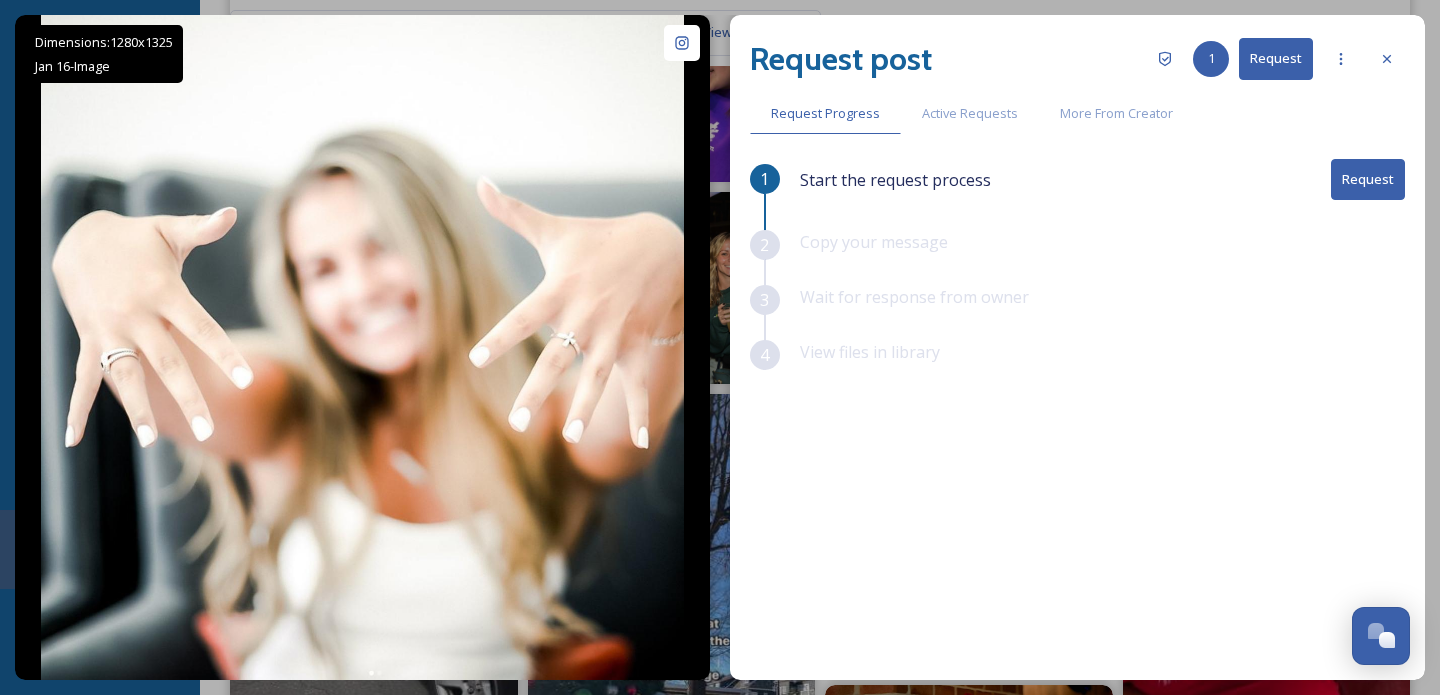 click on "Request post 1 Request Request Progress Active Requests More From Creator 1 Start the request process Request 2 Copy your message 3 Wait for response from owner 4 View files in library" at bounding box center (1077, 347) 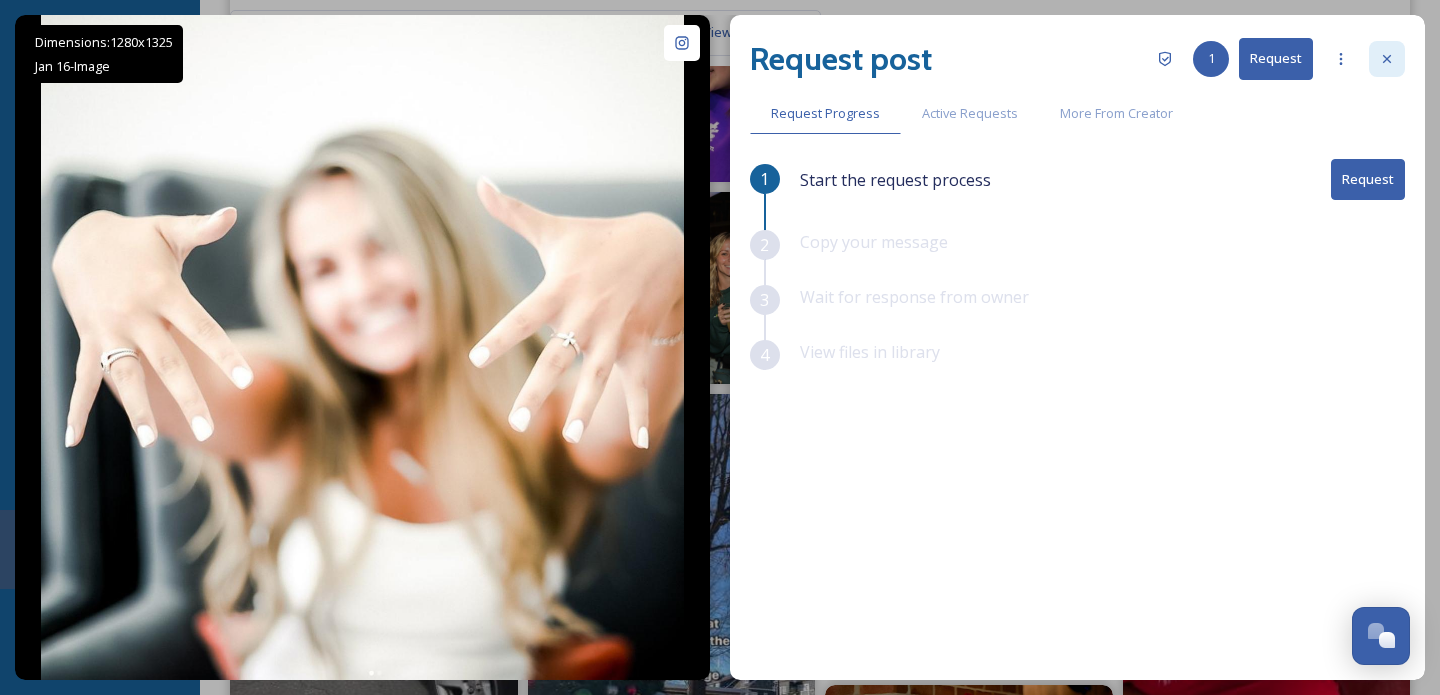 click 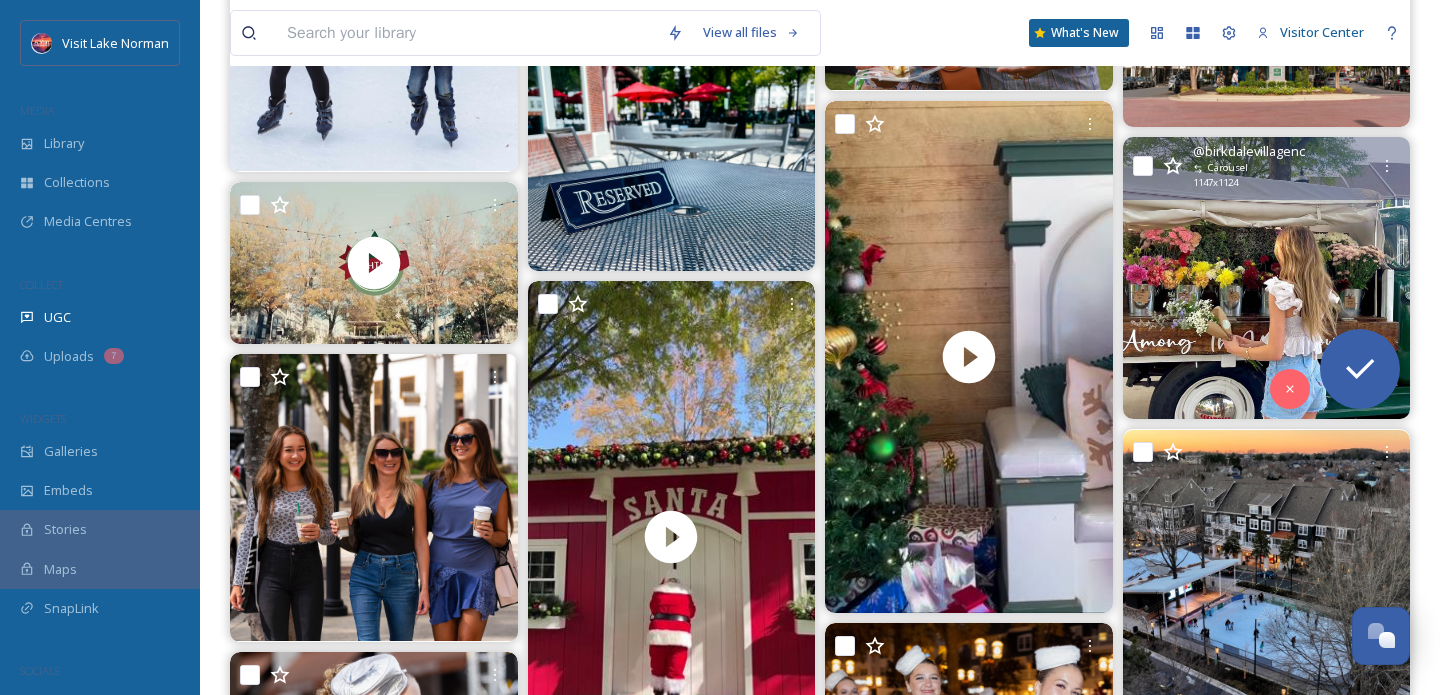 scroll, scrollTop: 22600, scrollLeft: 0, axis: vertical 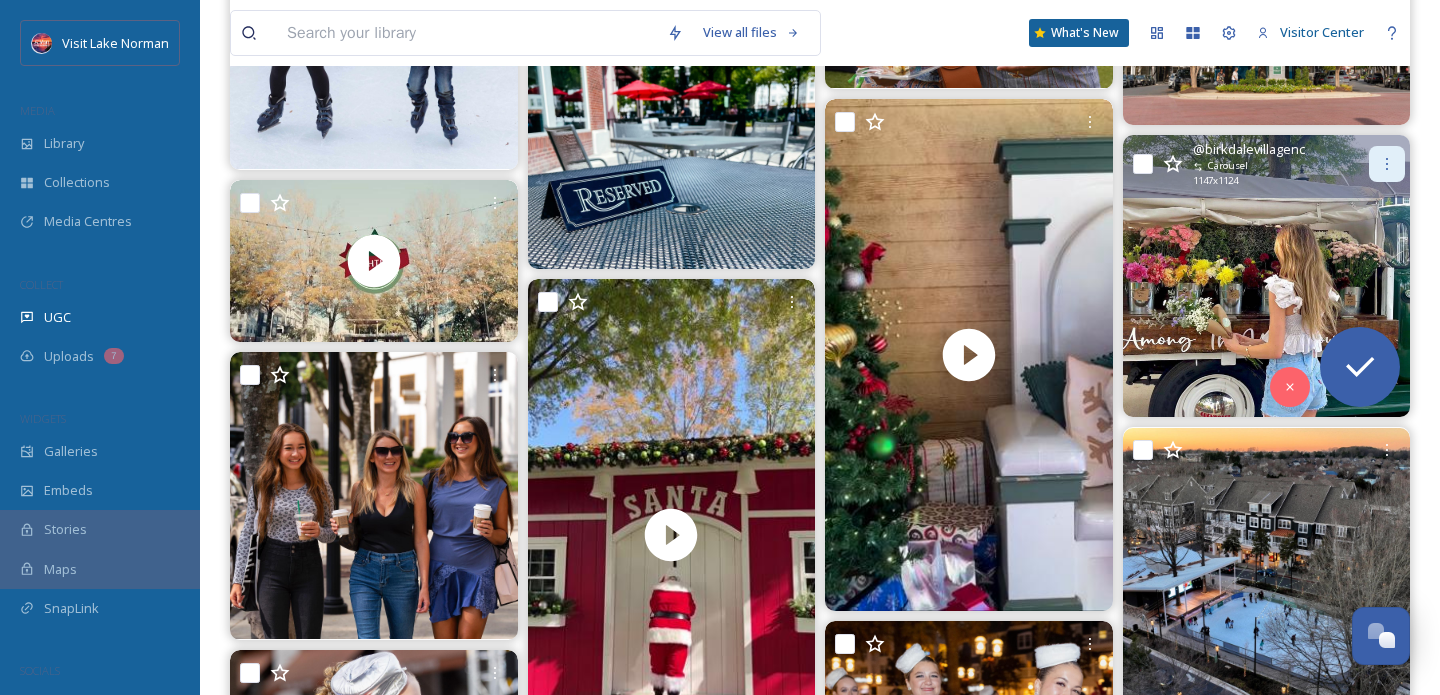 click 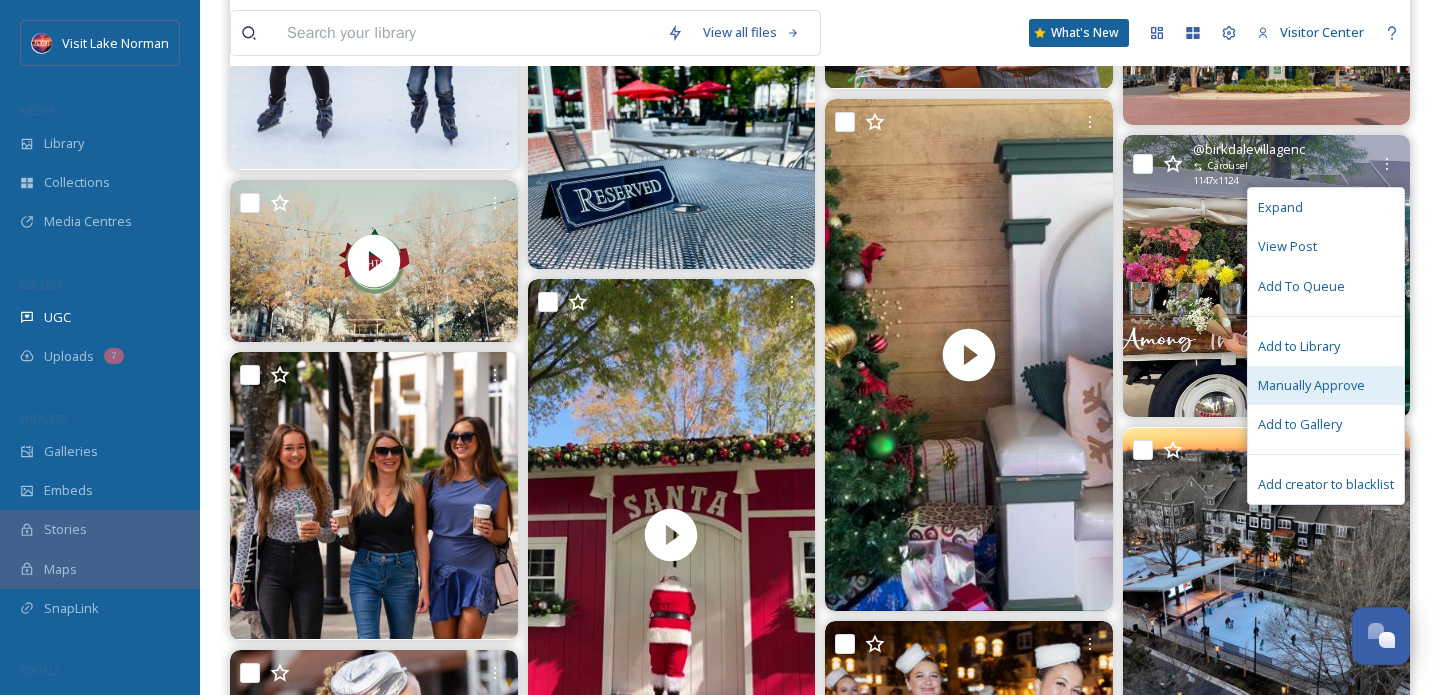 click on "Manually Approve" at bounding box center [1311, 385] 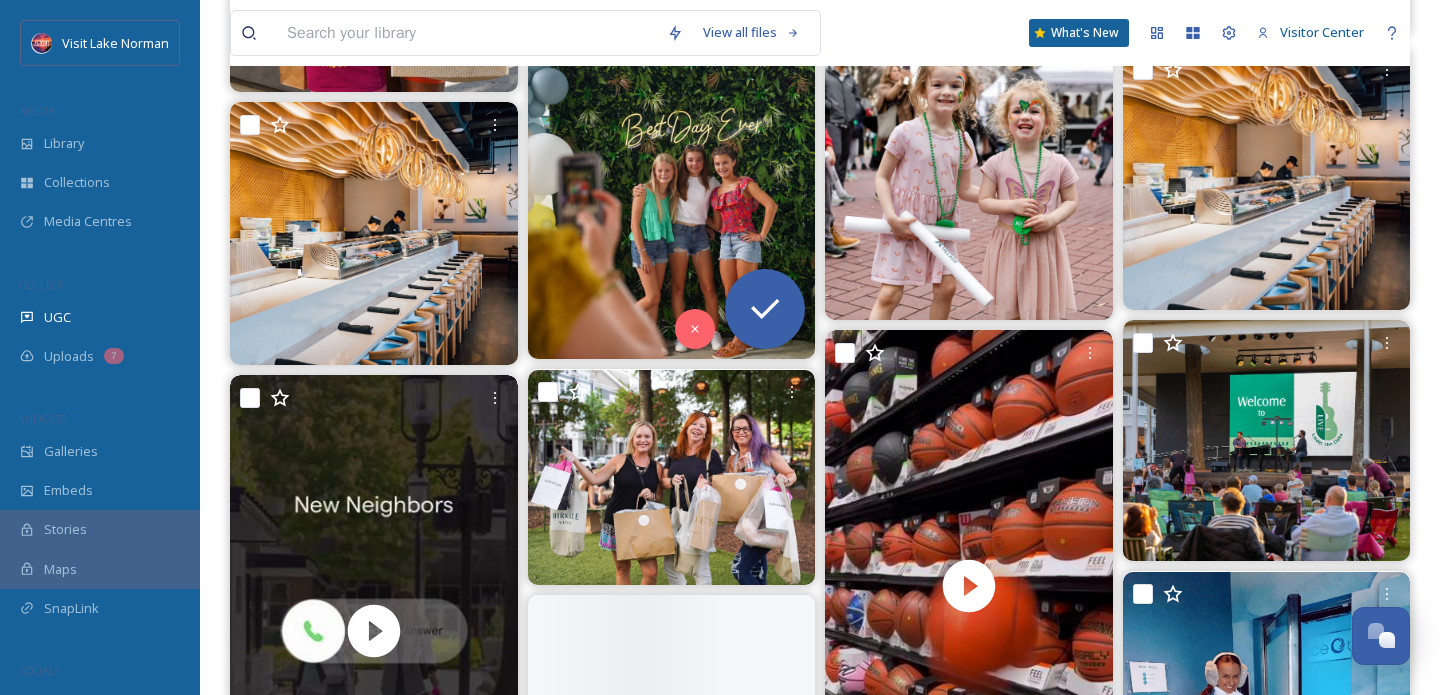 scroll, scrollTop: 31451, scrollLeft: 0, axis: vertical 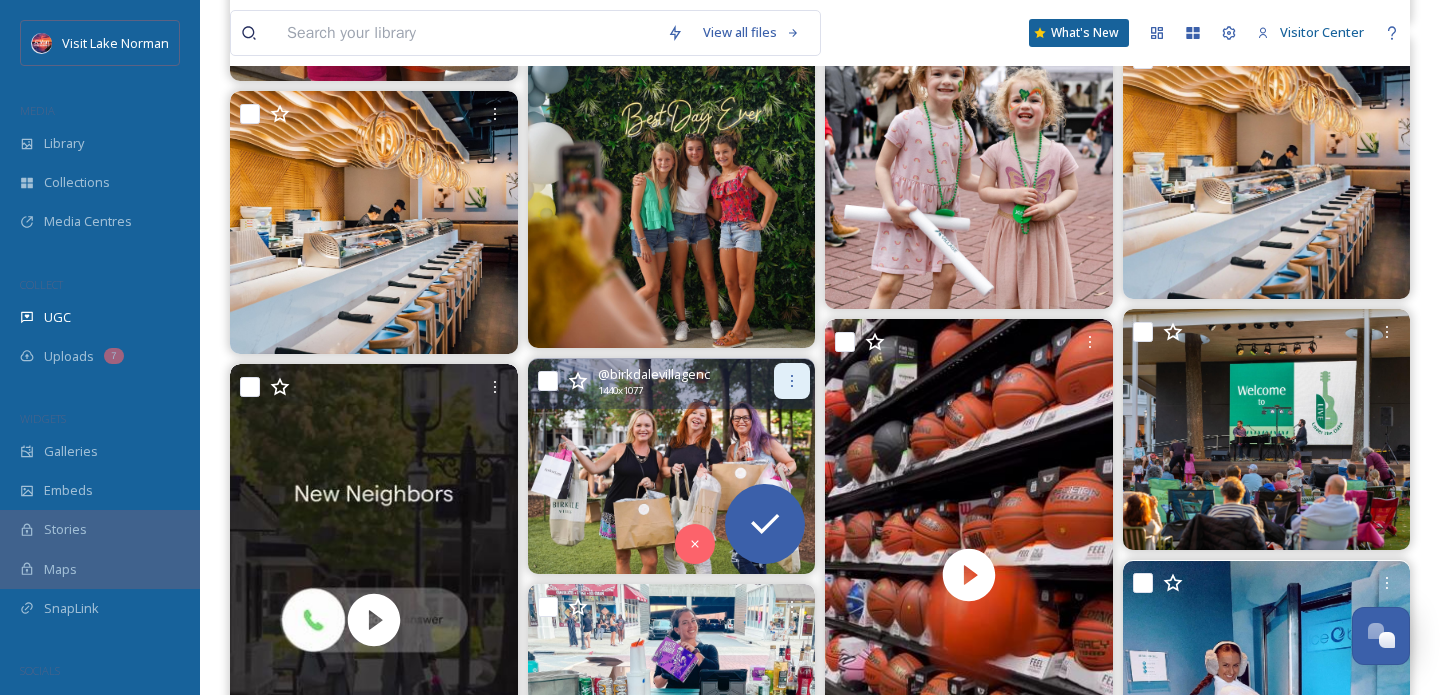 click at bounding box center (792, 381) 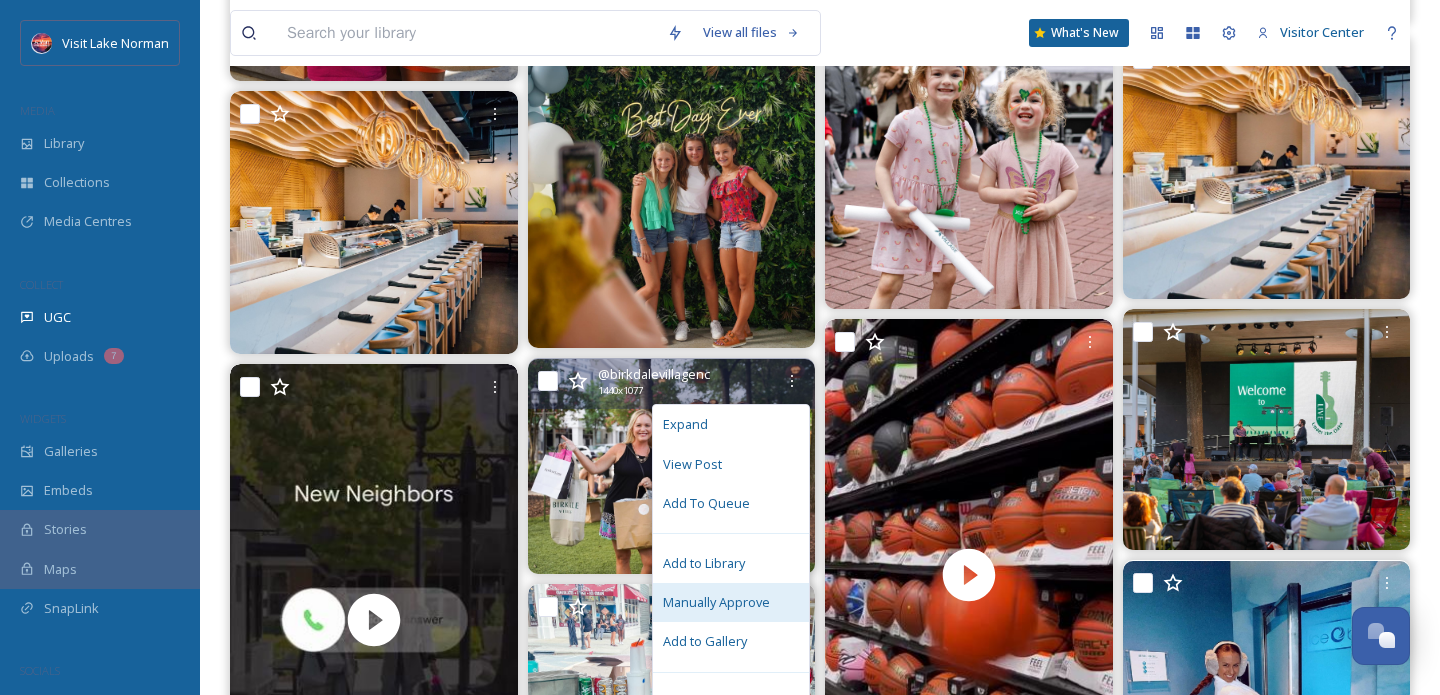 click on "Manually Approve" at bounding box center (716, 602) 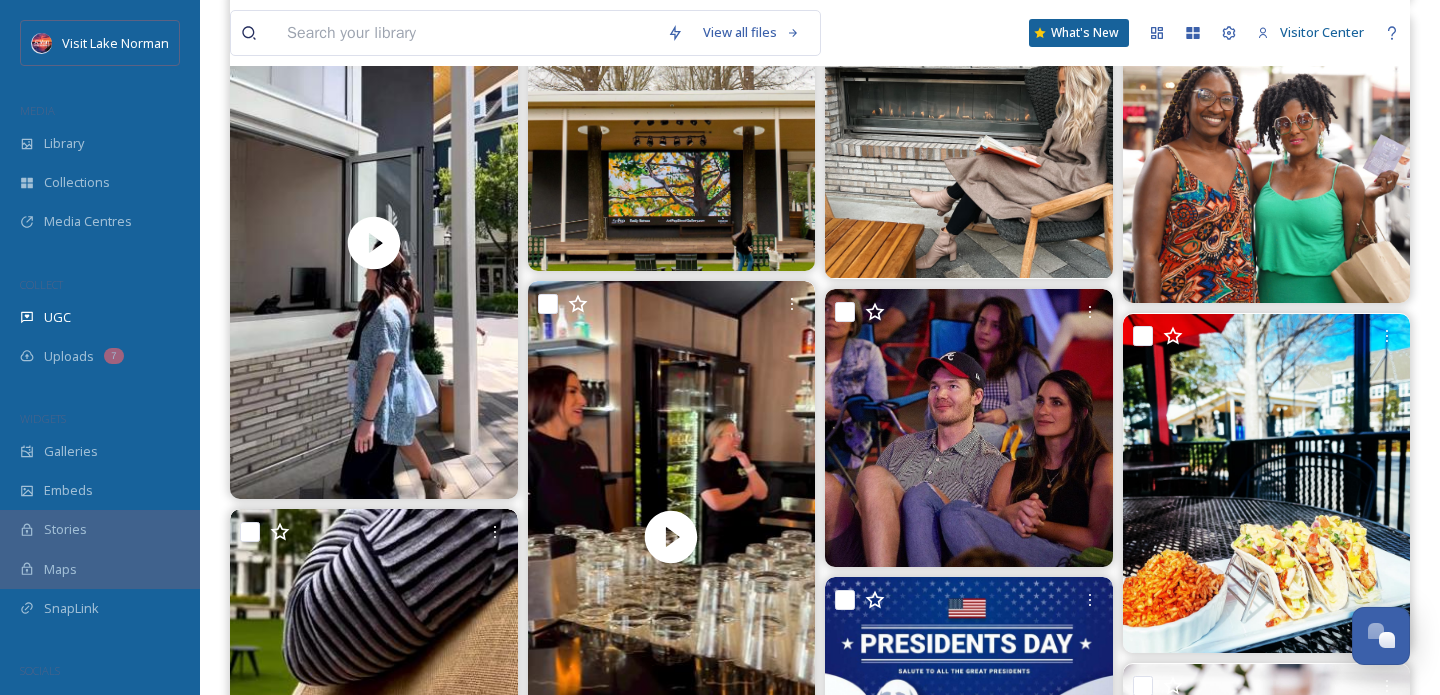 scroll, scrollTop: 31684, scrollLeft: 0, axis: vertical 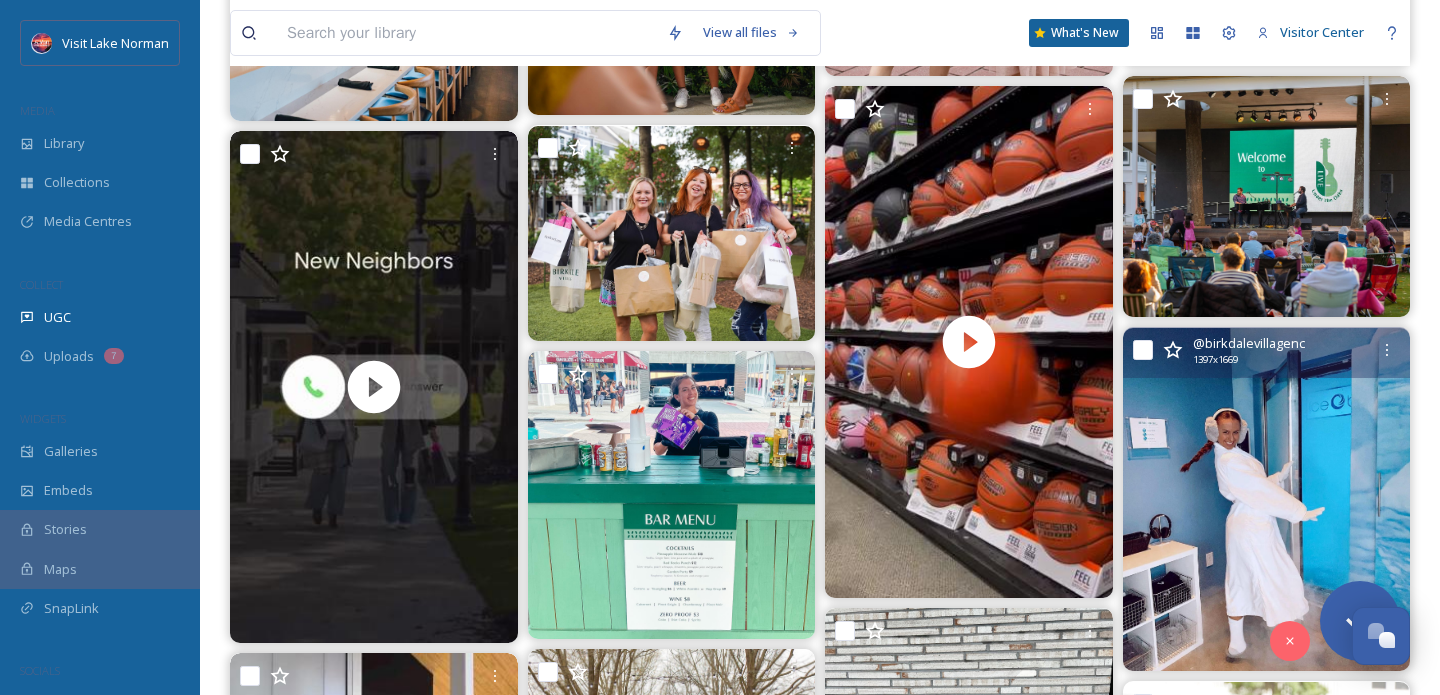 click at bounding box center [1267, 499] 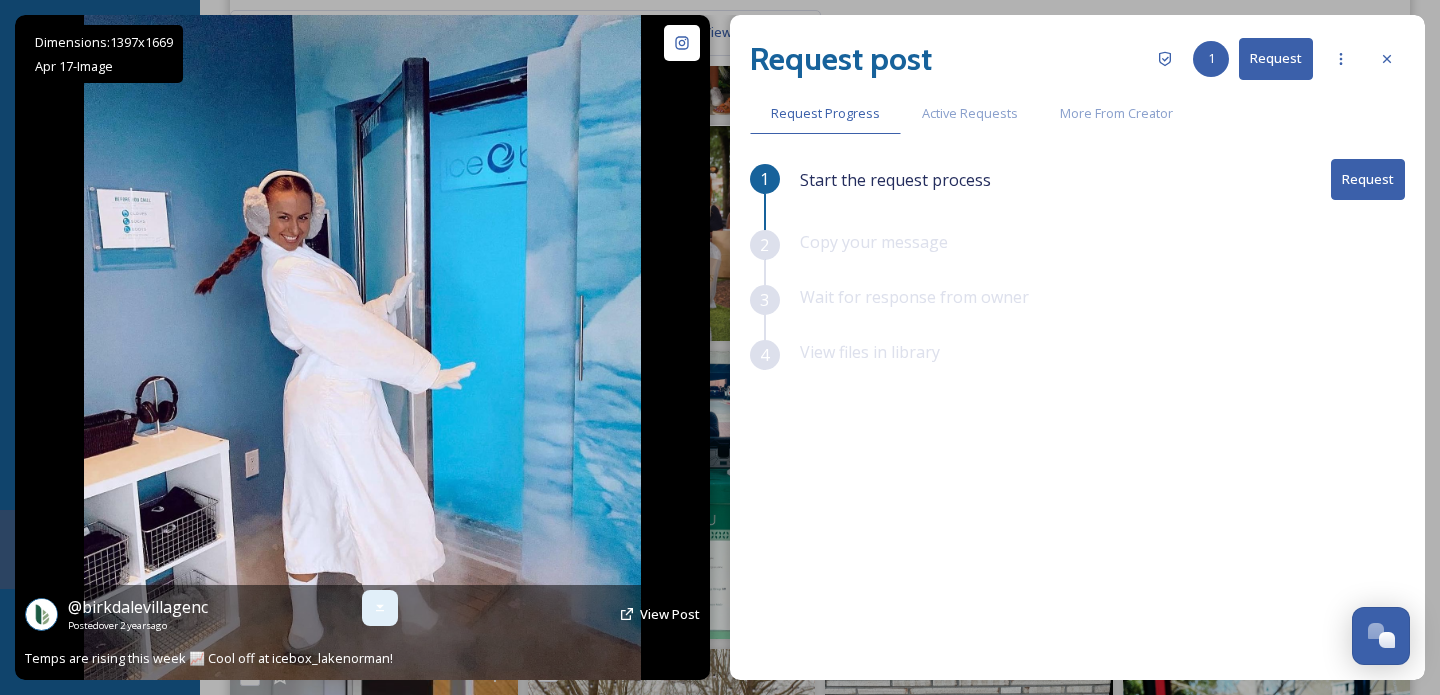click at bounding box center (380, 608) 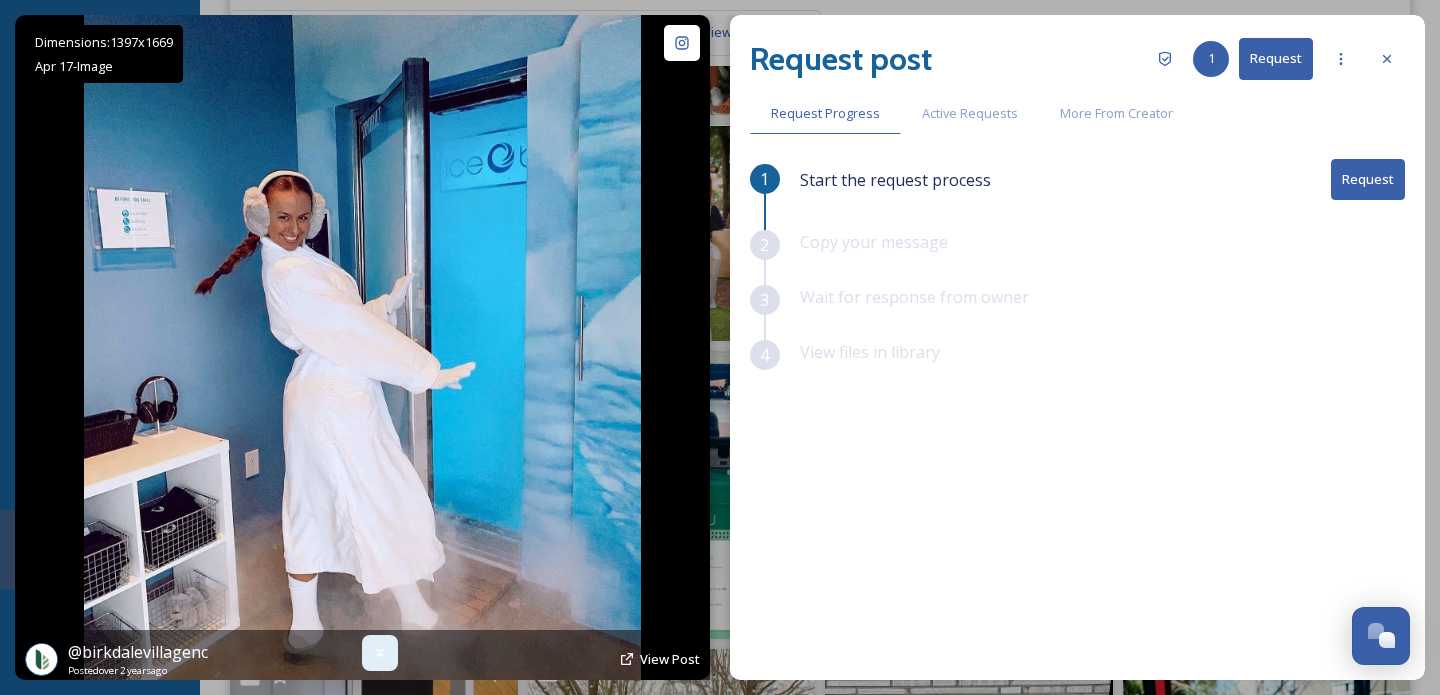 click 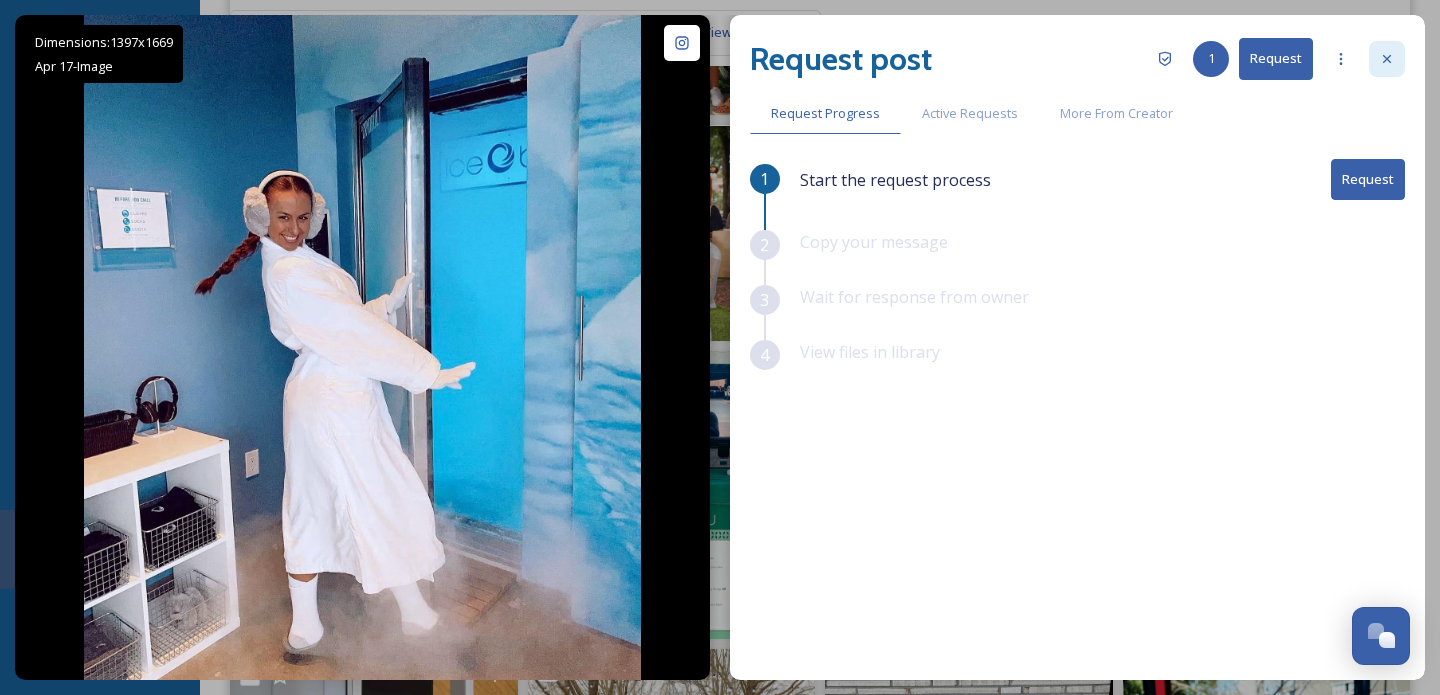 click 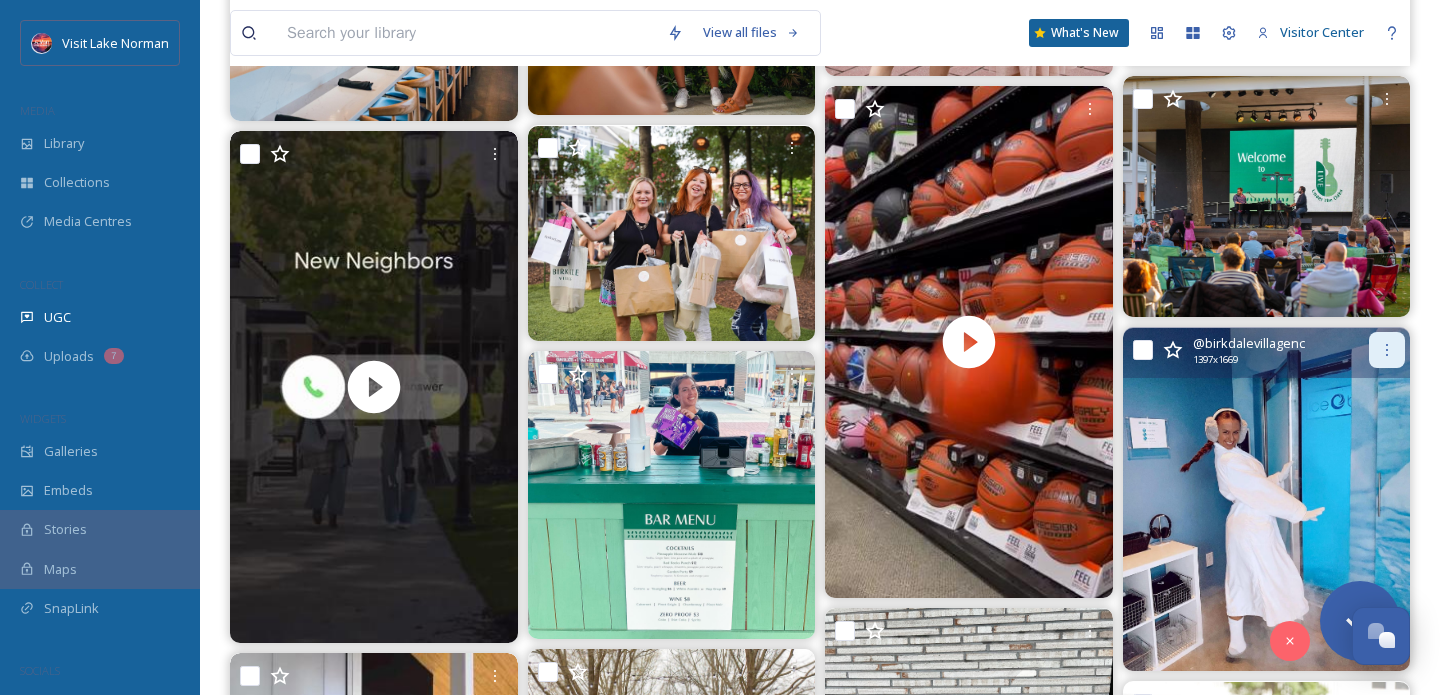 click 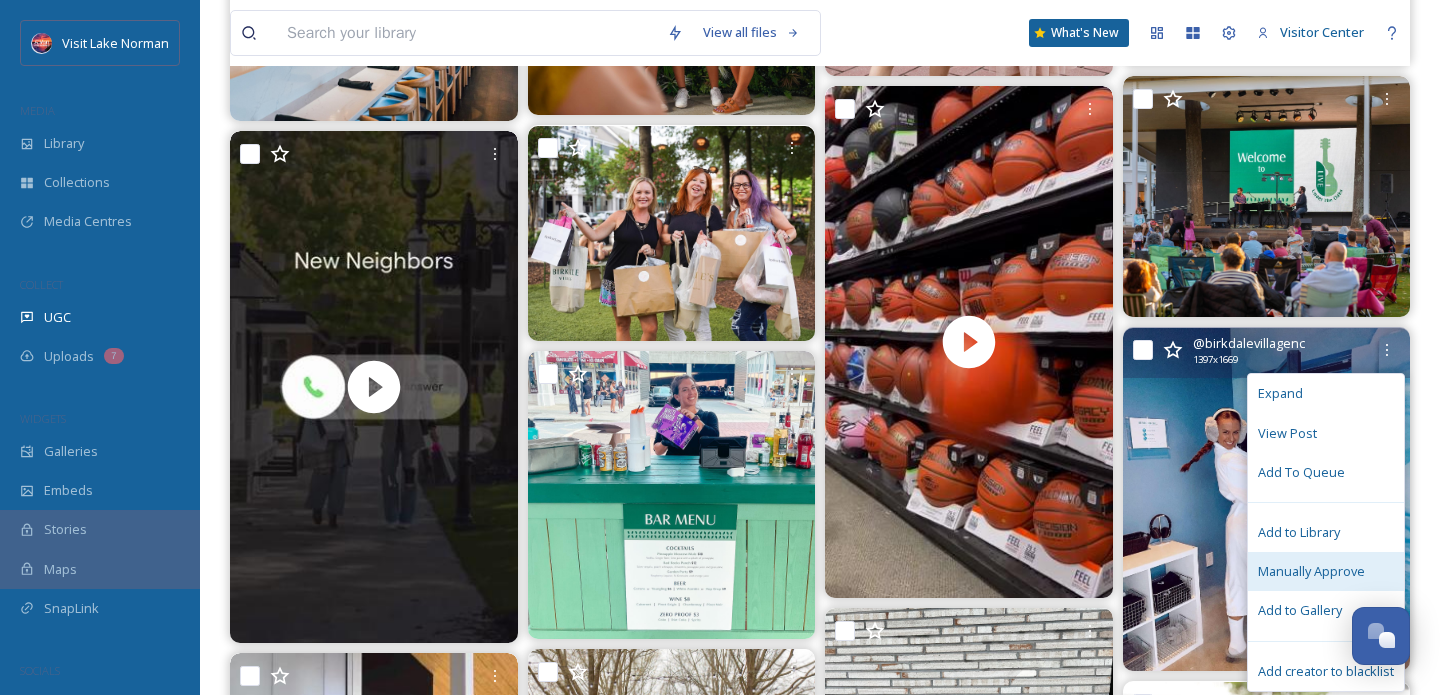 click on "Manually Approve" at bounding box center (1311, 571) 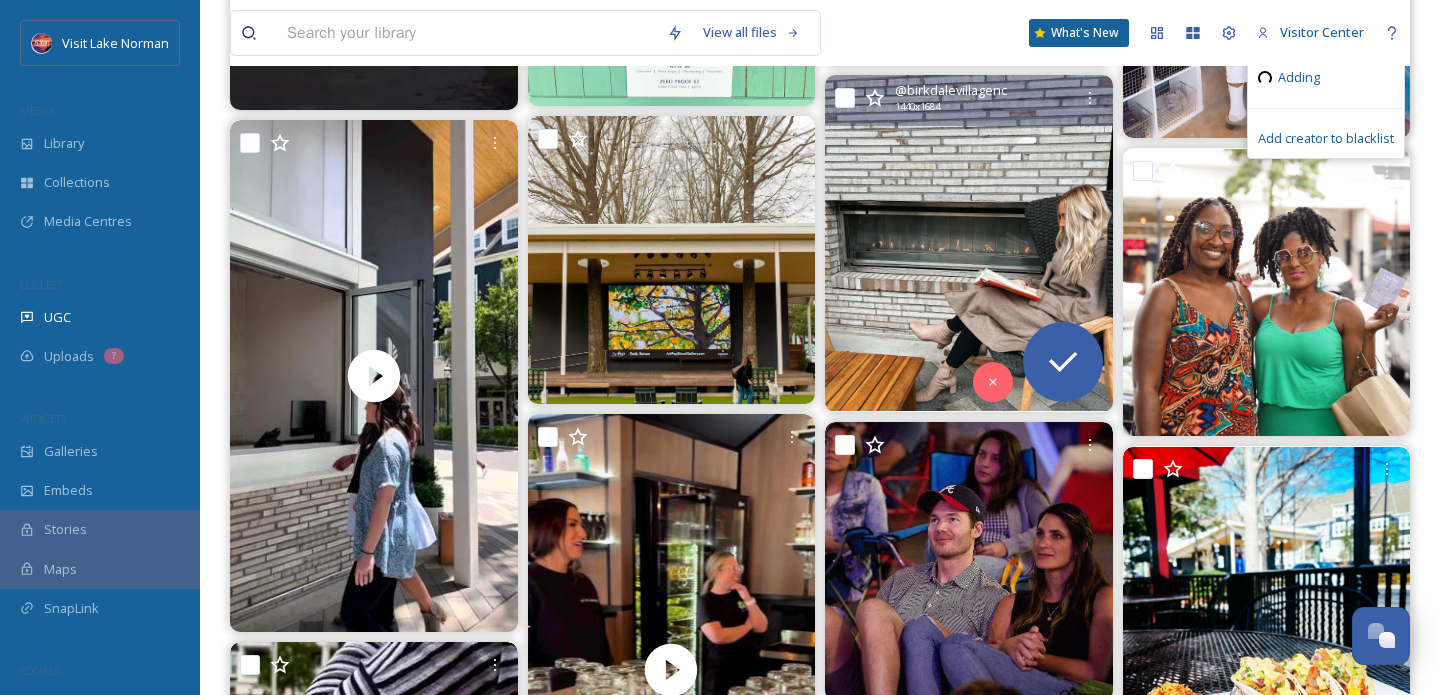 scroll, scrollTop: 32223, scrollLeft: 0, axis: vertical 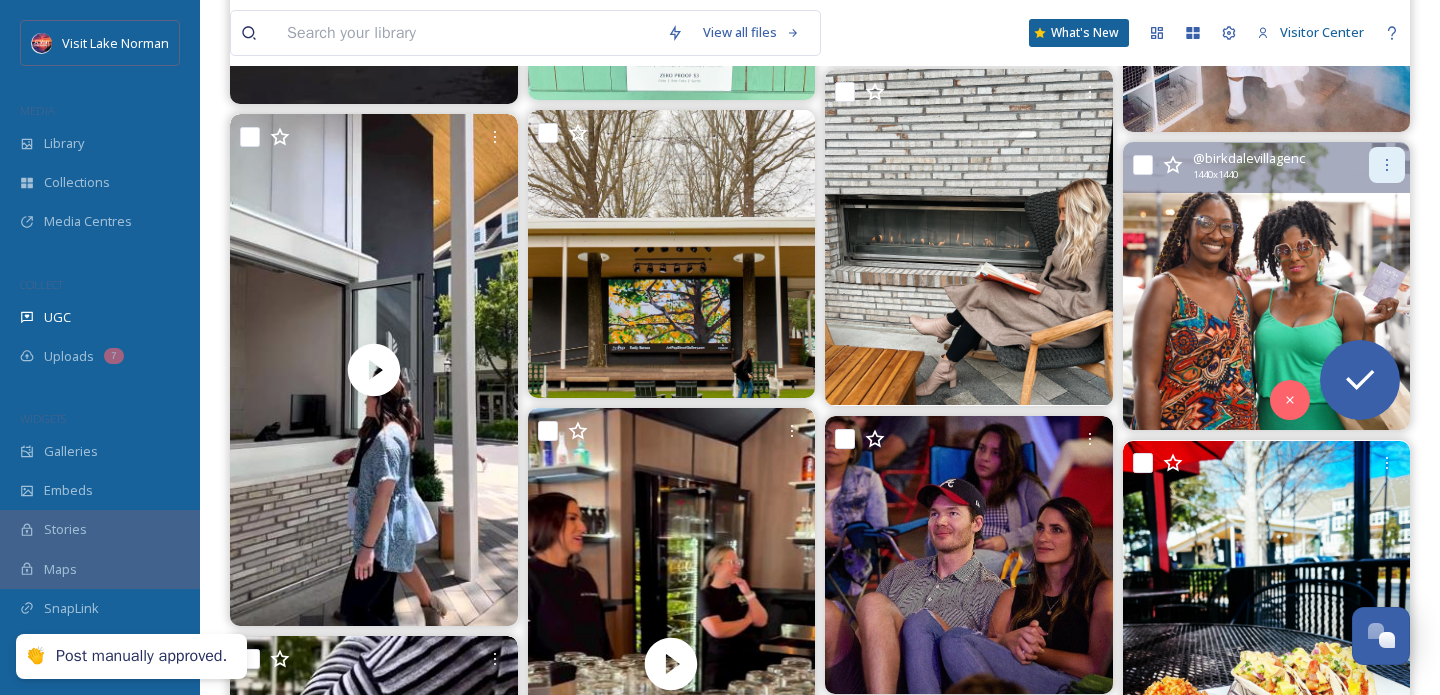 click at bounding box center [1387, 165] 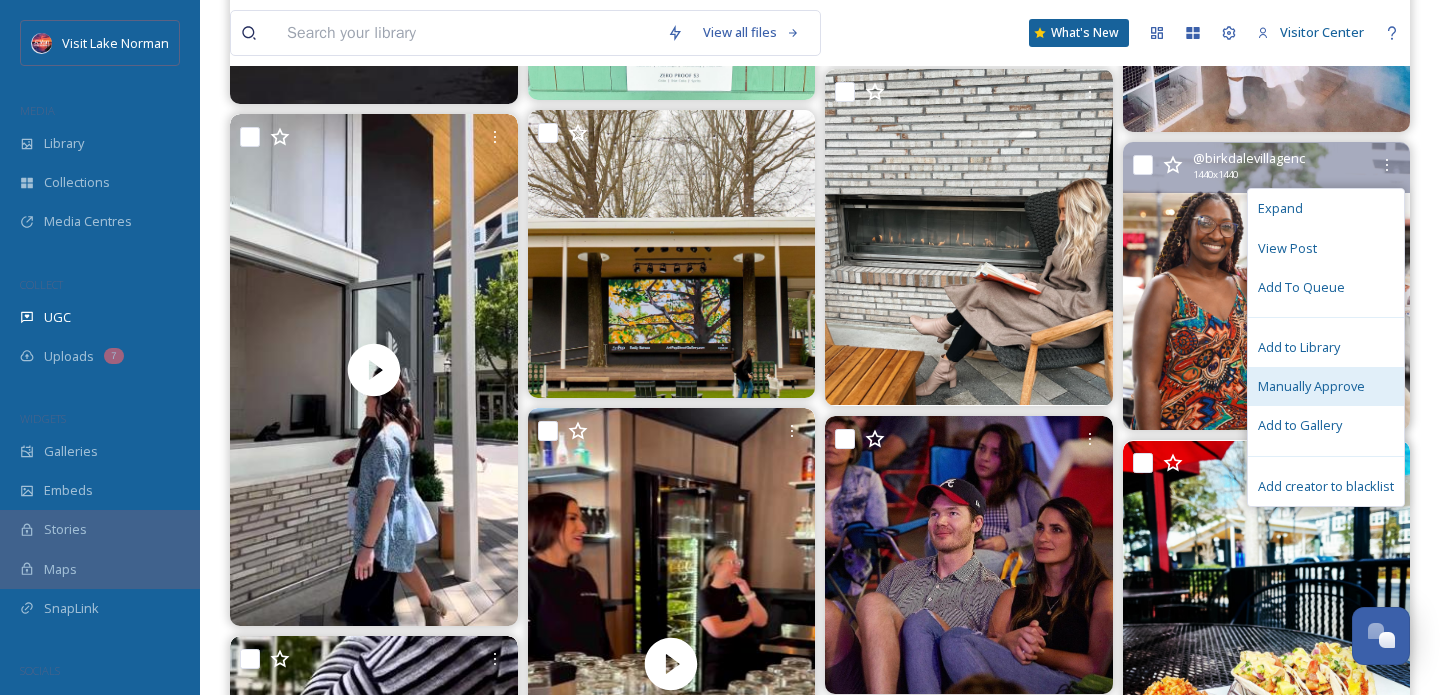 click on "Manually Approve" at bounding box center (1311, 386) 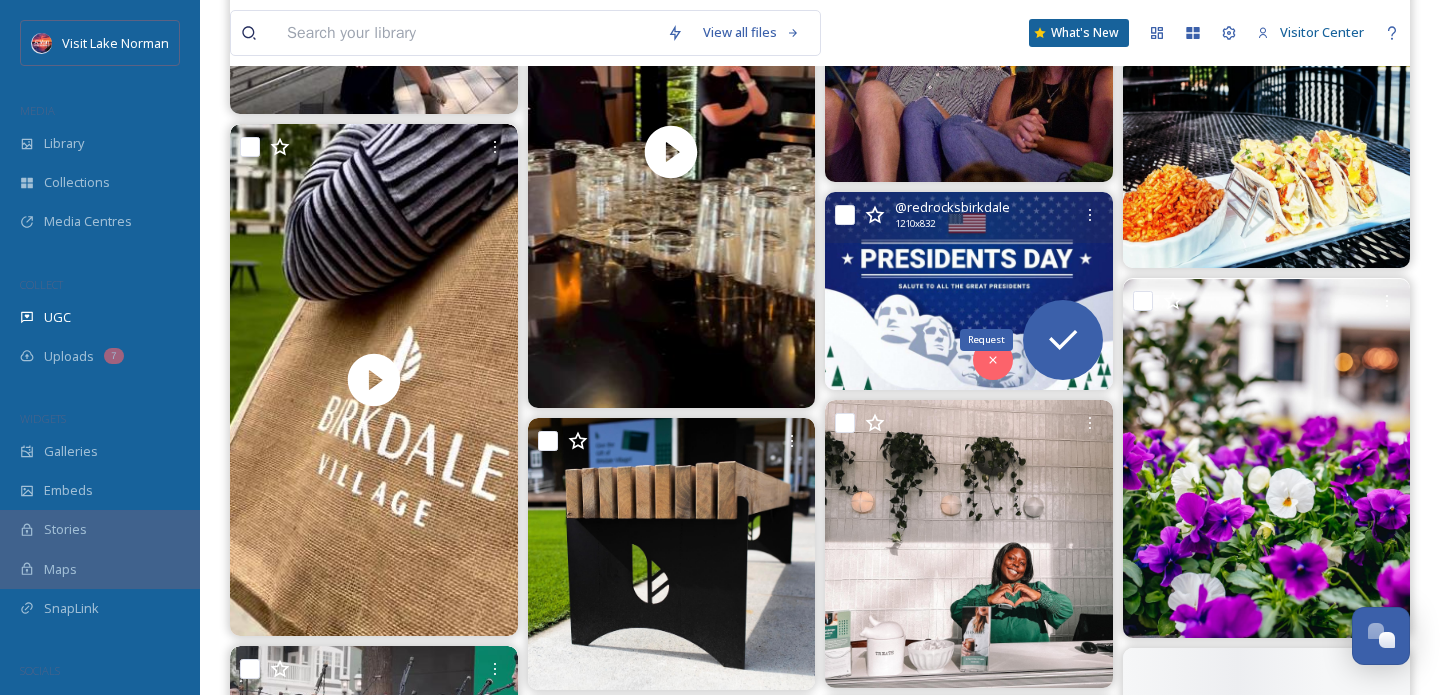 scroll, scrollTop: 33139, scrollLeft: 0, axis: vertical 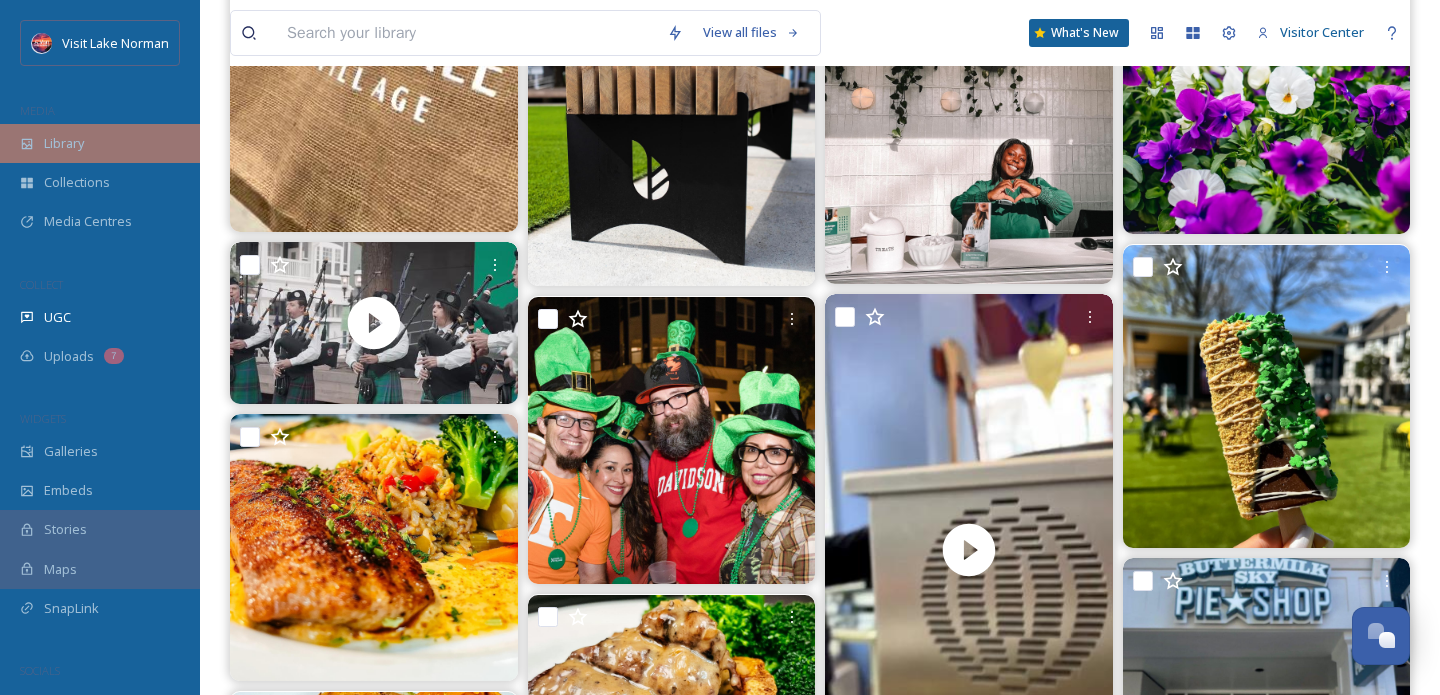 click on "Library" at bounding box center [100, 143] 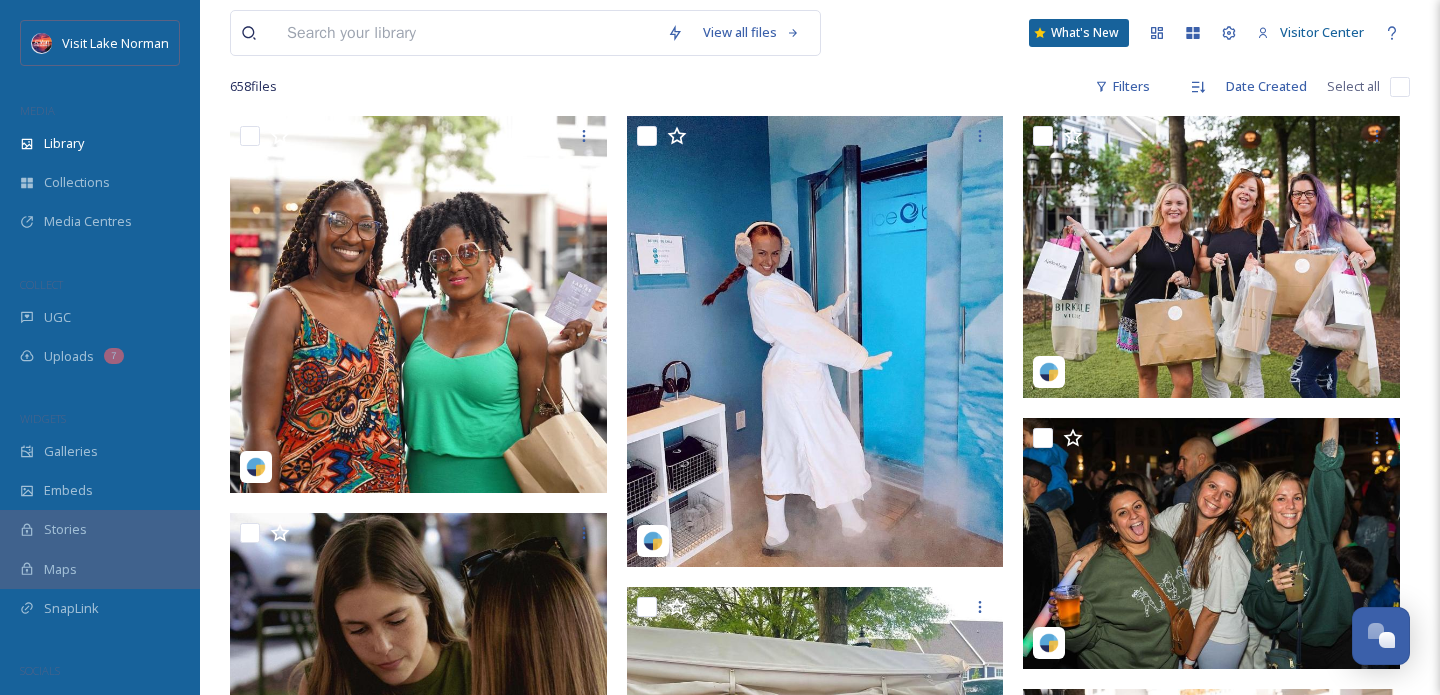 scroll, scrollTop: 328, scrollLeft: 0, axis: vertical 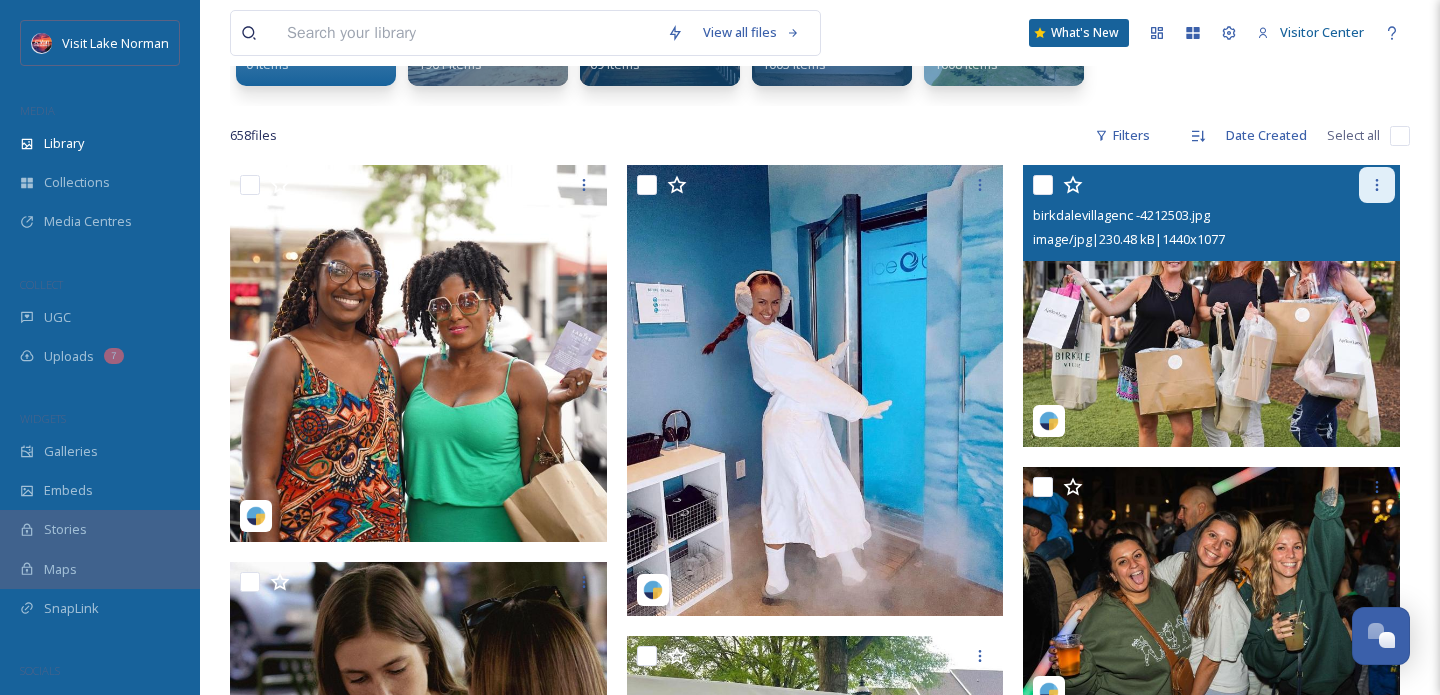 click at bounding box center (1377, 185) 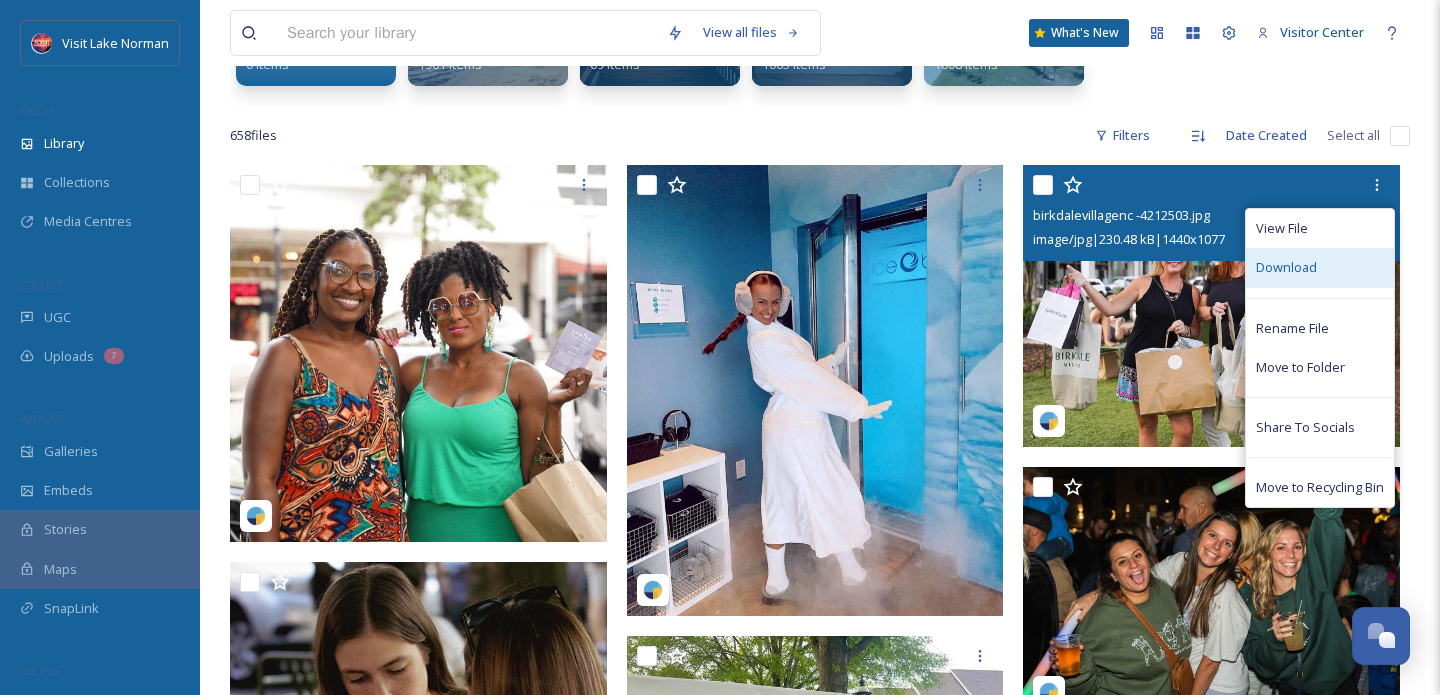 click on "Download" at bounding box center [1286, 267] 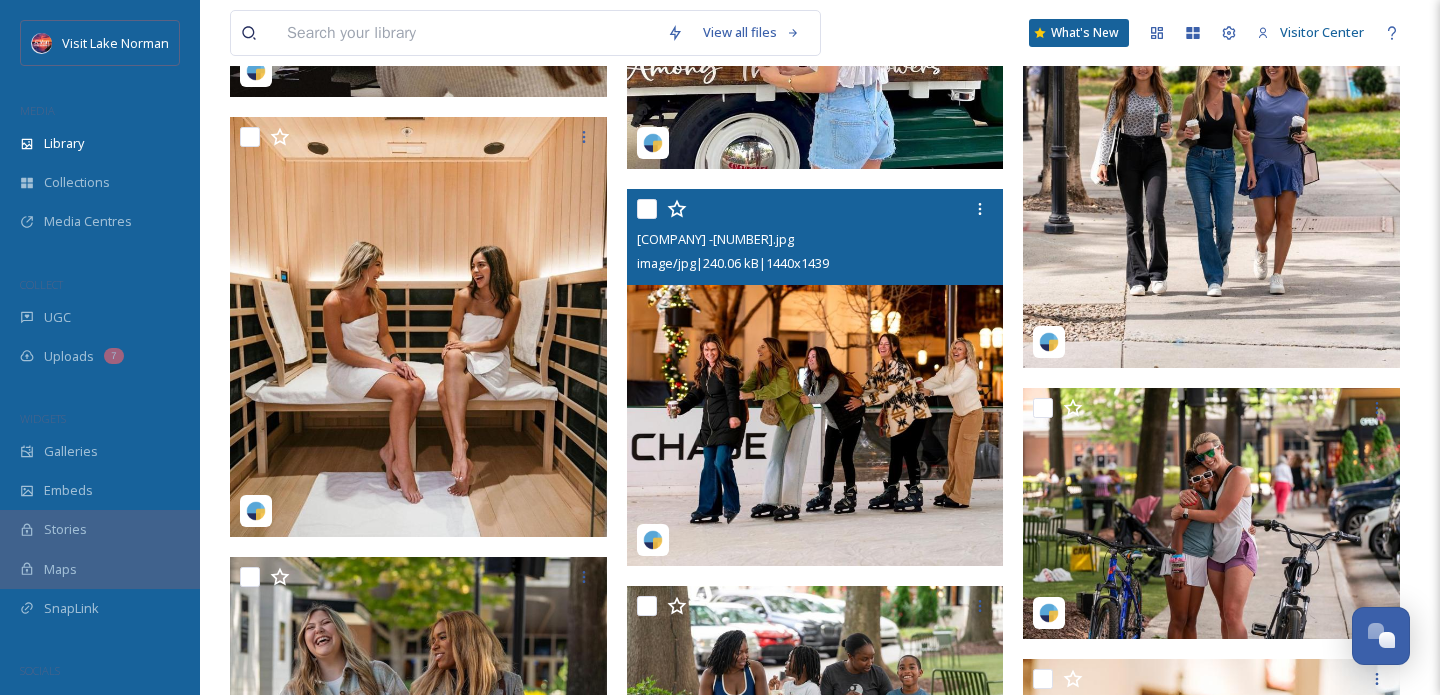scroll, scrollTop: 1167, scrollLeft: 0, axis: vertical 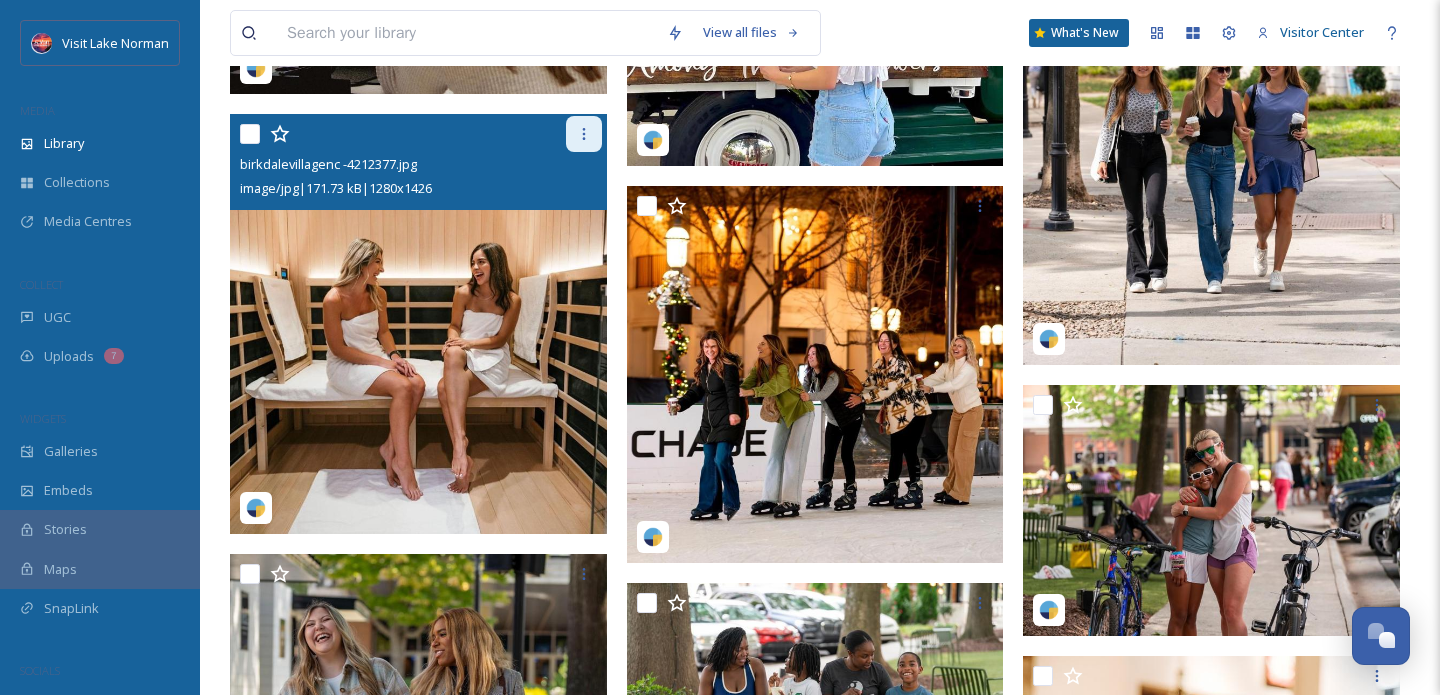 click 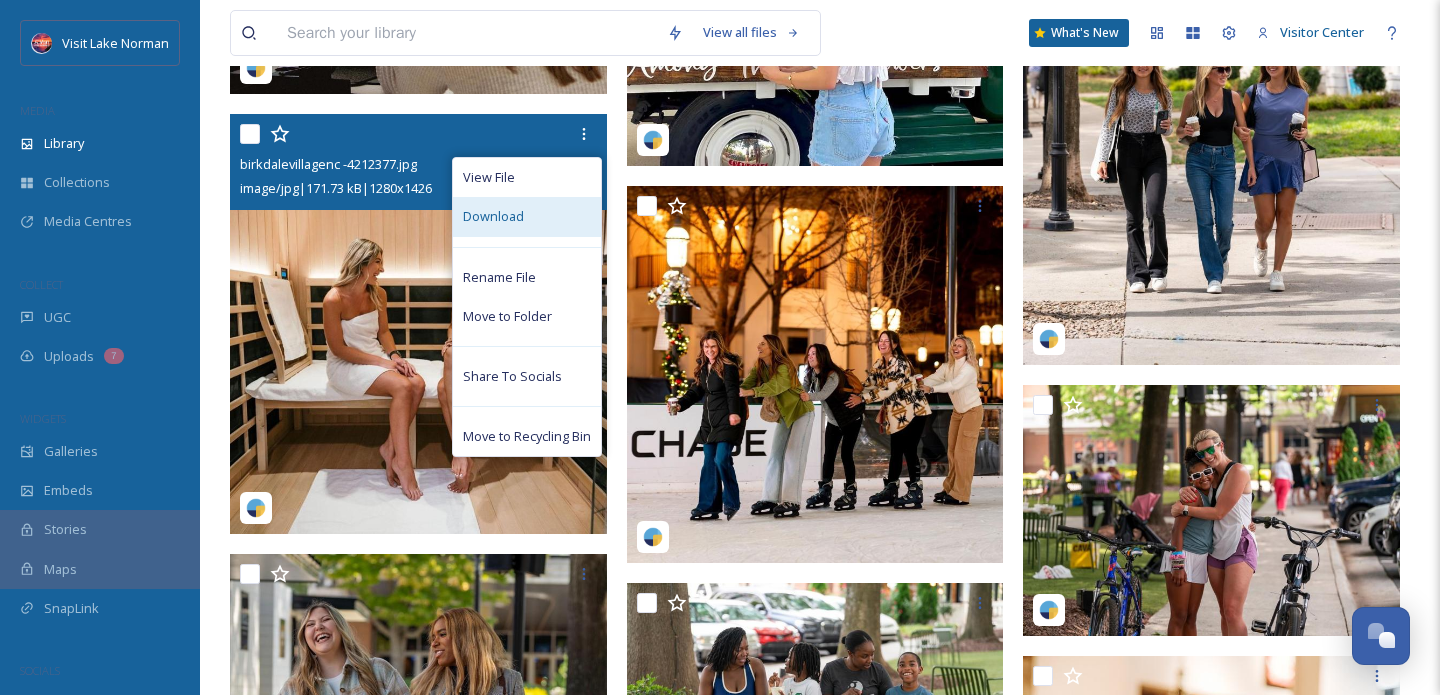 click on "Download" at bounding box center (527, 216) 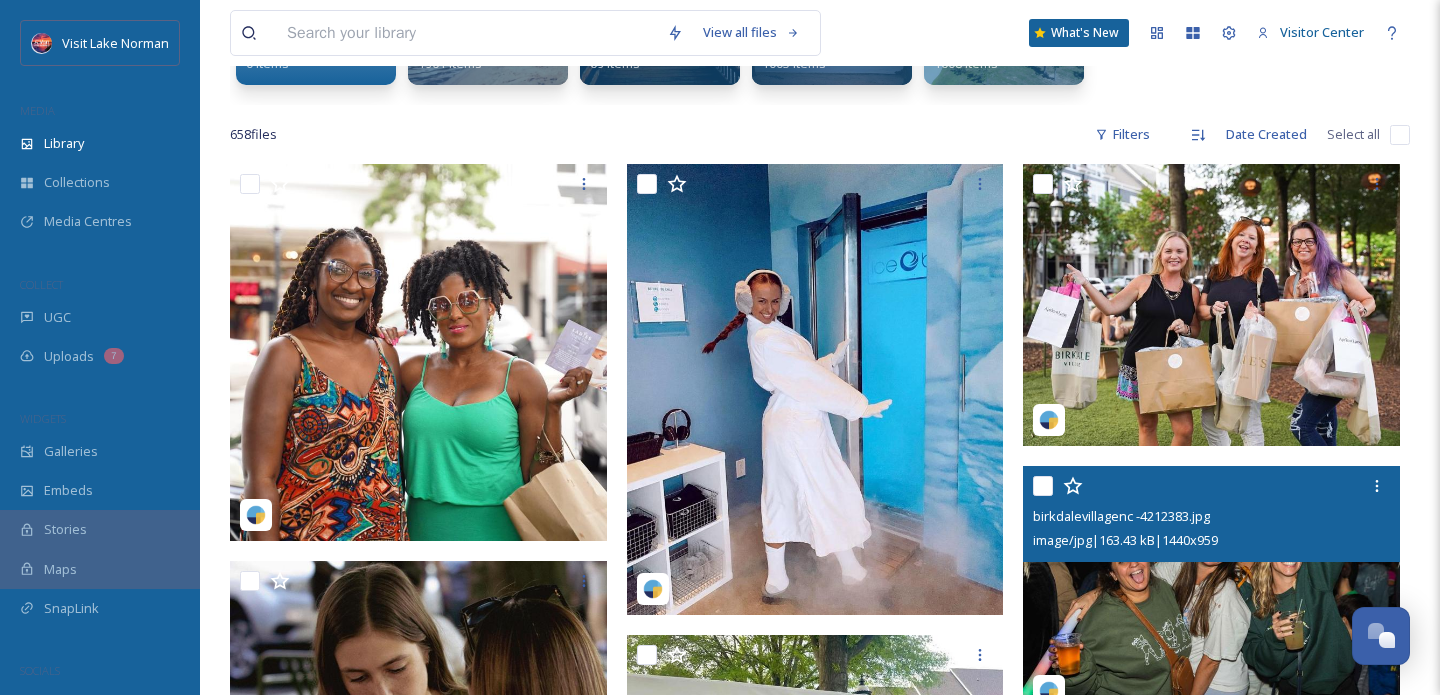 scroll, scrollTop: 330, scrollLeft: 0, axis: vertical 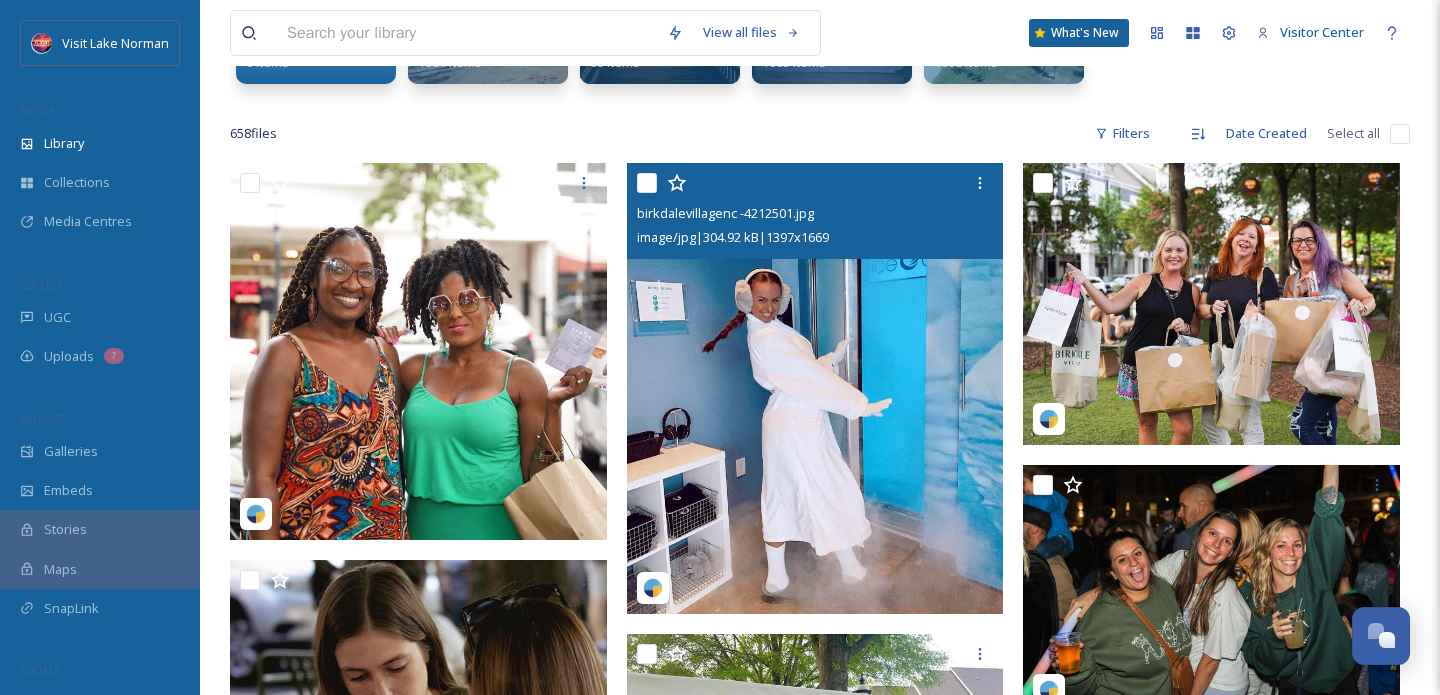 click at bounding box center (815, 388) 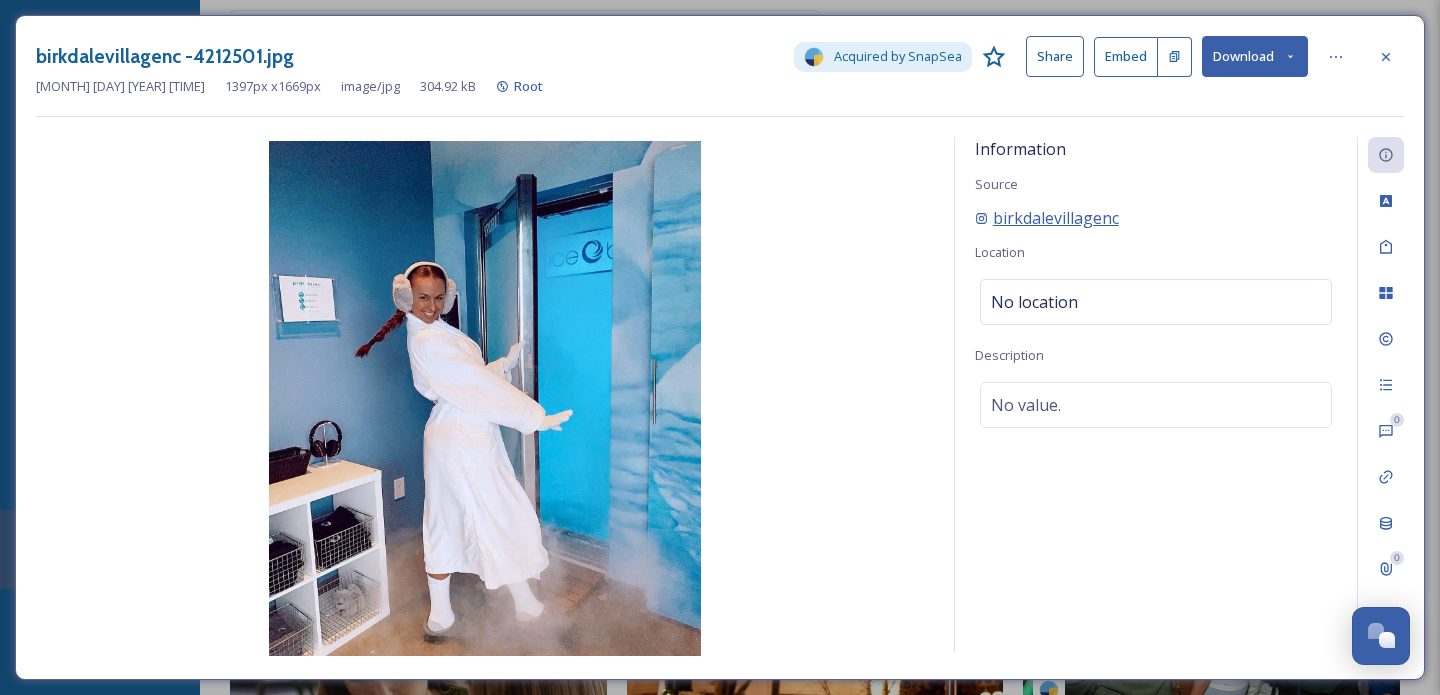 click on "birkdalevillagenc" at bounding box center (1056, 218) 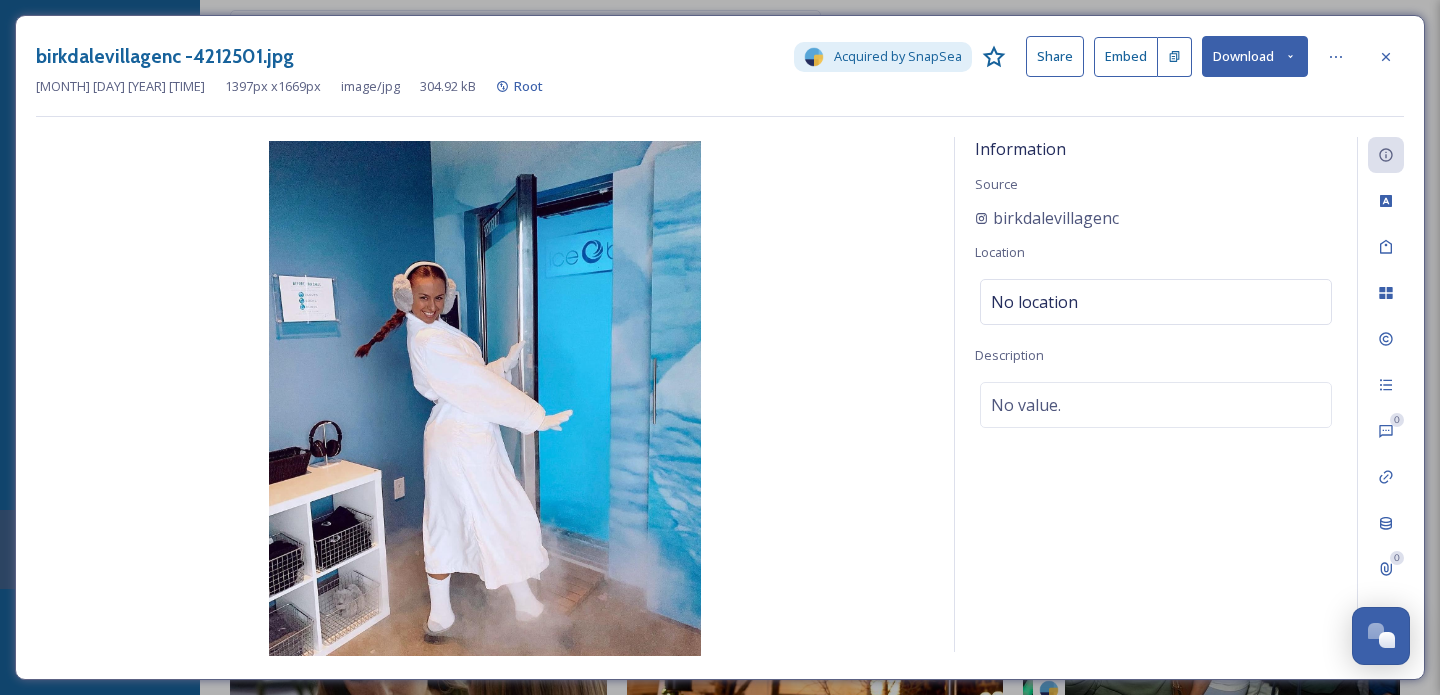 click at bounding box center (485, 398) 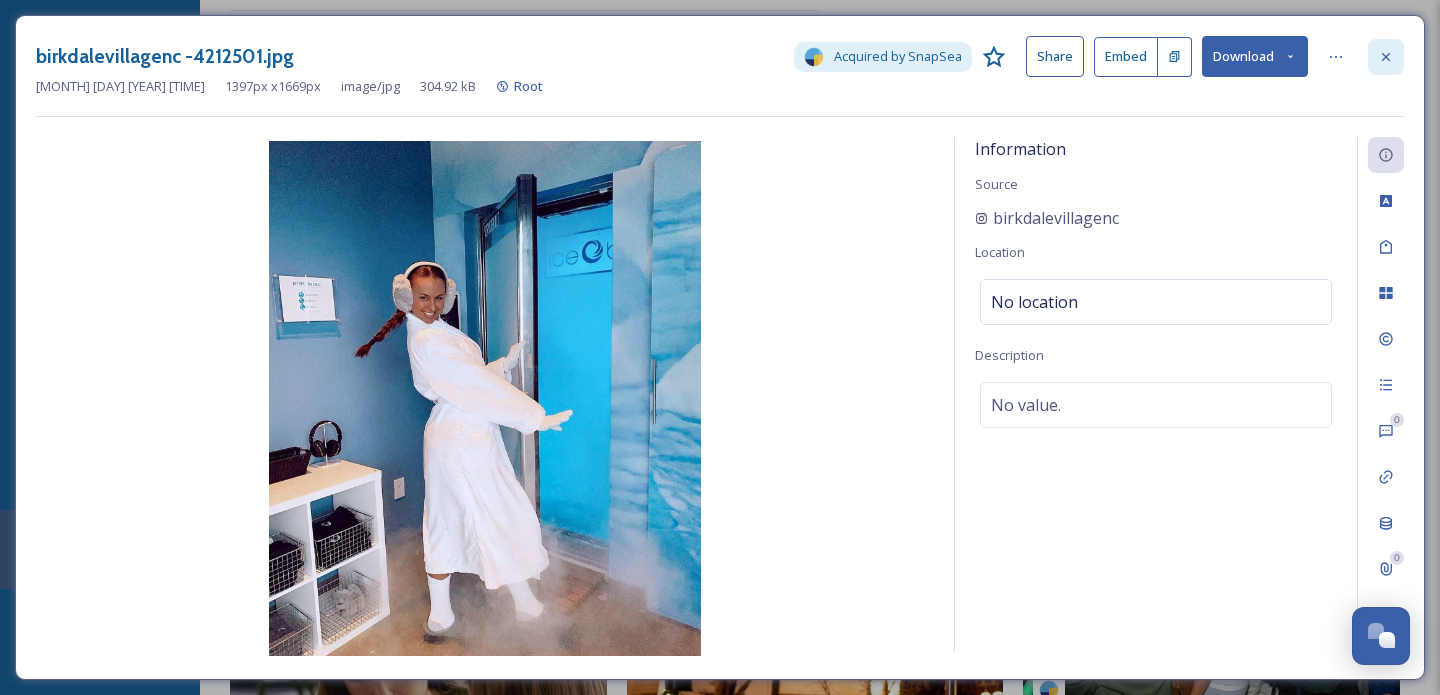 click at bounding box center (1386, 57) 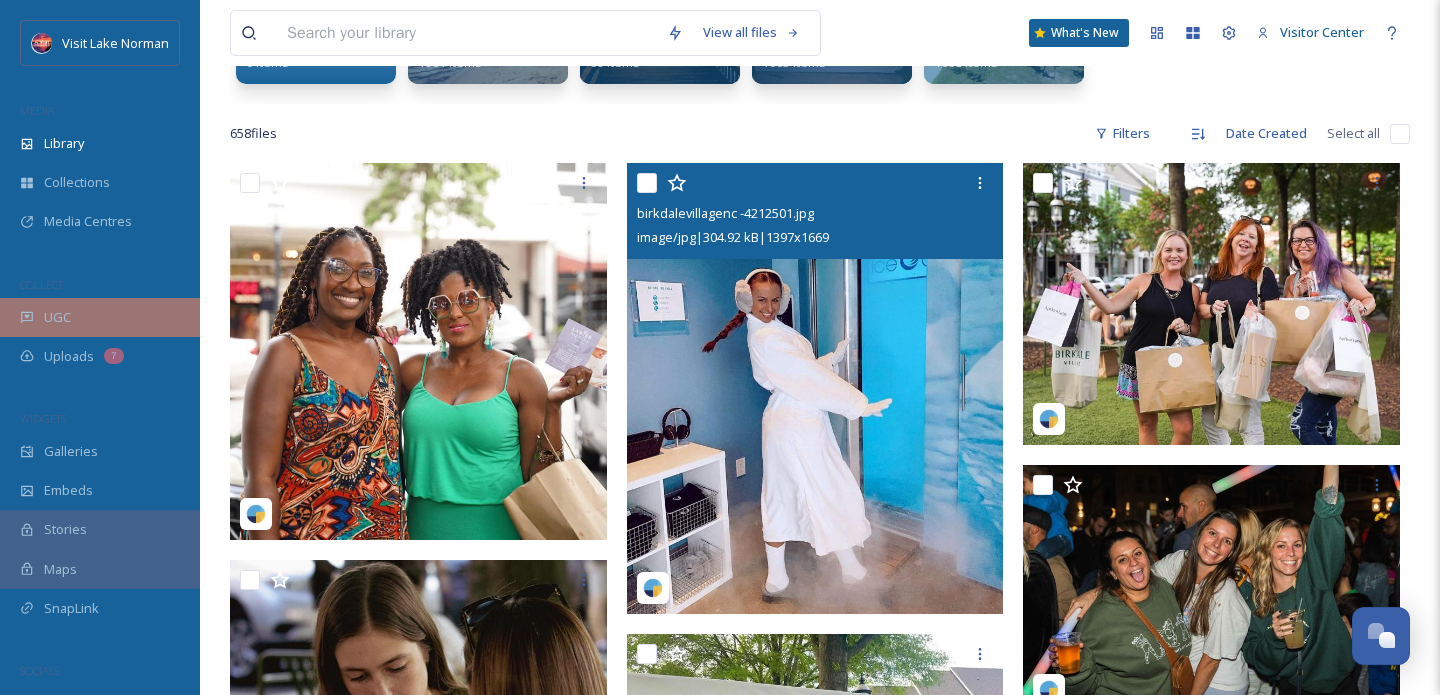 click on "UGC" at bounding box center [100, 317] 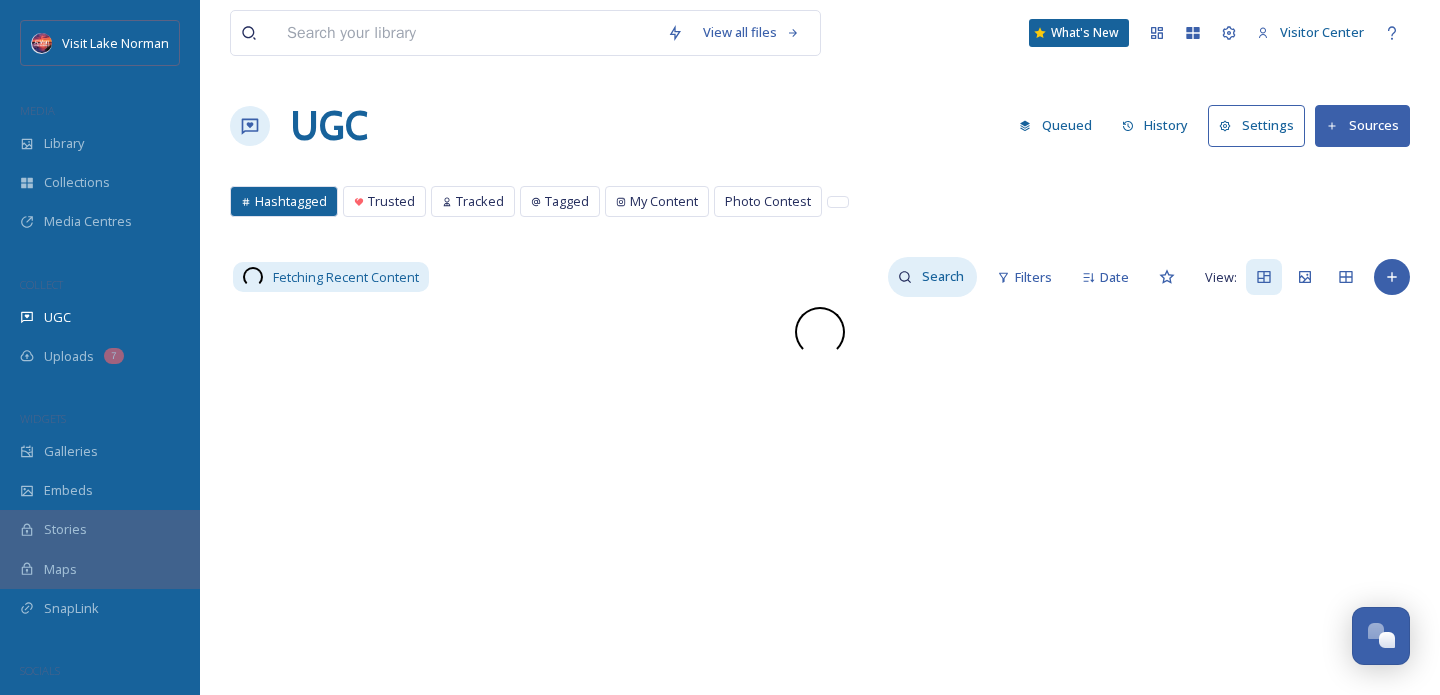 click at bounding box center (944, 277) 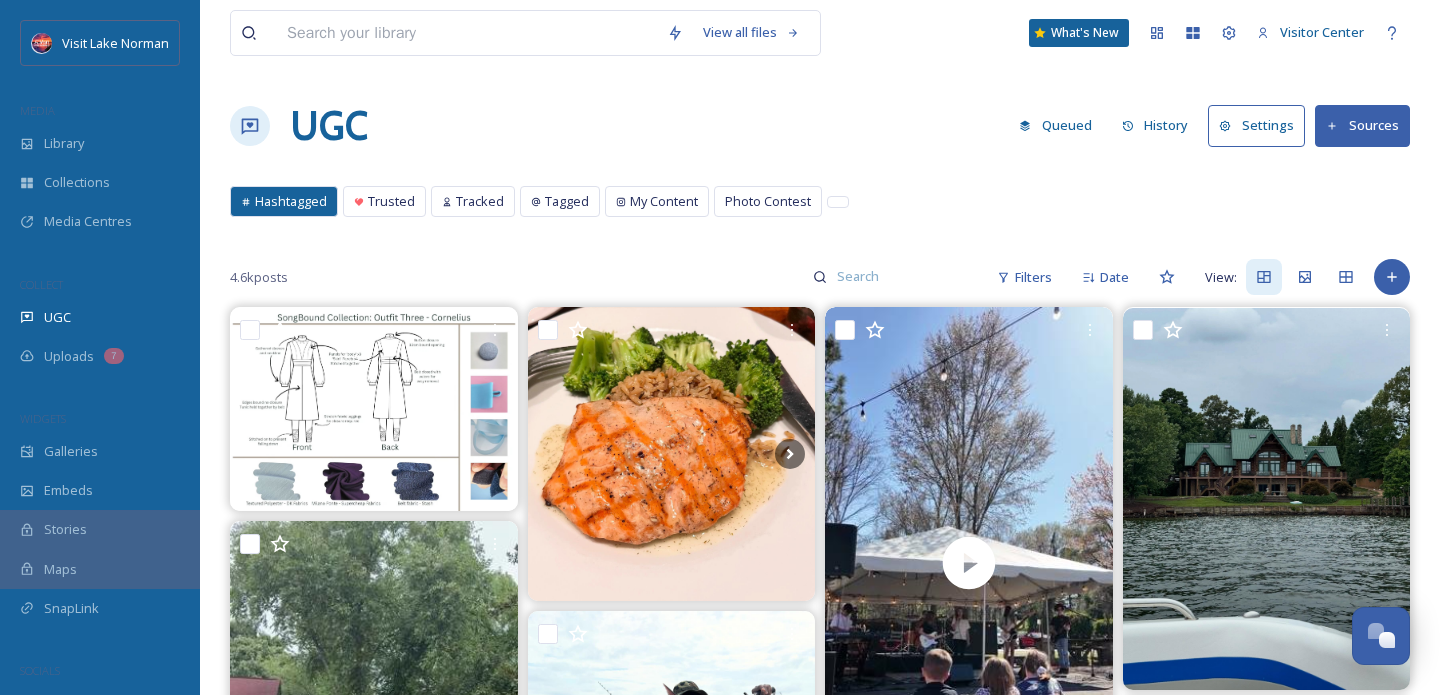 paste on "icebox_lakenorman" 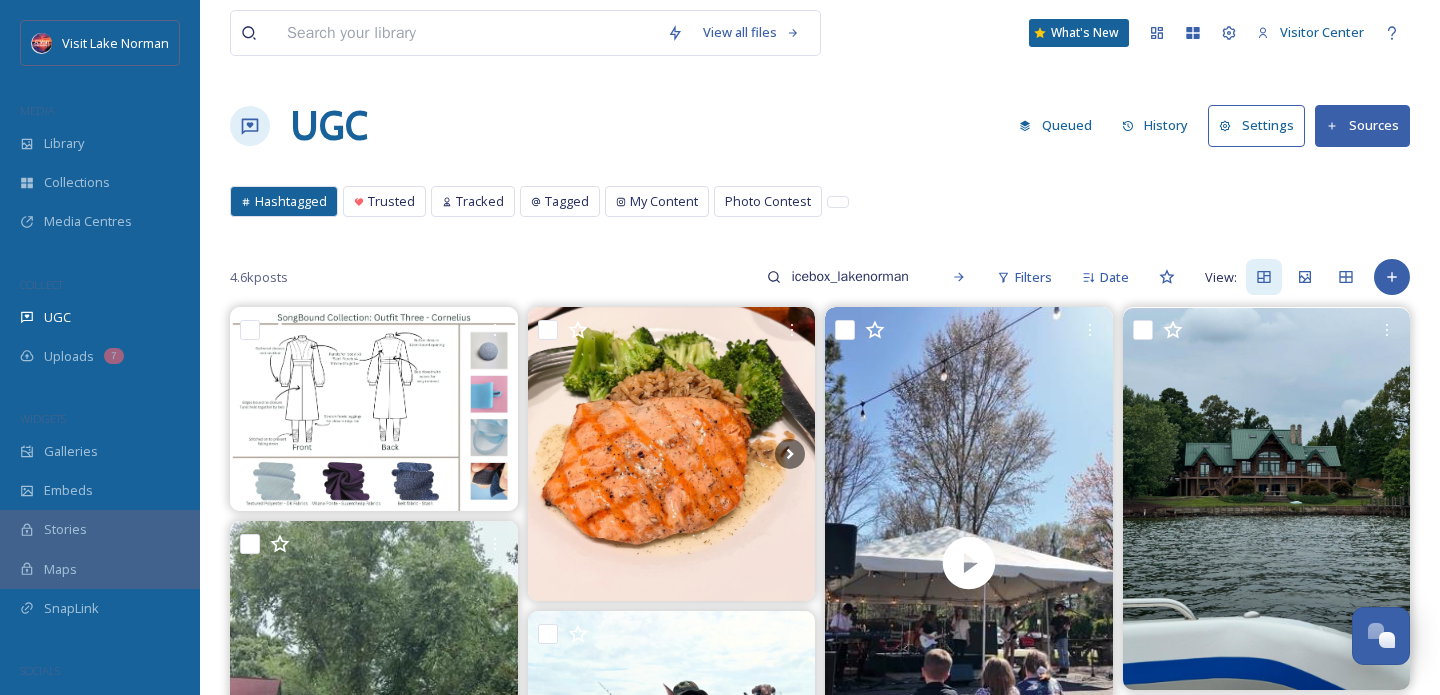 type on "icebox_lakenorman" 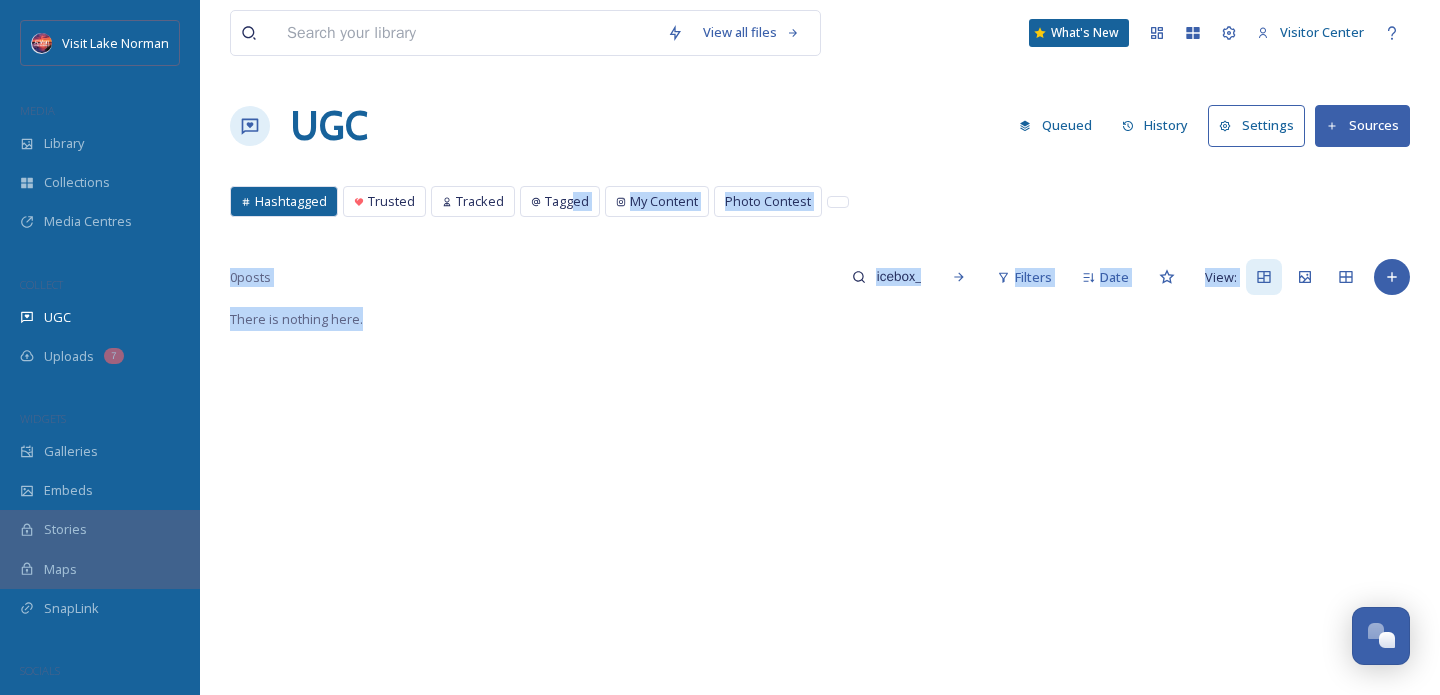 drag, startPoint x: 567, startPoint y: 210, endPoint x: 577, endPoint y: 308, distance: 98.50888 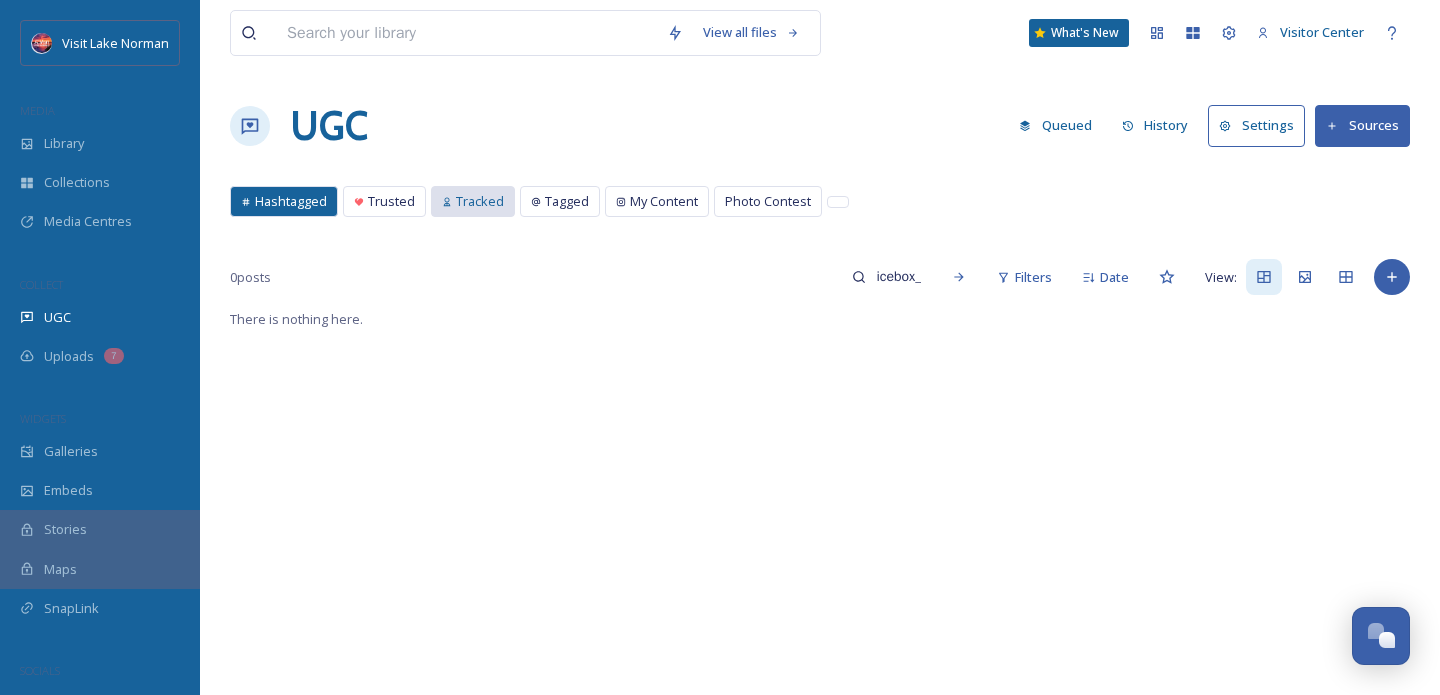 click on "Tracked" at bounding box center (480, 201) 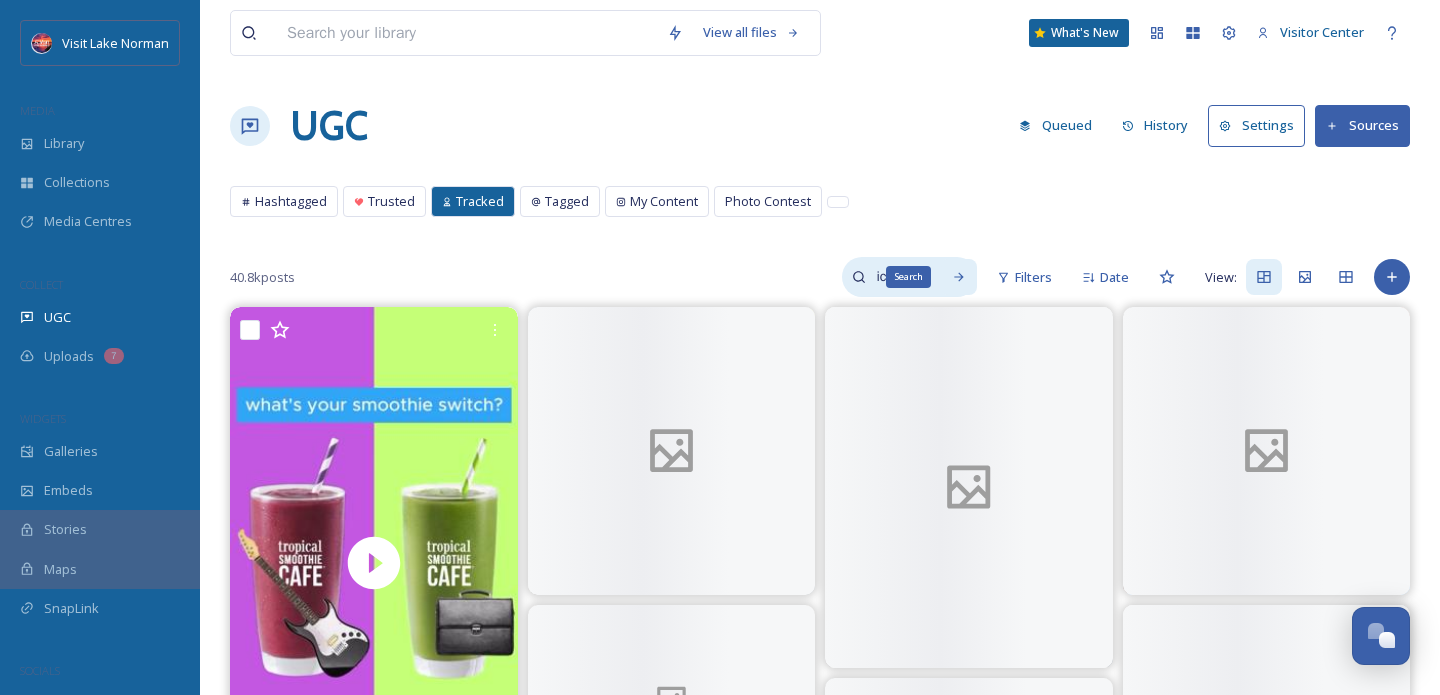 click 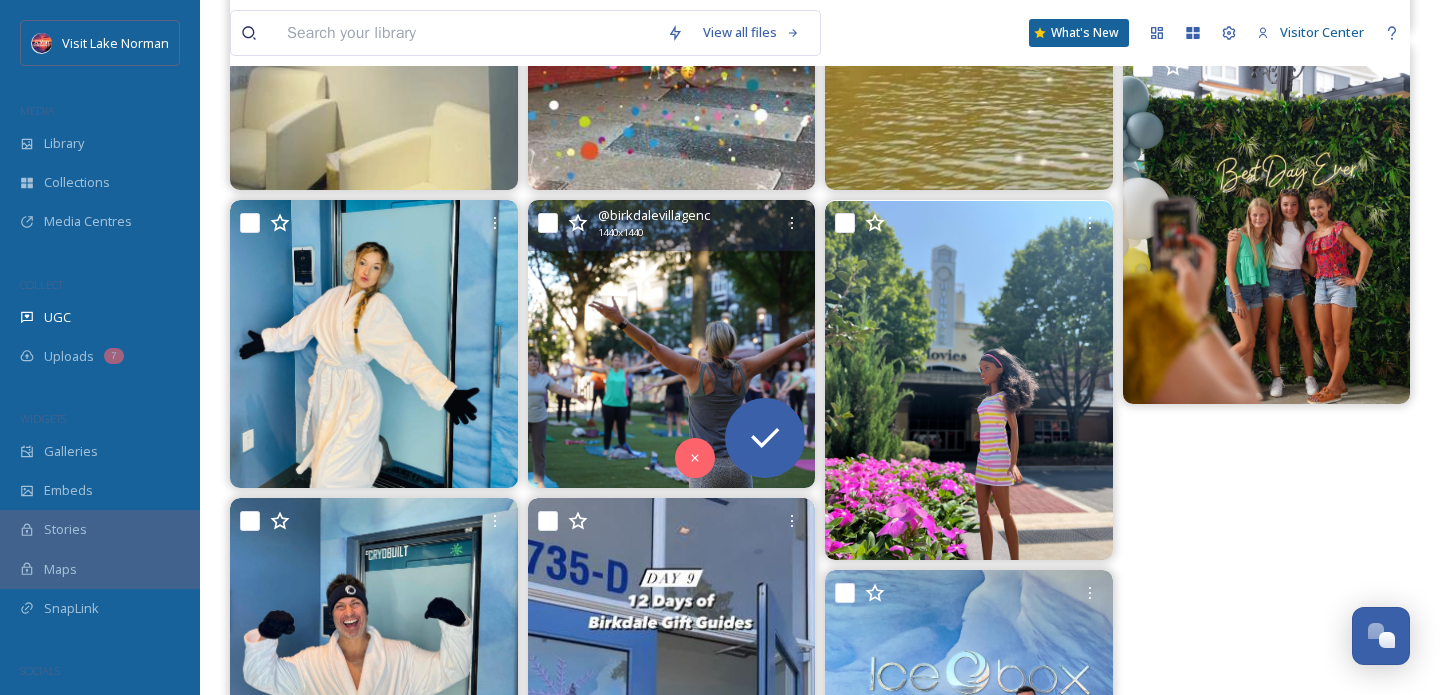 scroll, scrollTop: 642, scrollLeft: 0, axis: vertical 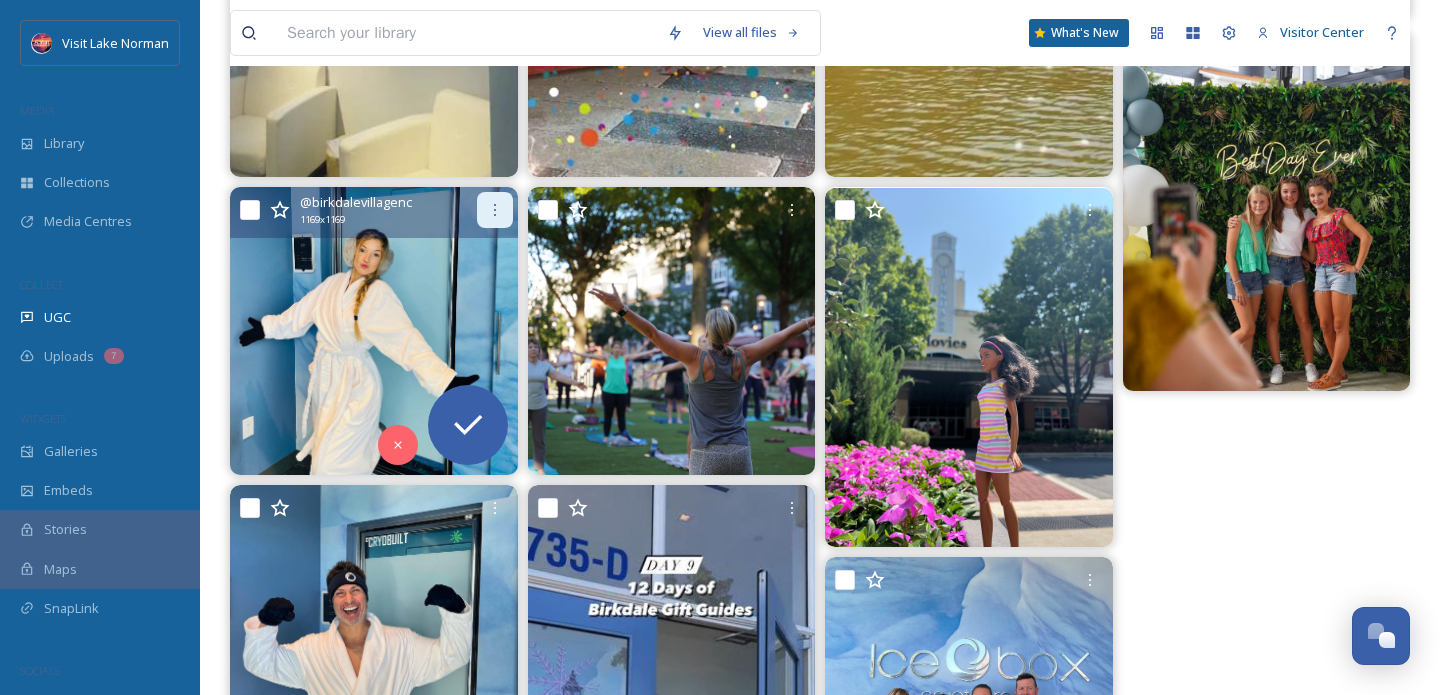 click 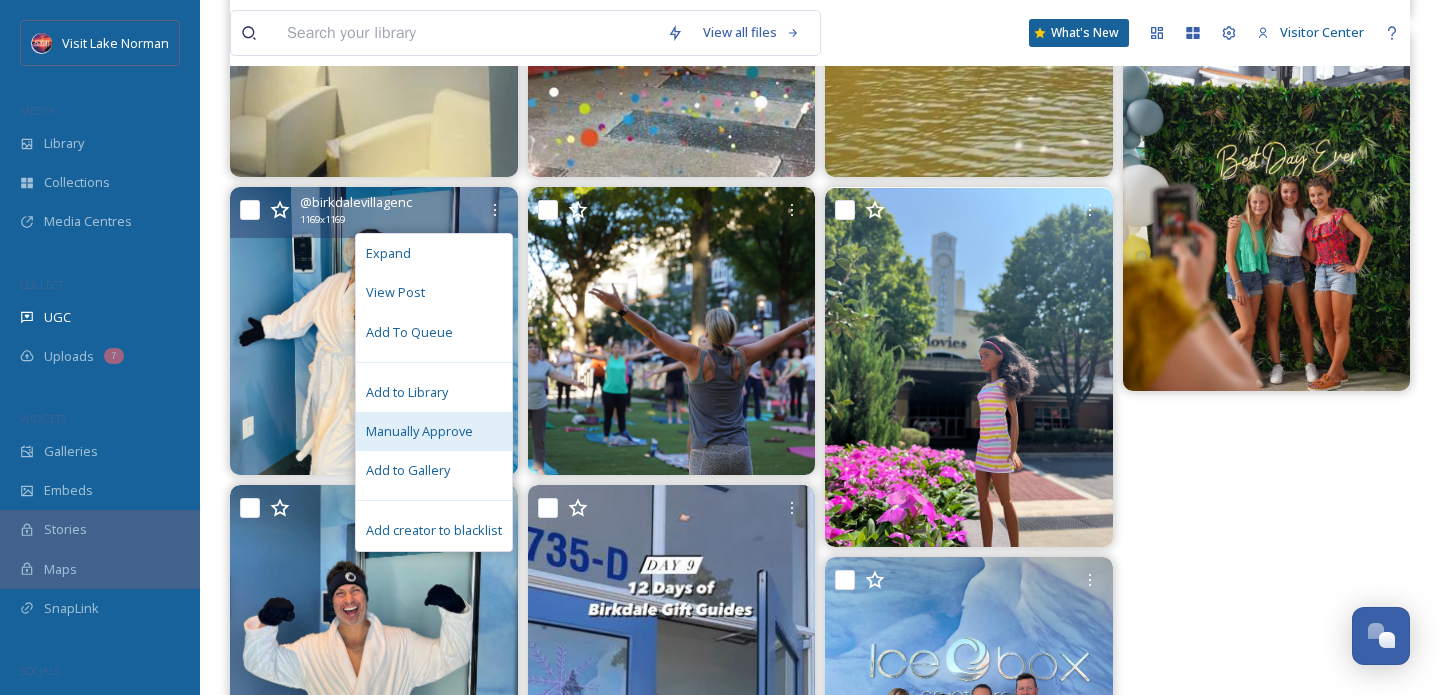 click on "Manually Approve" at bounding box center (419, 431) 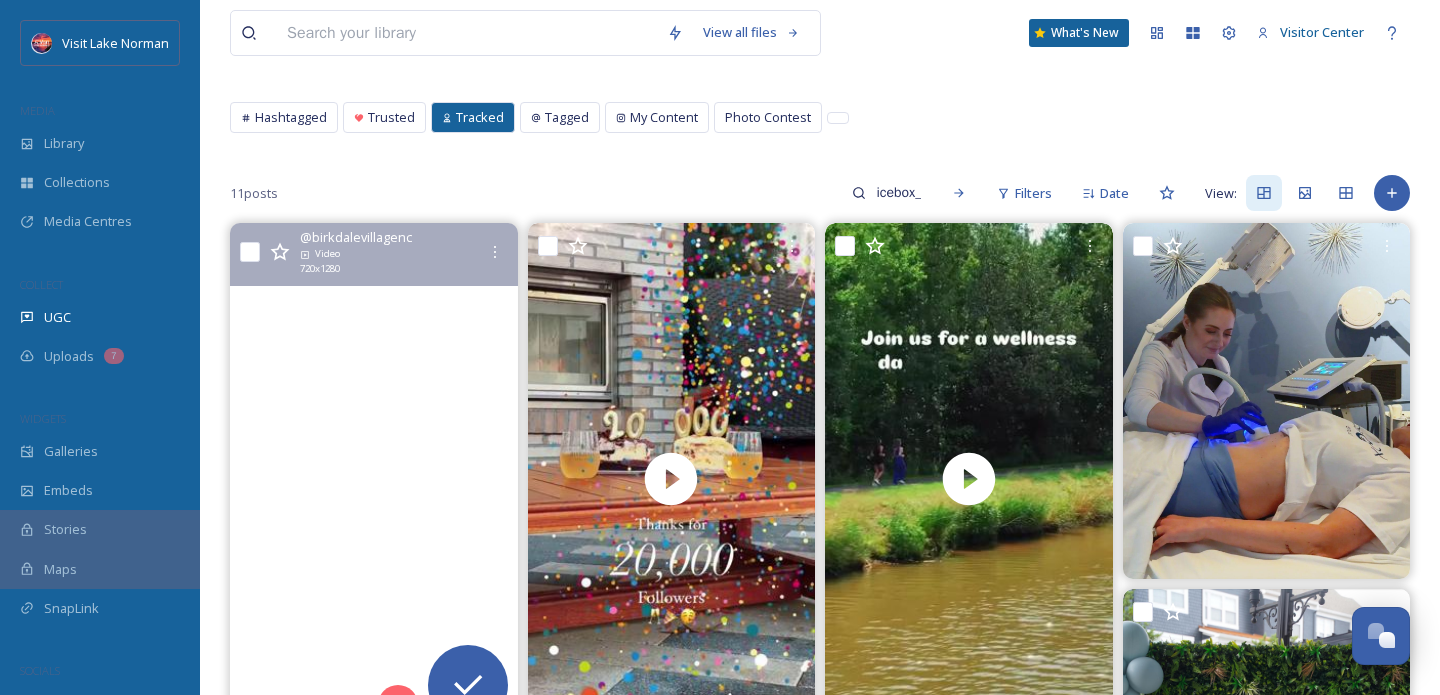 scroll, scrollTop: 80, scrollLeft: 0, axis: vertical 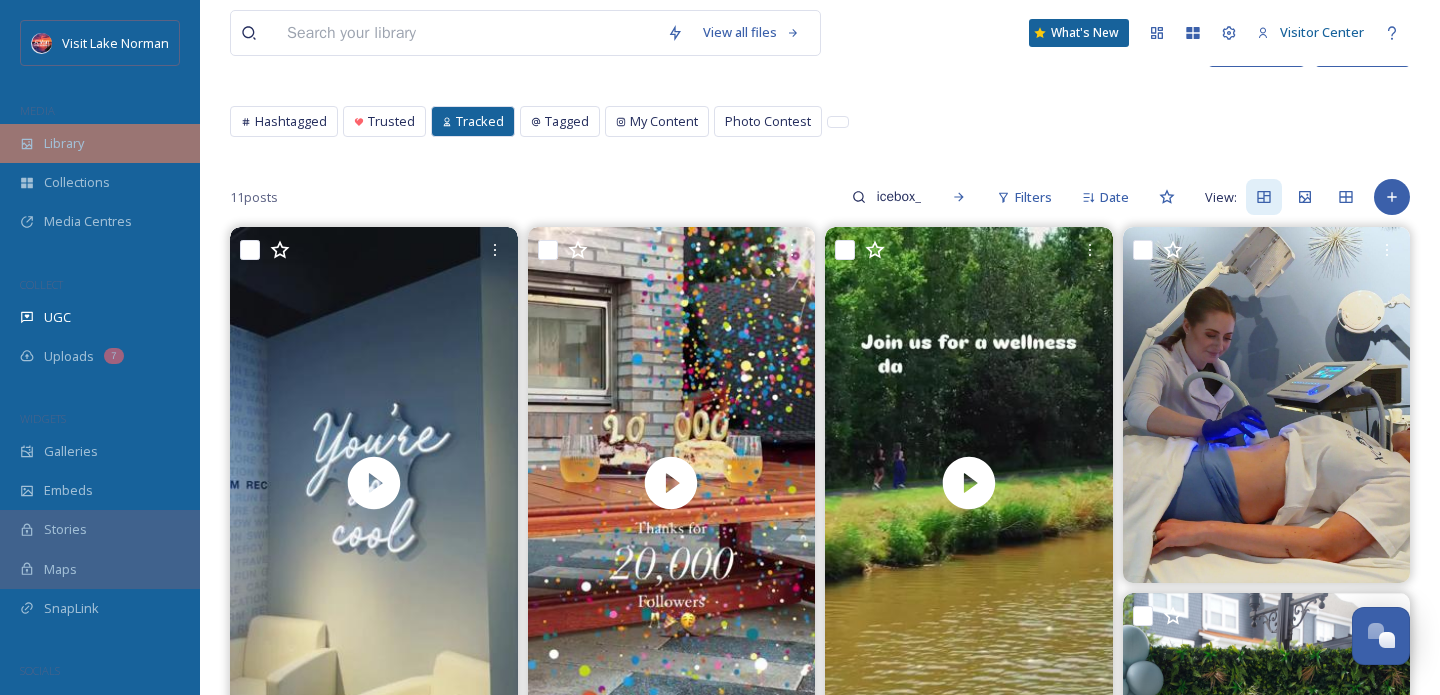 click on "Library" at bounding box center [100, 143] 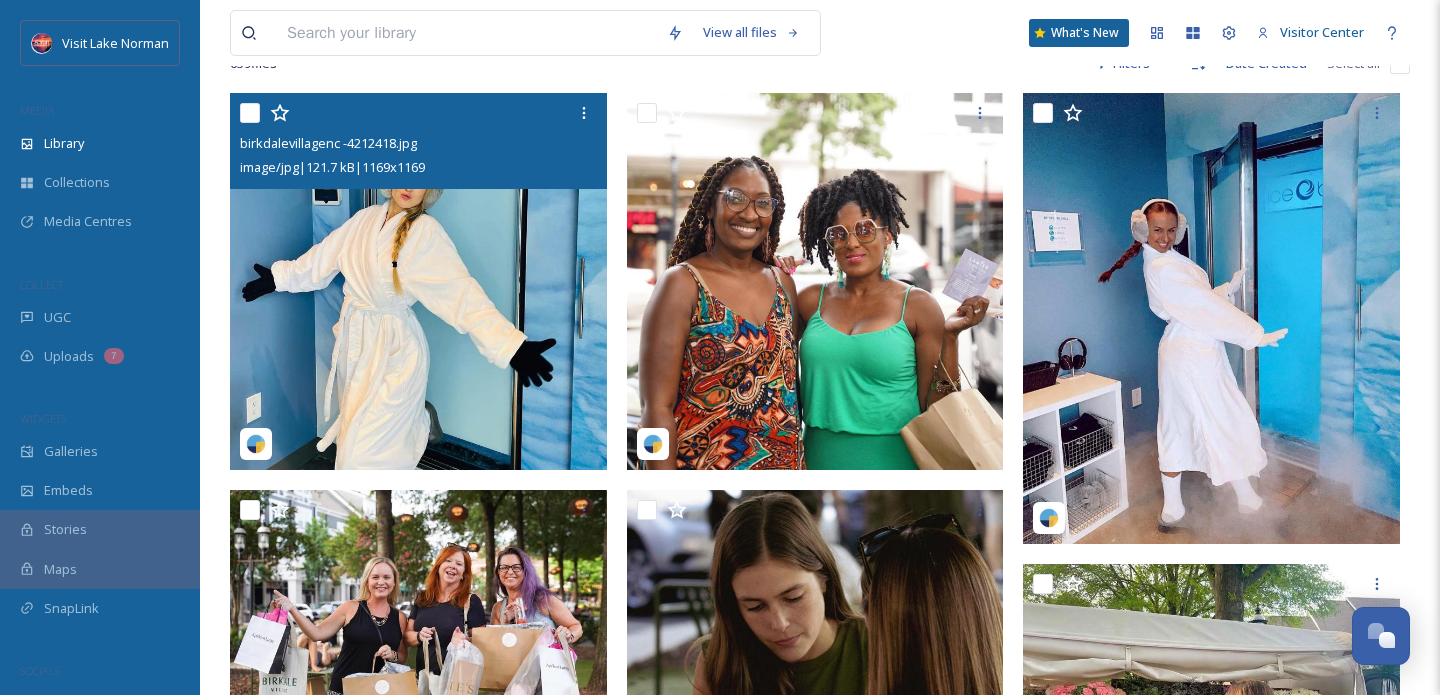 scroll, scrollTop: 330, scrollLeft: 0, axis: vertical 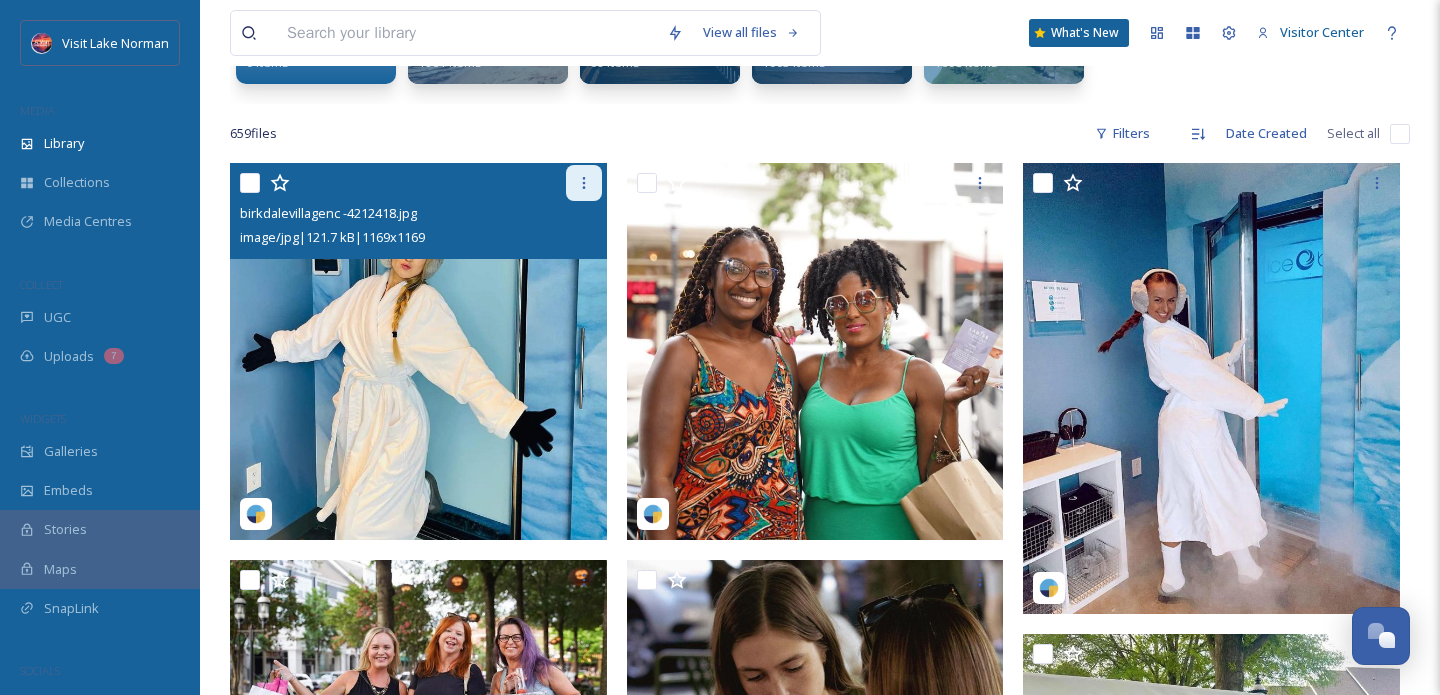 click 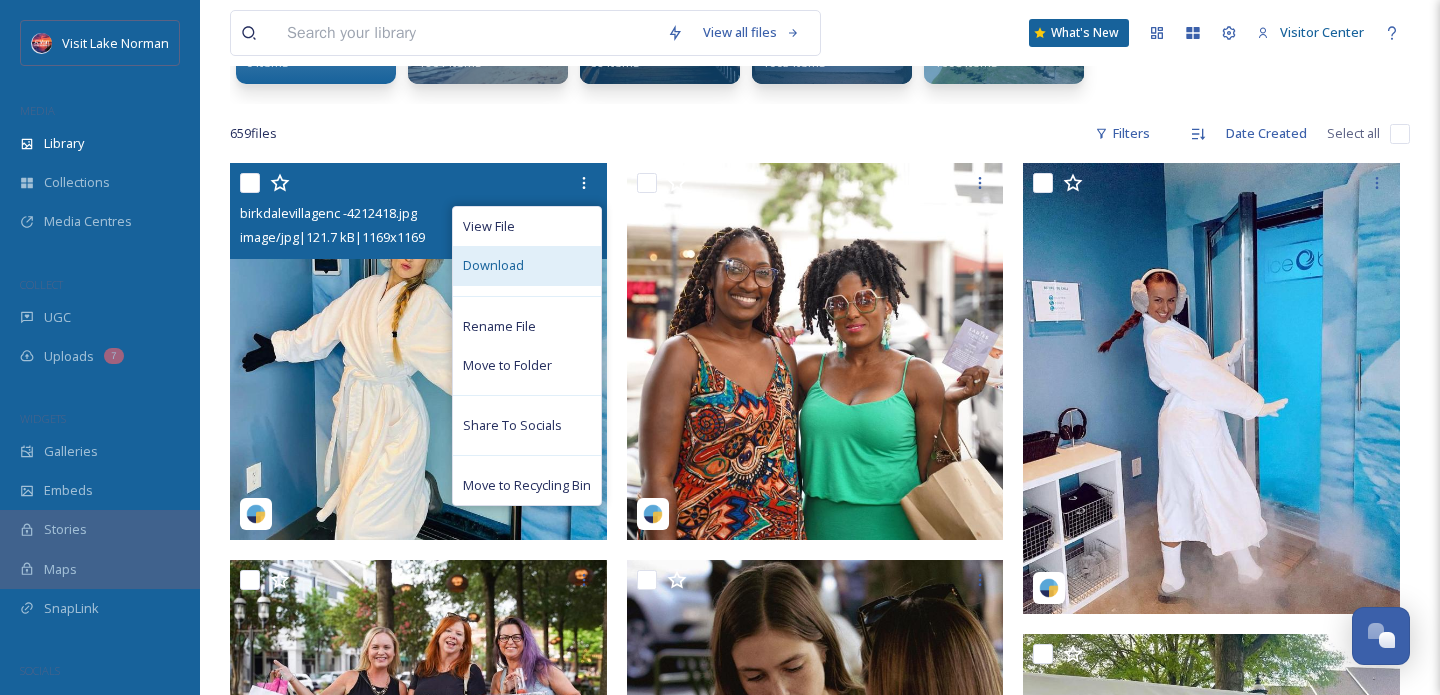 click on "Download" at bounding box center (527, 265) 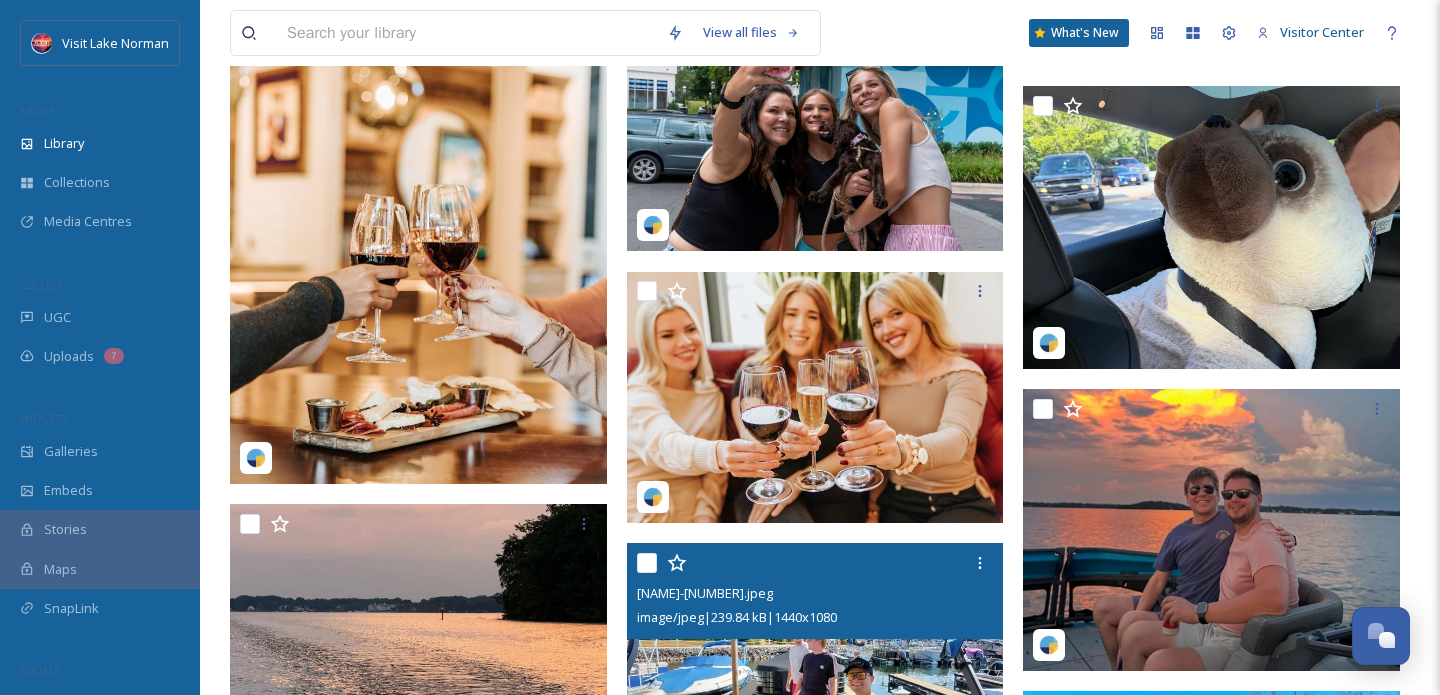 scroll, scrollTop: 2206, scrollLeft: 0, axis: vertical 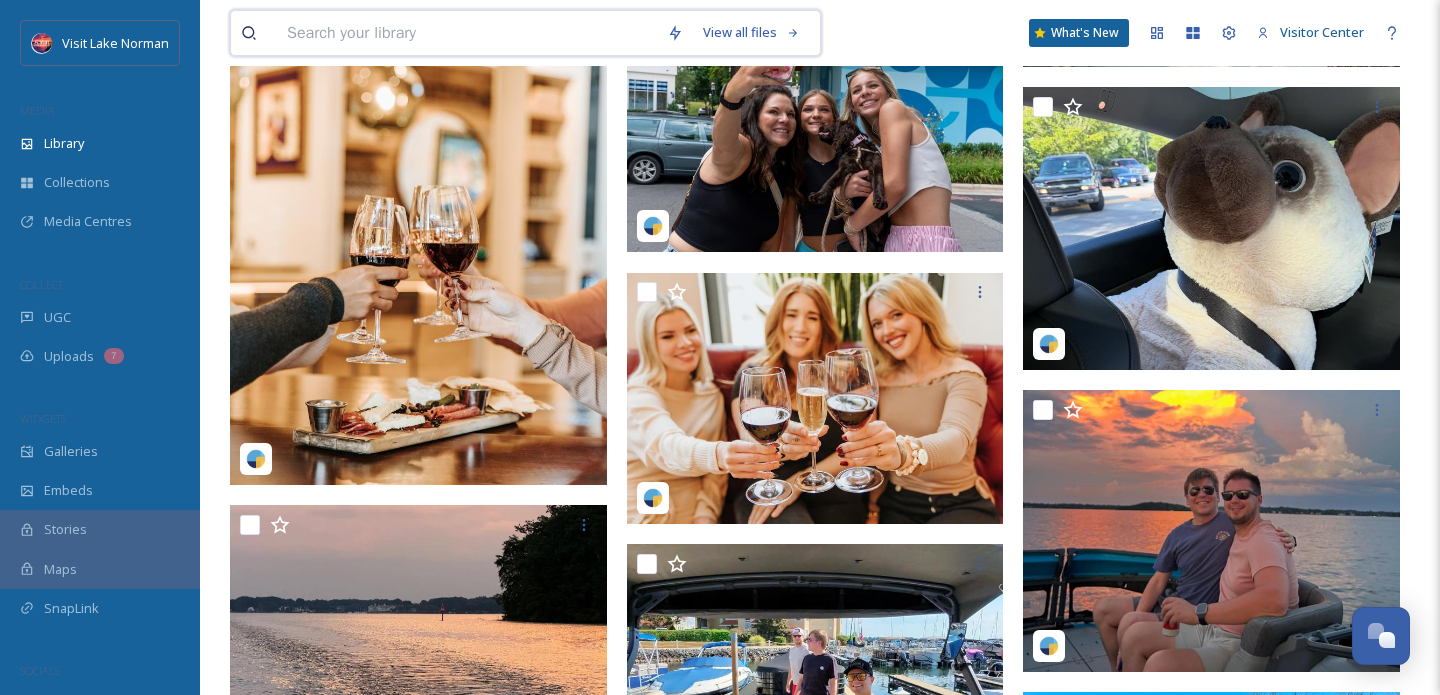 click at bounding box center [467, 33] 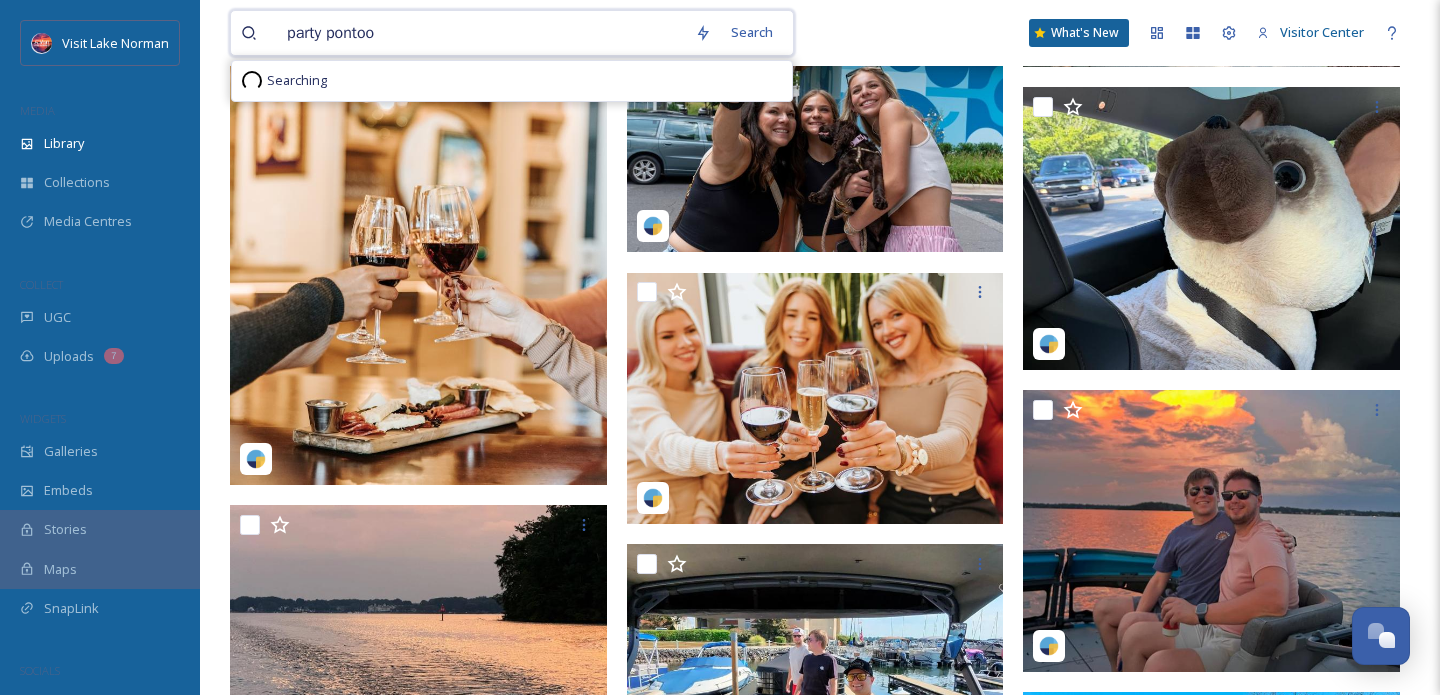 type on "party pontoon" 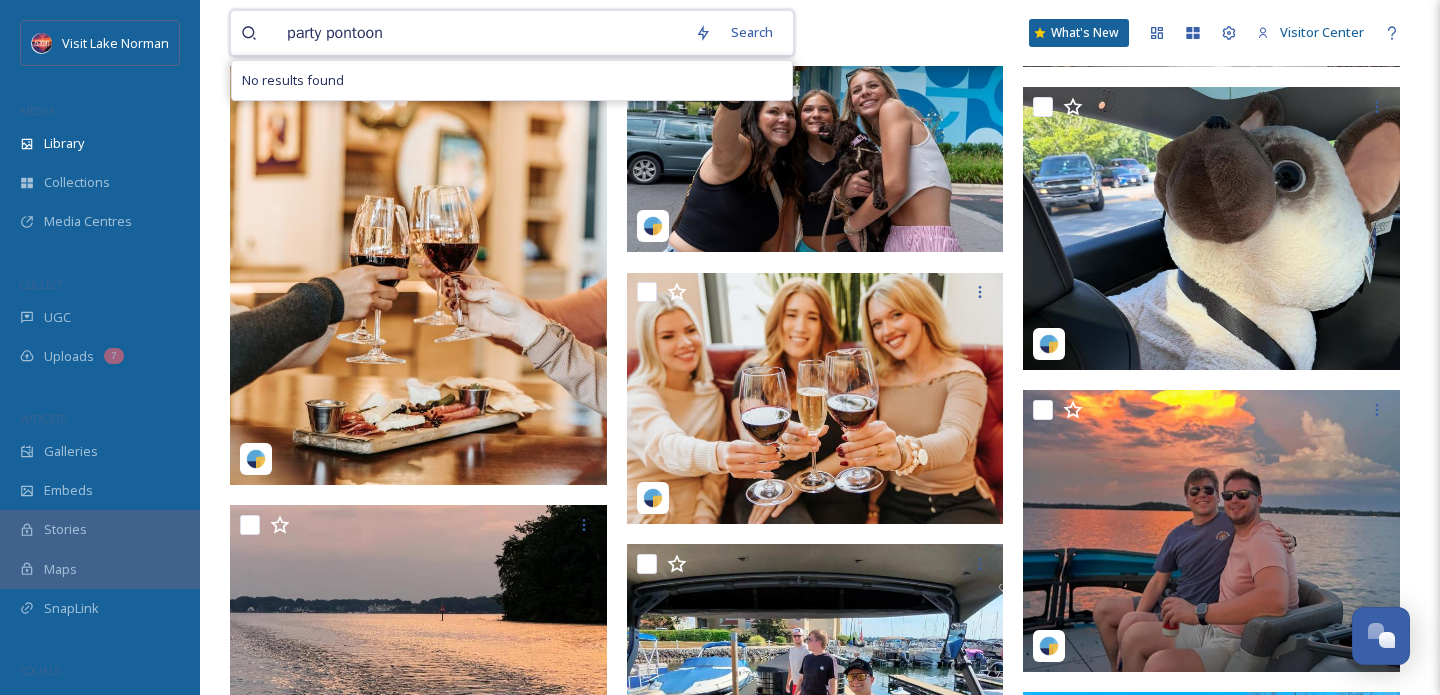 type 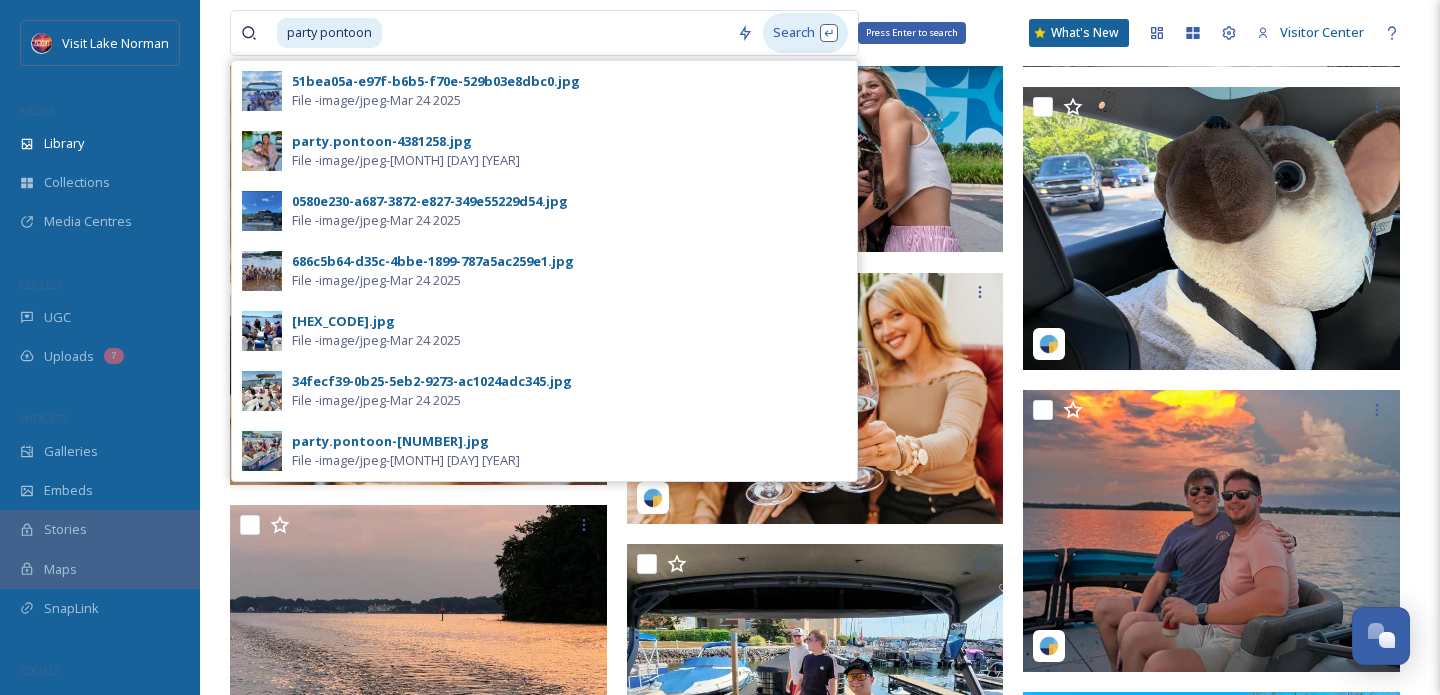 click on "Search Press Enter to search" at bounding box center (805, 32) 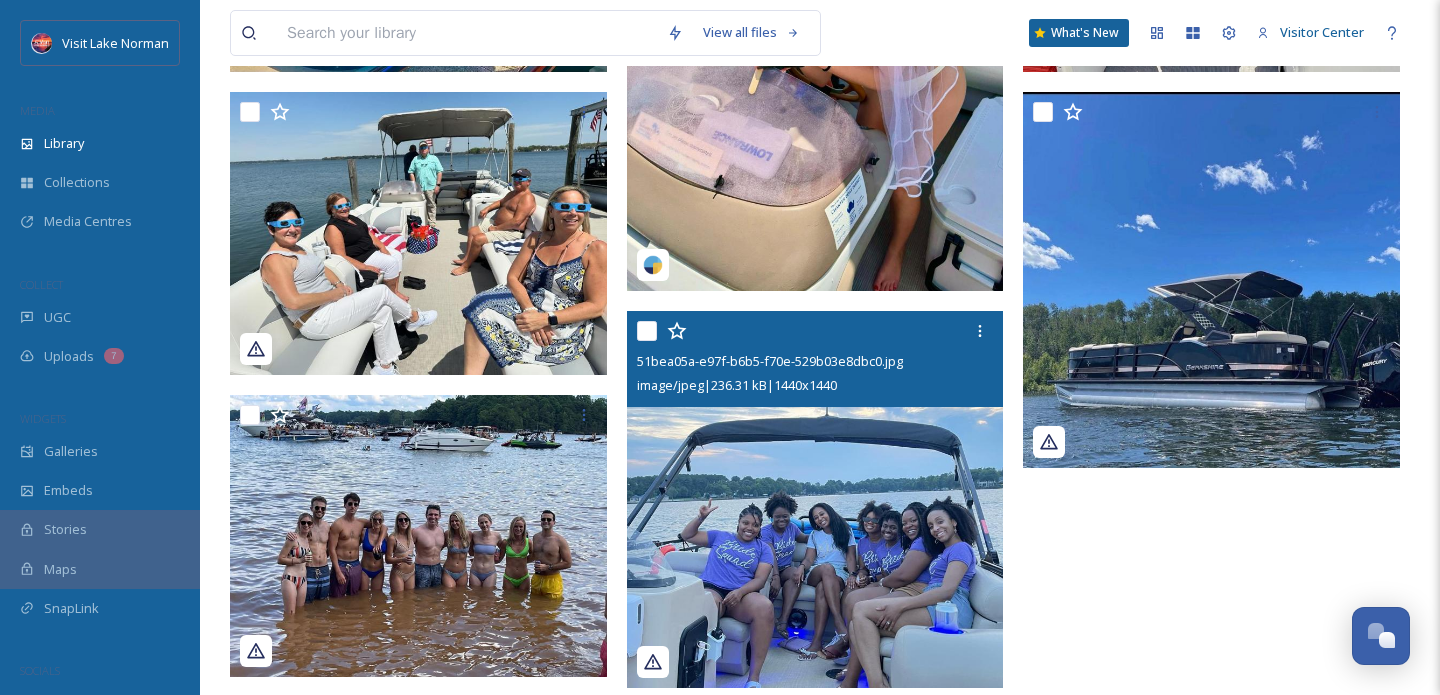 scroll, scrollTop: 483, scrollLeft: 0, axis: vertical 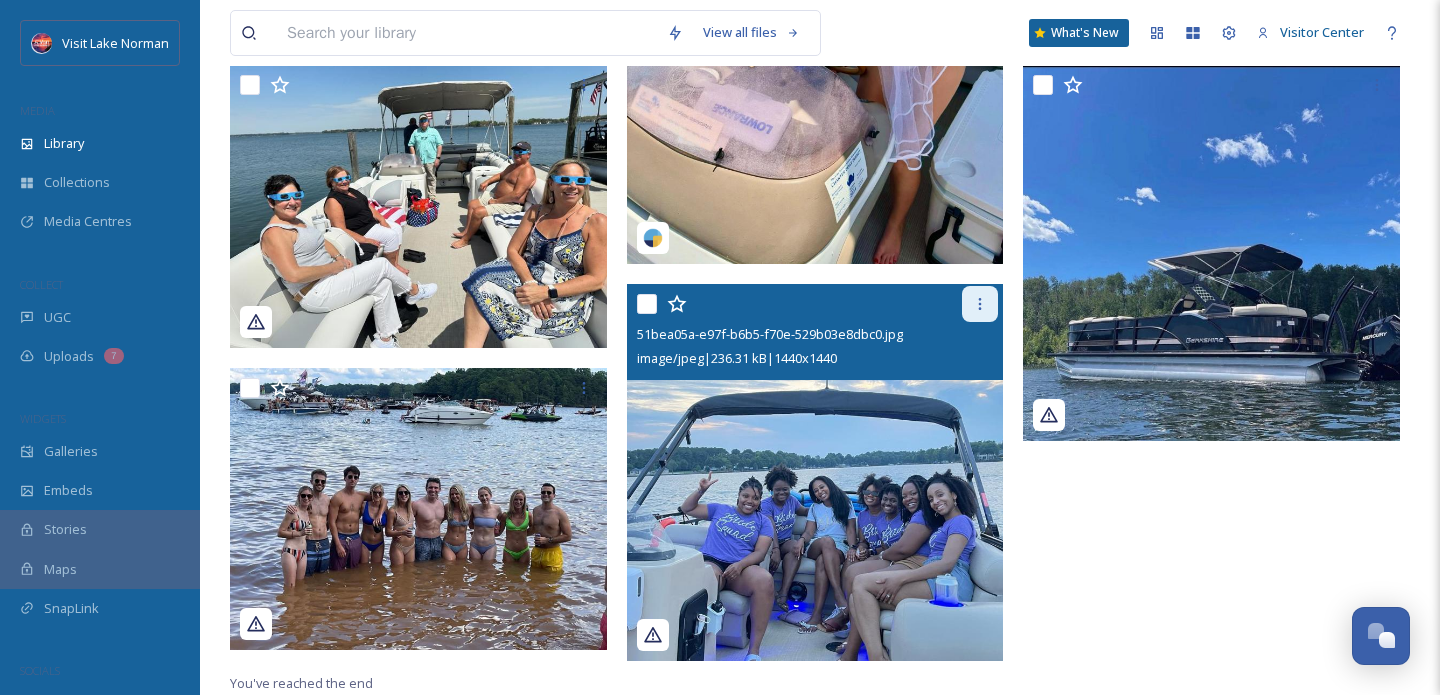 click 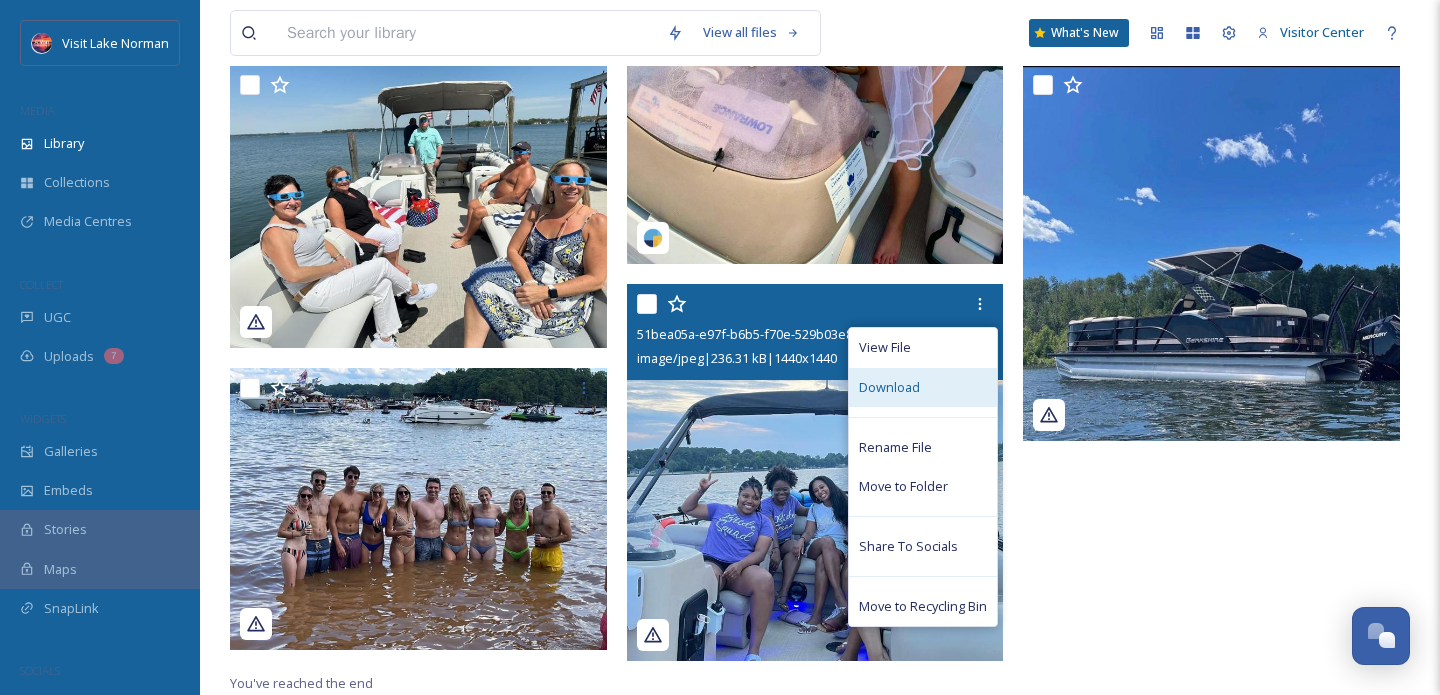 click on "Download" at bounding box center (923, 387) 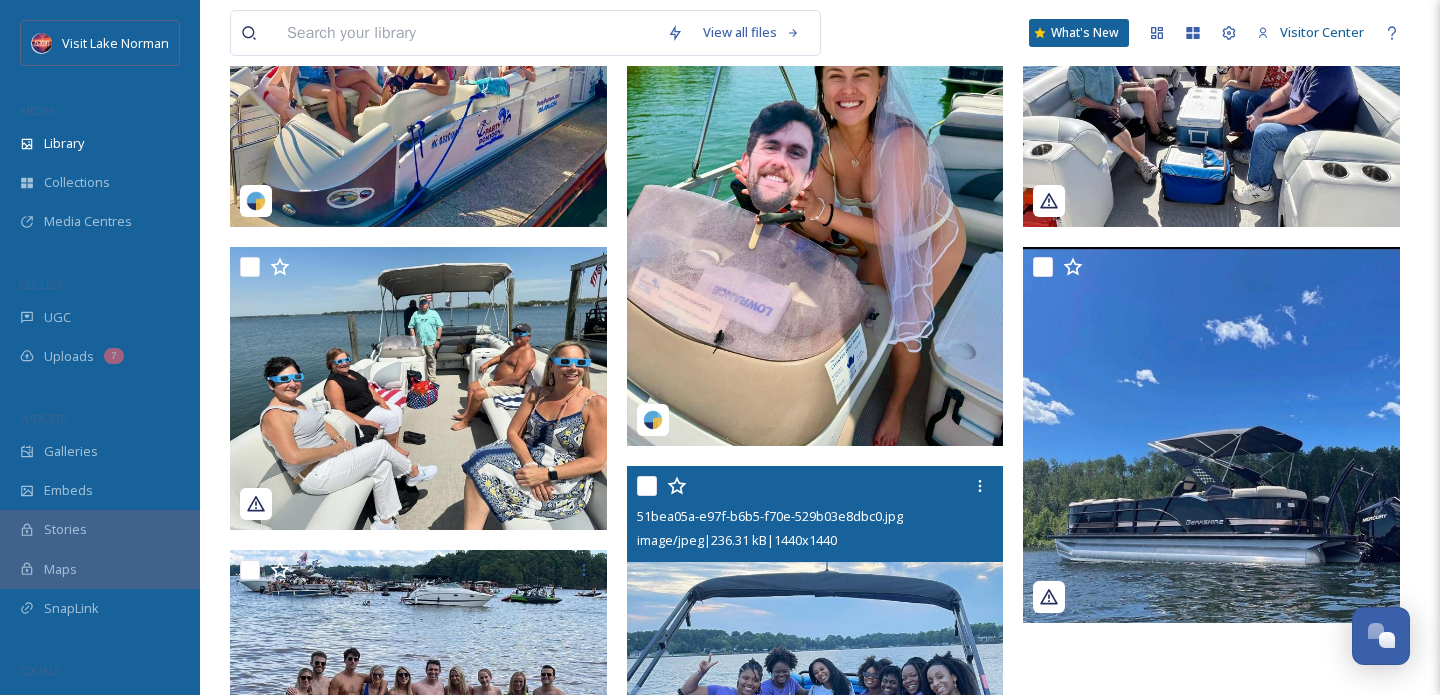 scroll, scrollTop: 0, scrollLeft: 0, axis: both 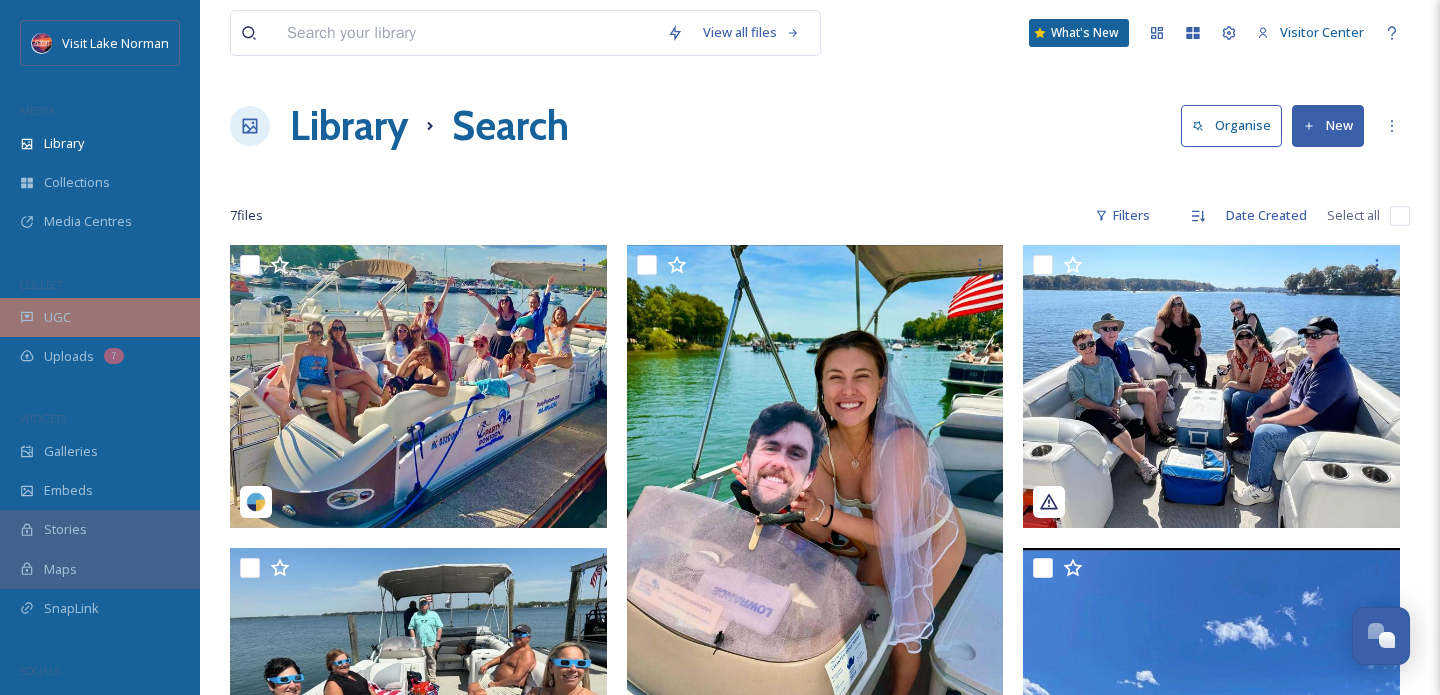 click on "UGC" at bounding box center [100, 317] 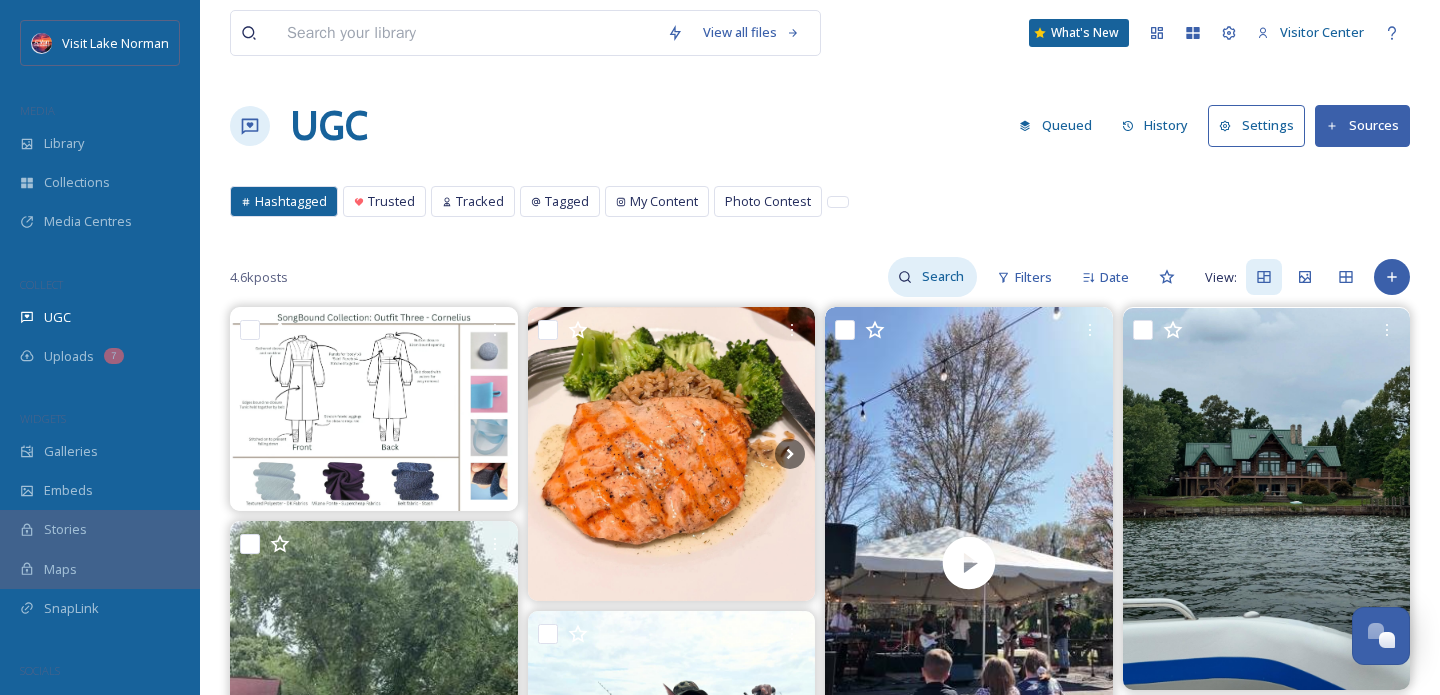 click at bounding box center (944, 277) 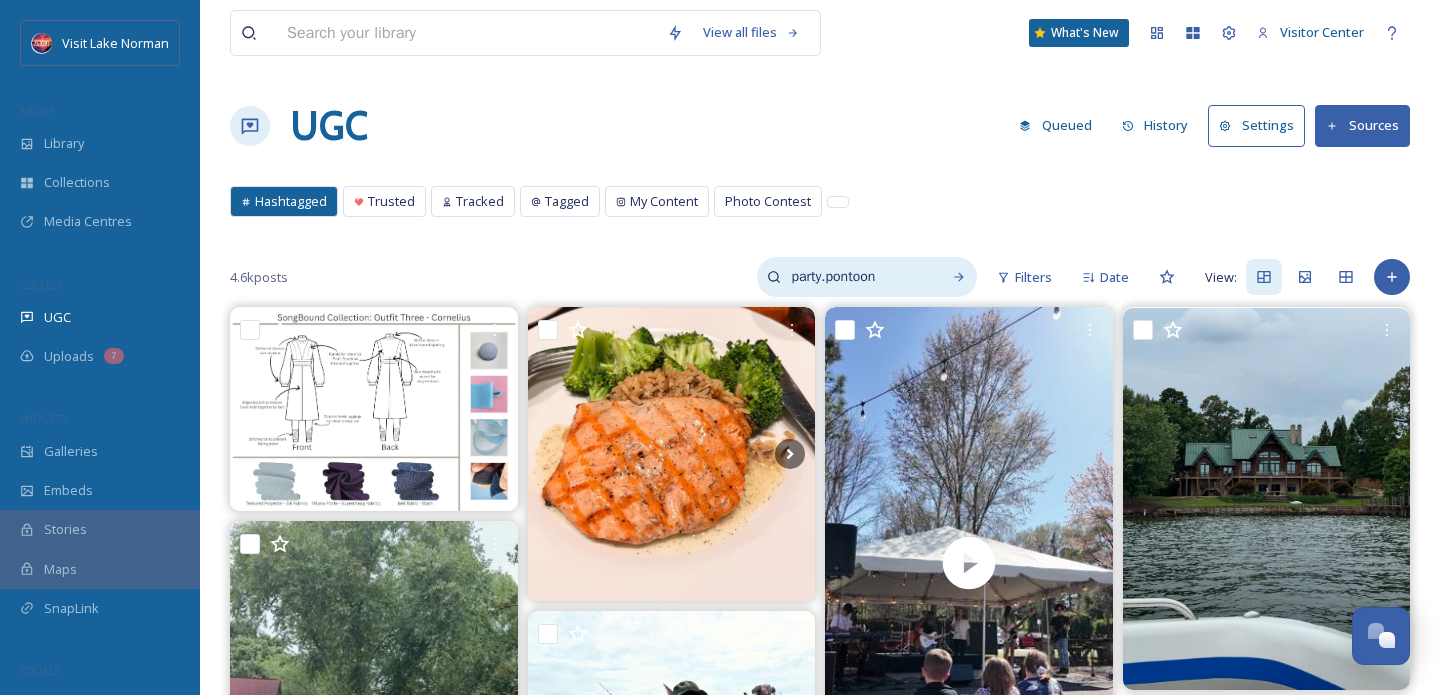 type on "party.pontoon" 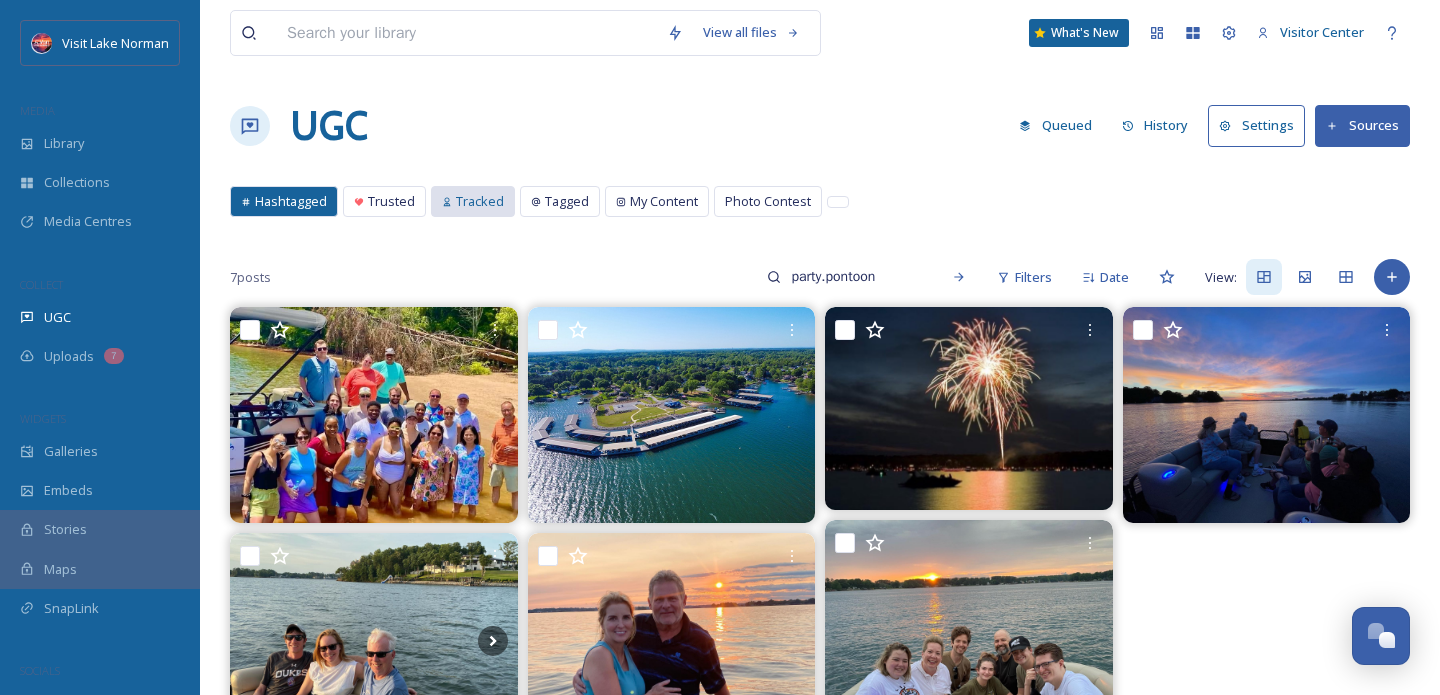 click on "Tracked" at bounding box center (480, 201) 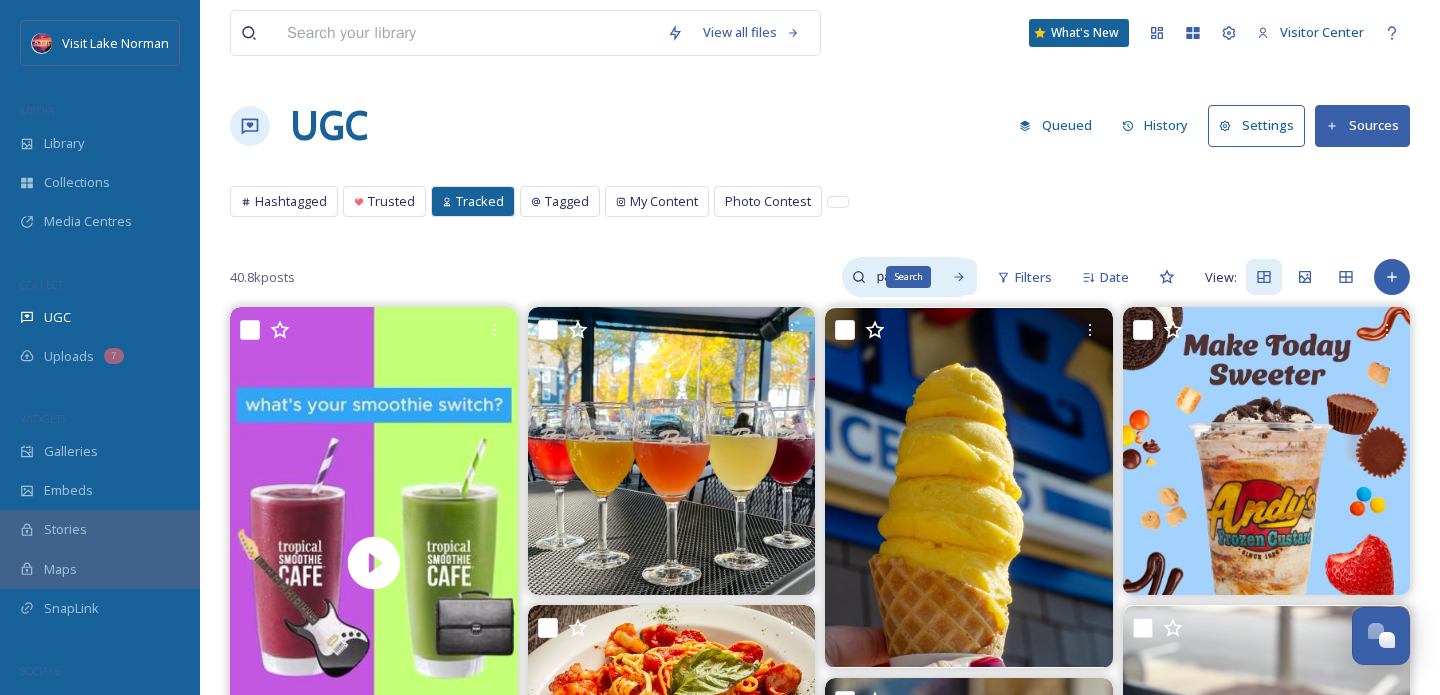 click 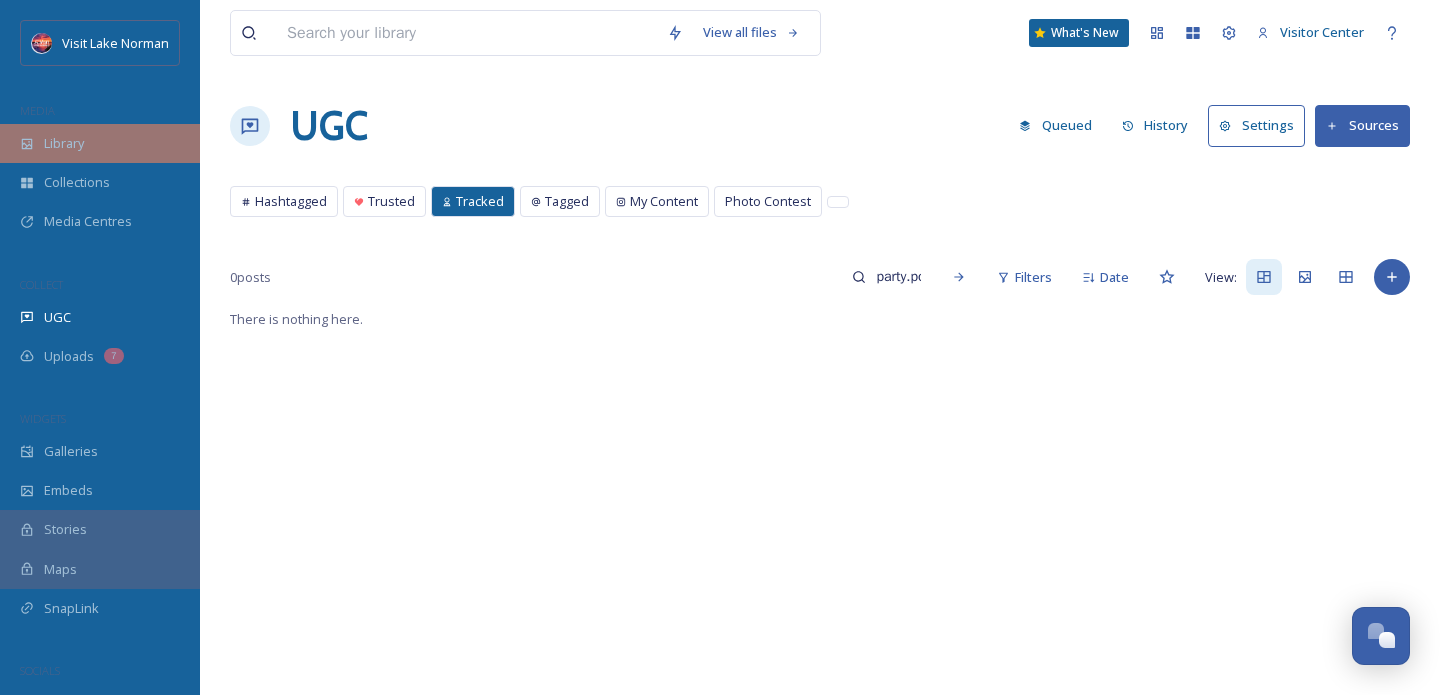 click on "Library" at bounding box center (100, 143) 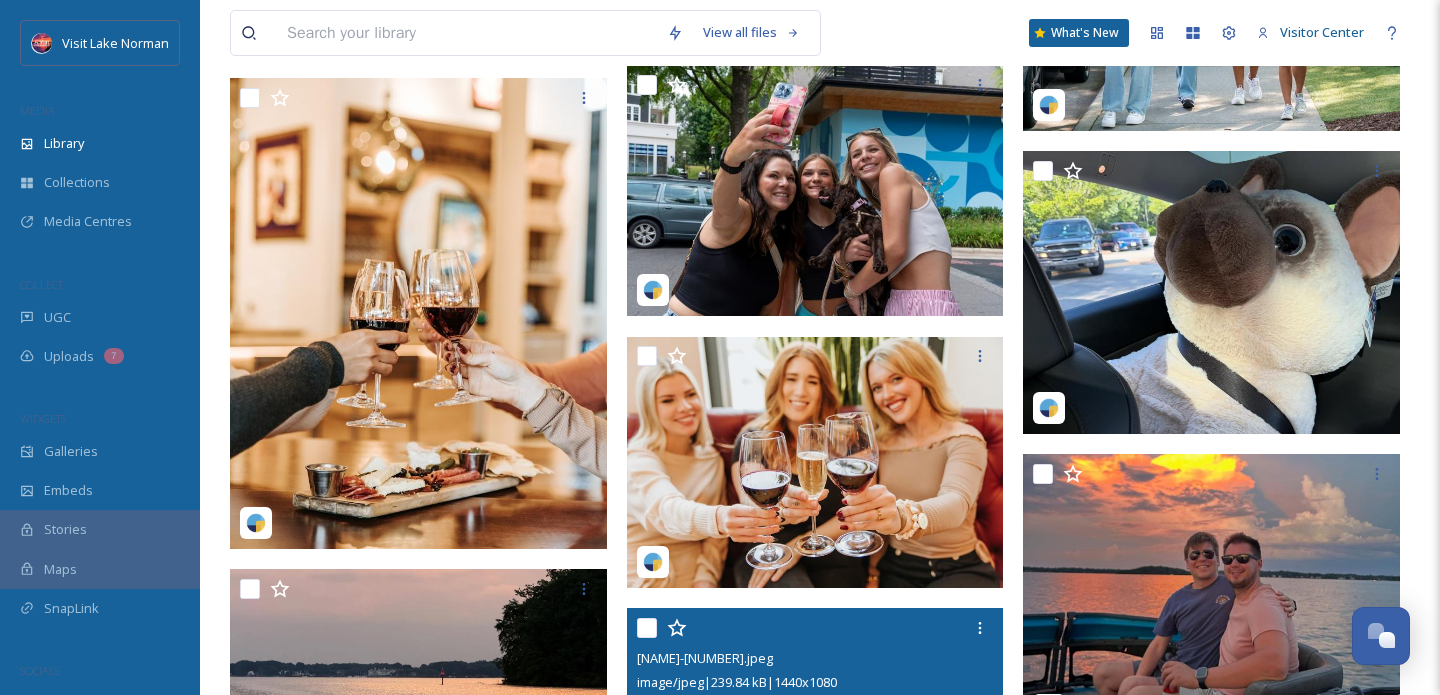 scroll, scrollTop: 2313, scrollLeft: 0, axis: vertical 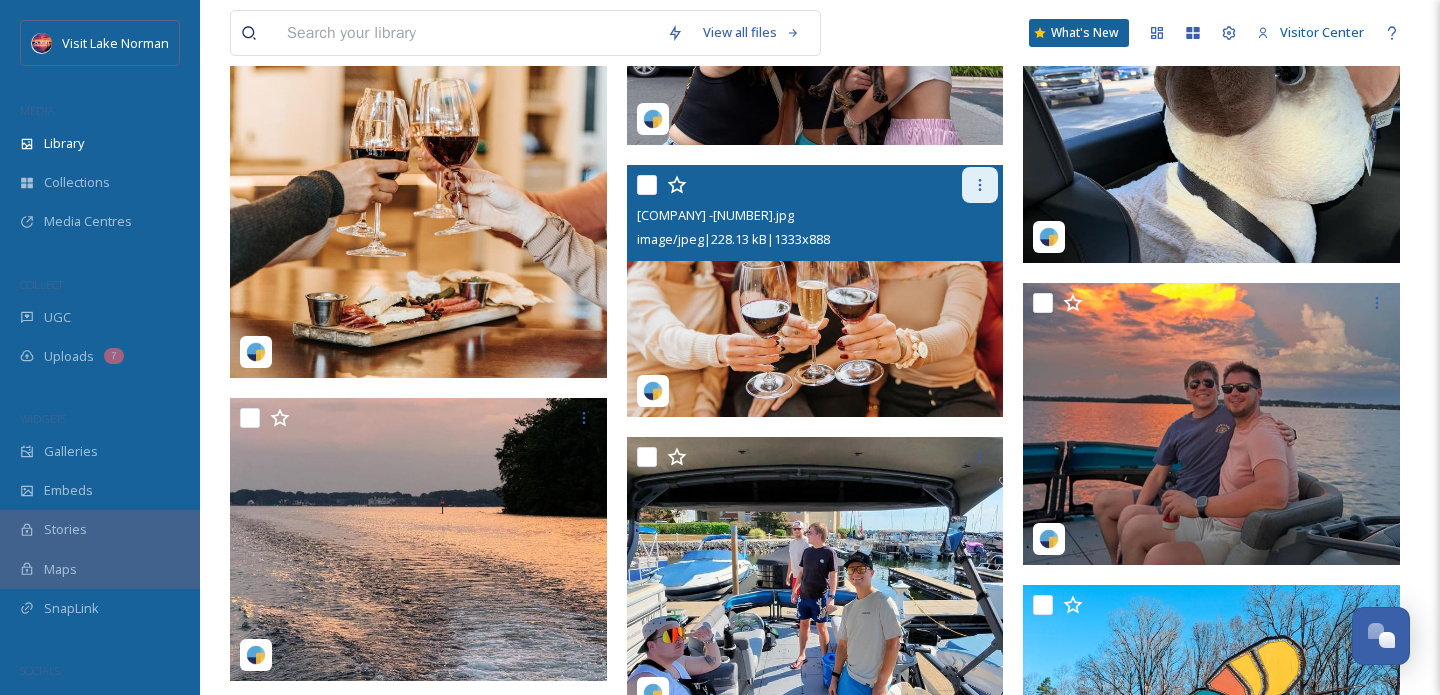 click 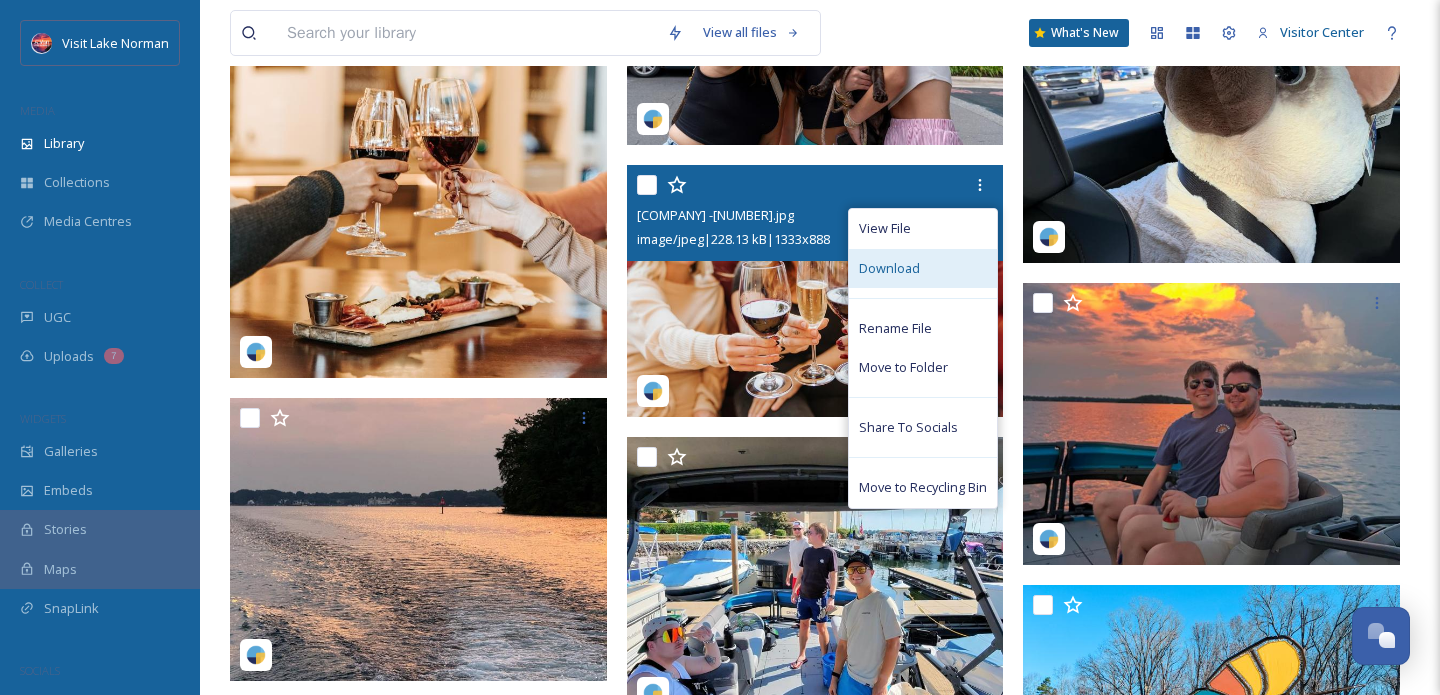 click on "Download" at bounding box center [923, 268] 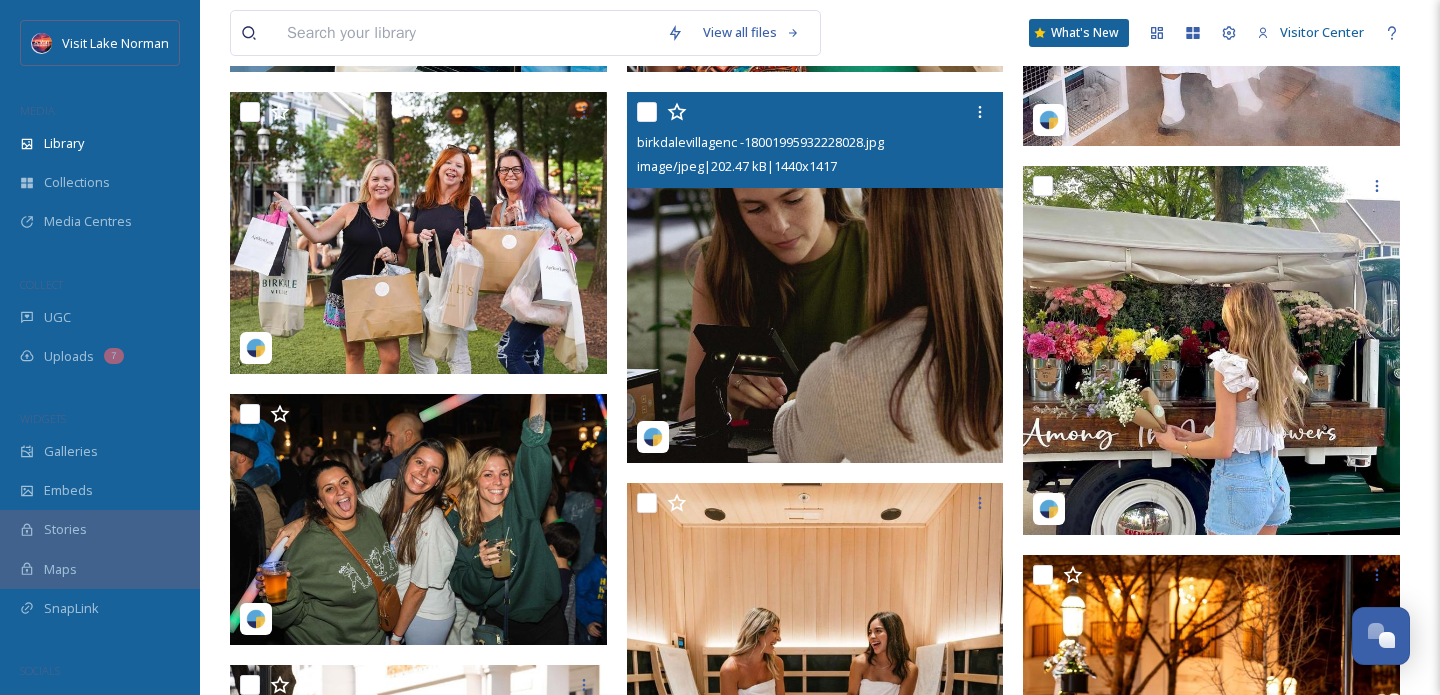 scroll, scrollTop: 857, scrollLeft: 0, axis: vertical 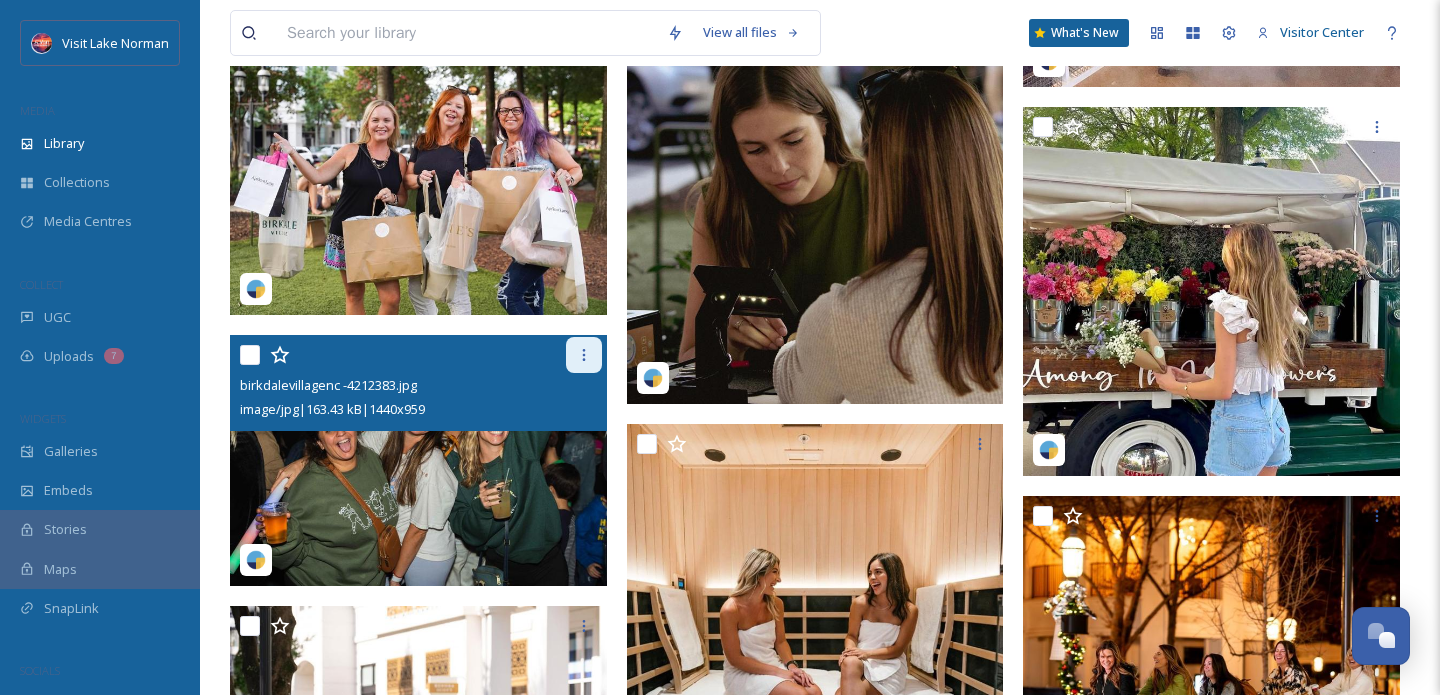 click 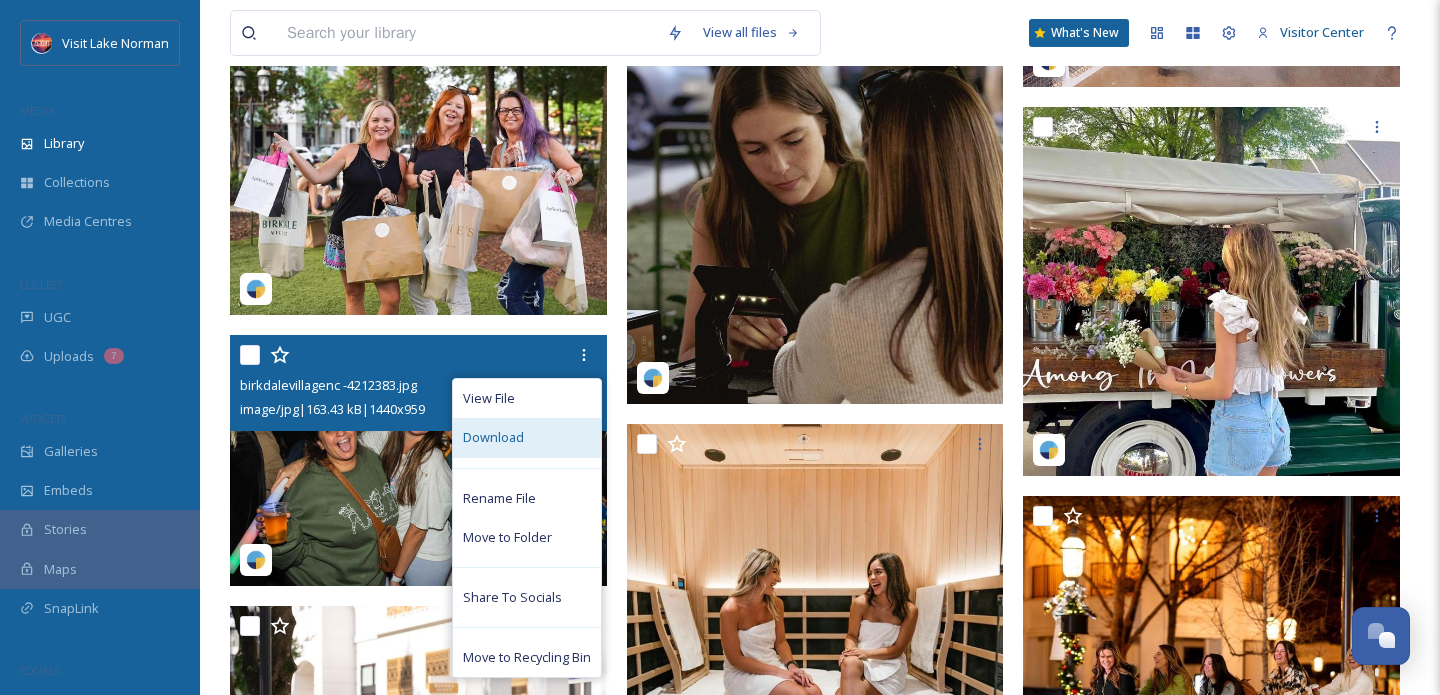 click on "Download" at bounding box center [527, 437] 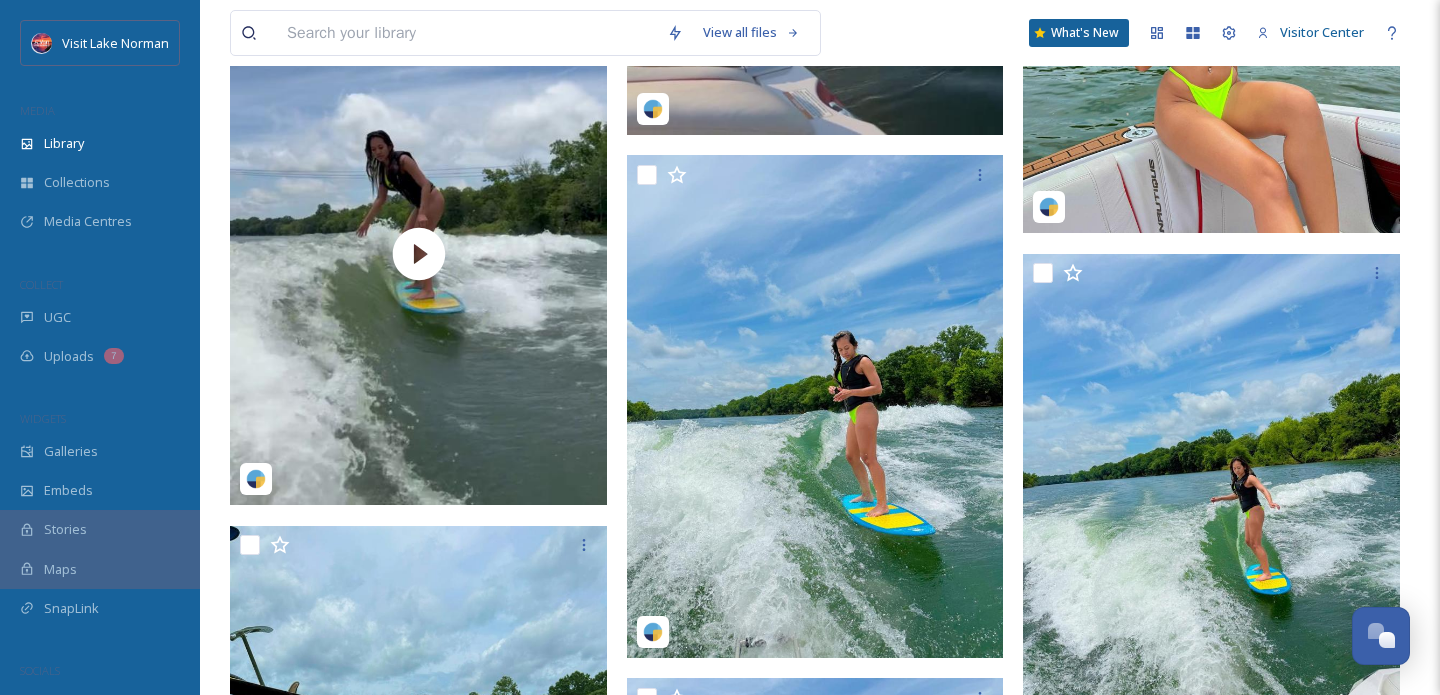 scroll, scrollTop: 4437, scrollLeft: 0, axis: vertical 